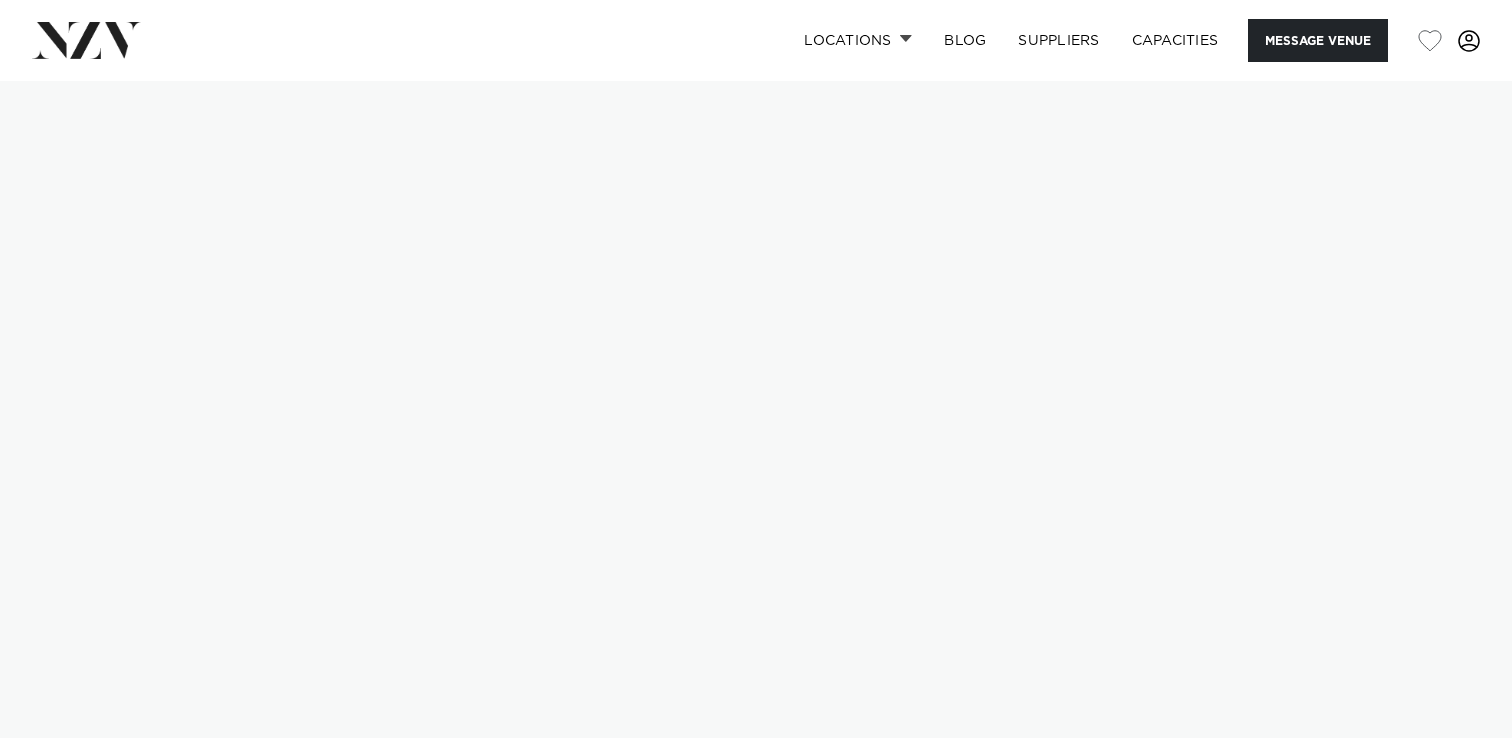 scroll, scrollTop: 0, scrollLeft: 0, axis: both 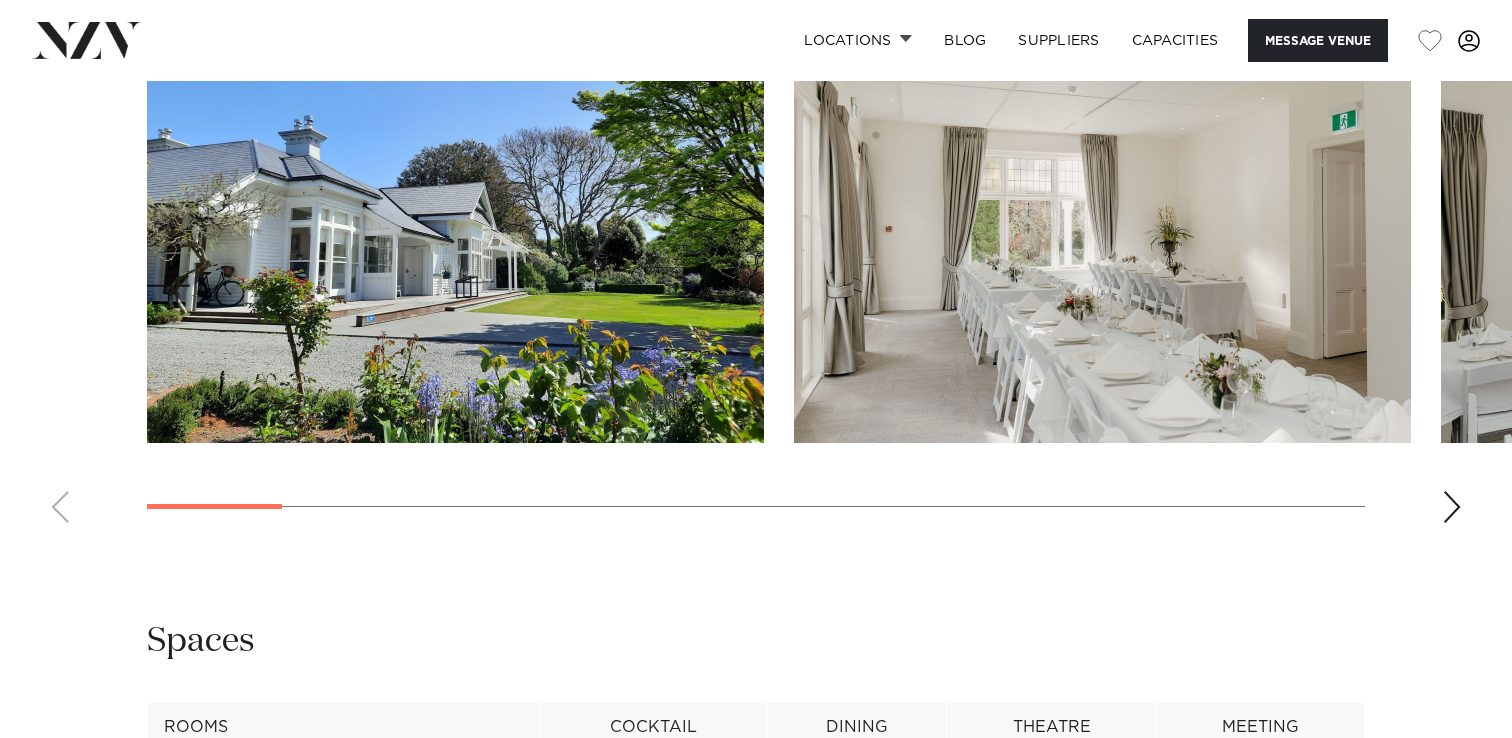 click at bounding box center (1102, 216) 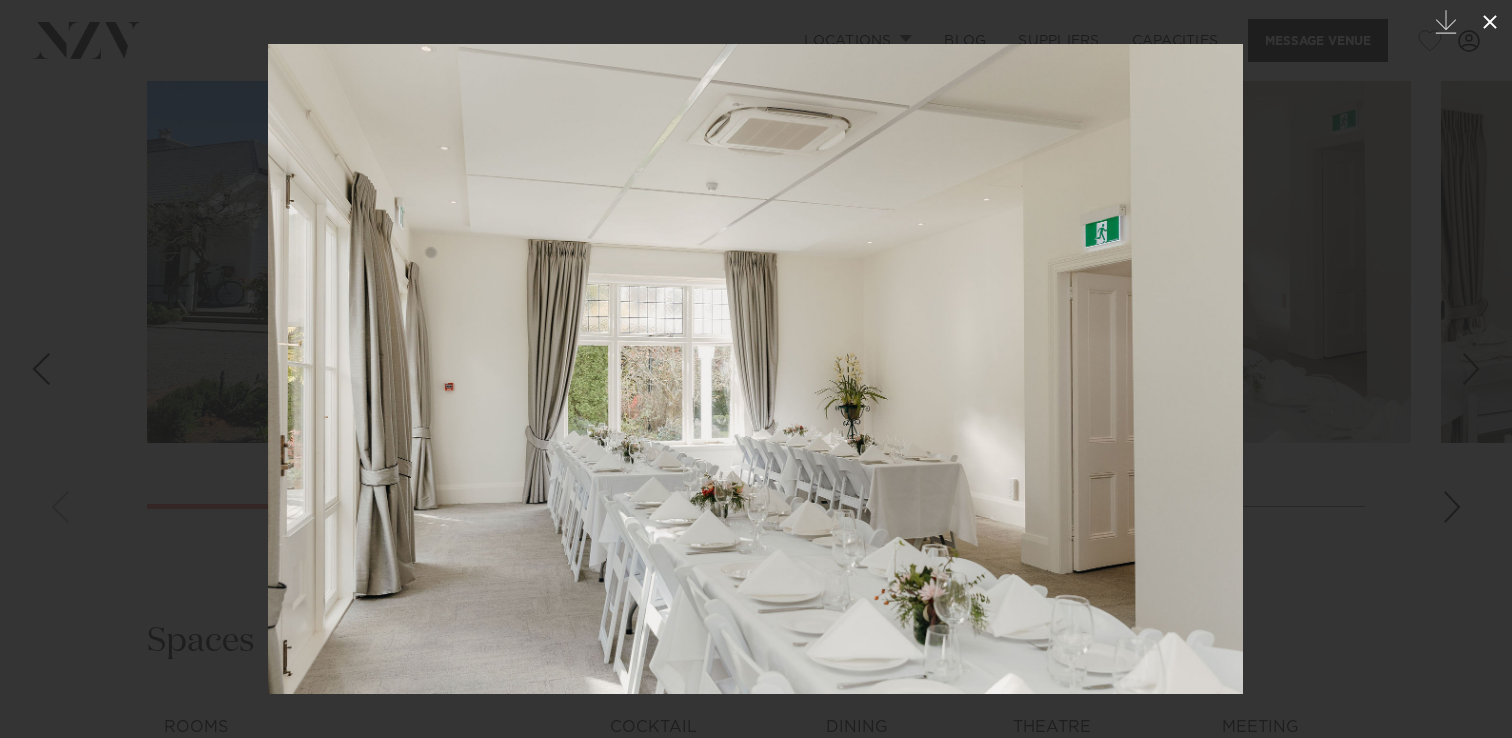 click 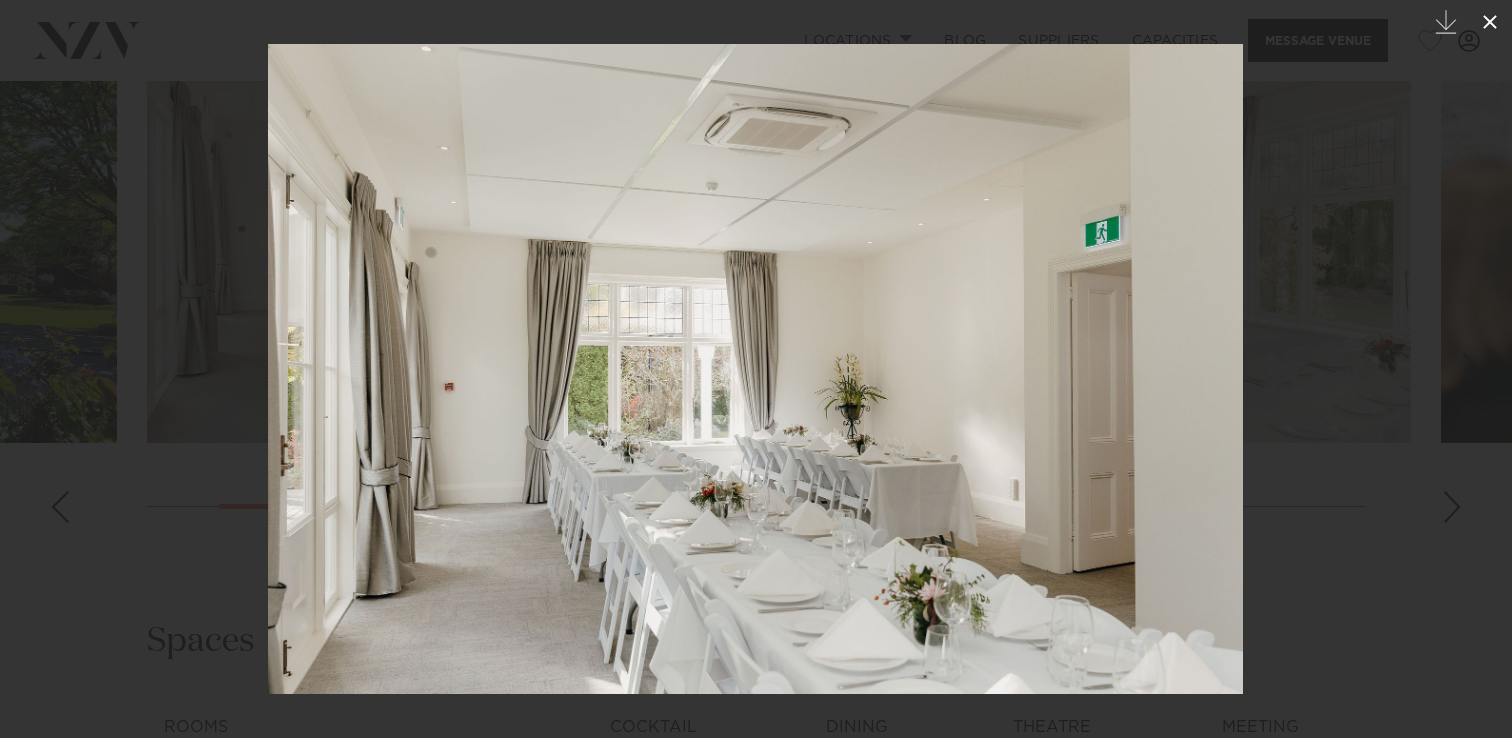 click 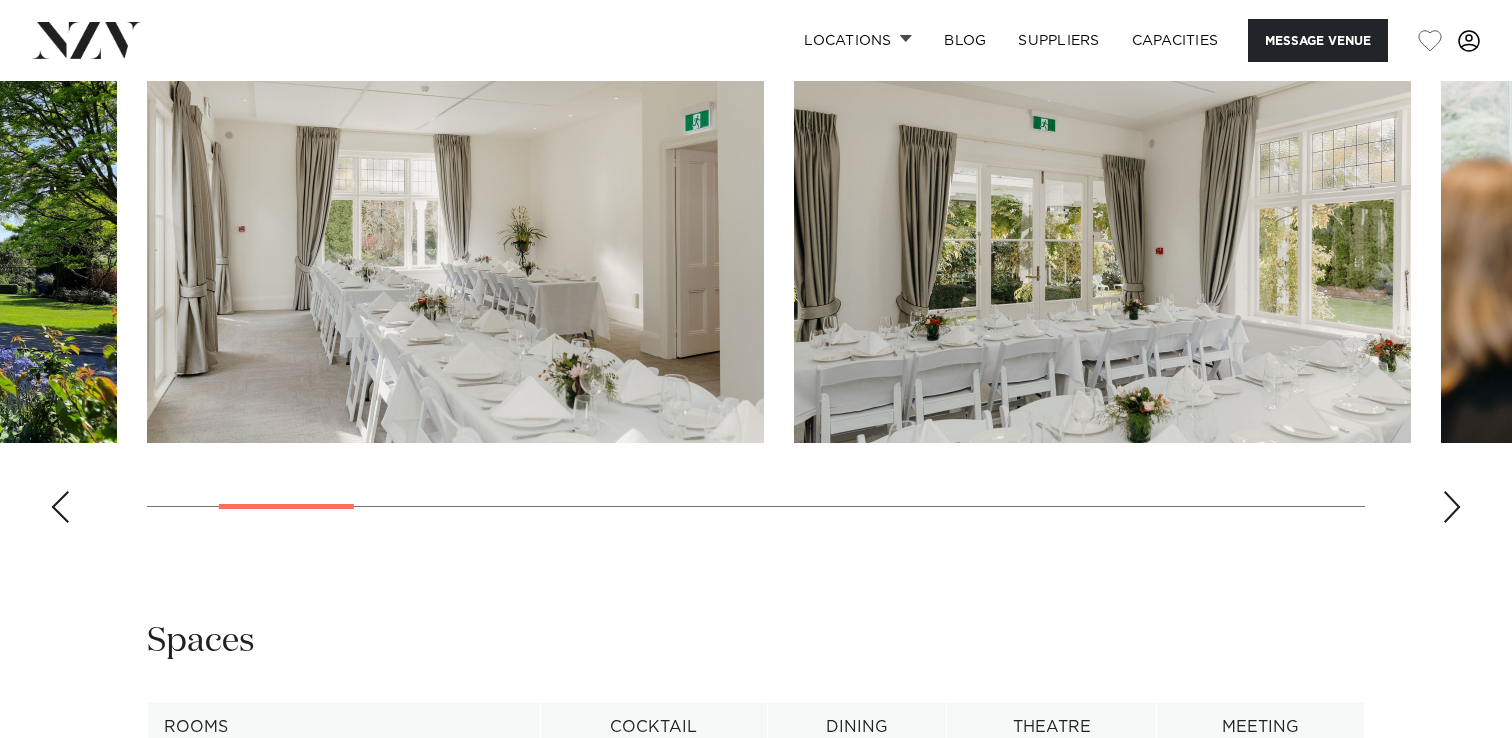 click at bounding box center [1452, 507] 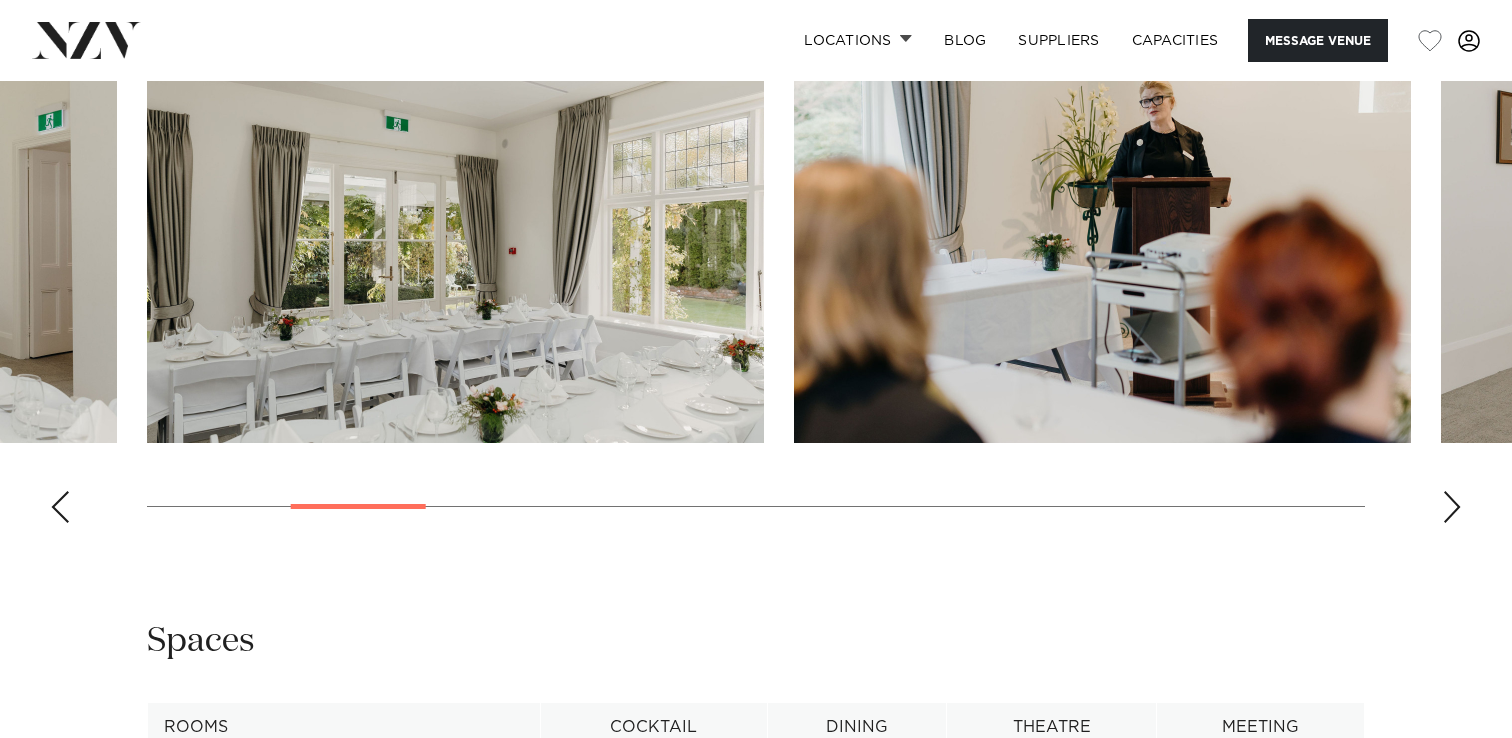click at bounding box center [1452, 507] 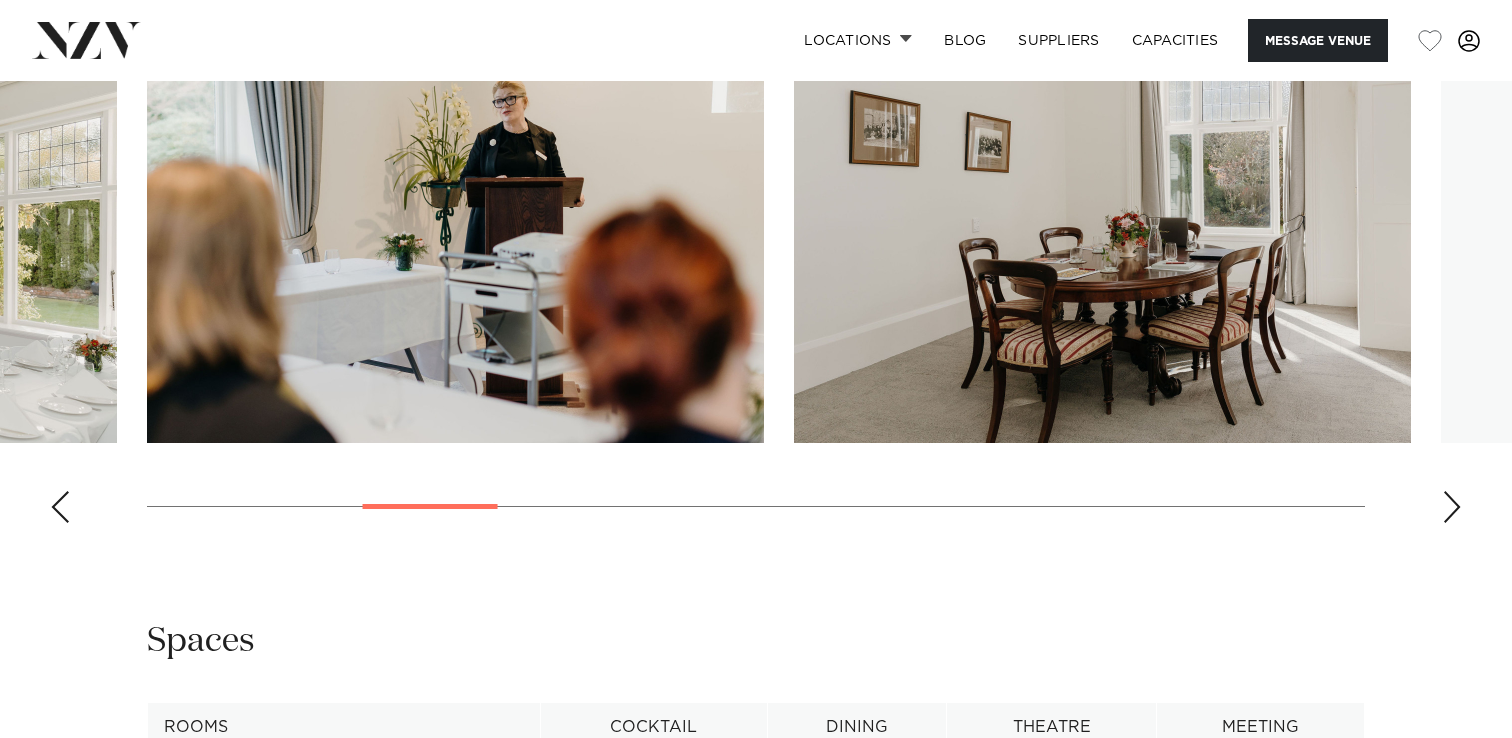 click at bounding box center (1452, 507) 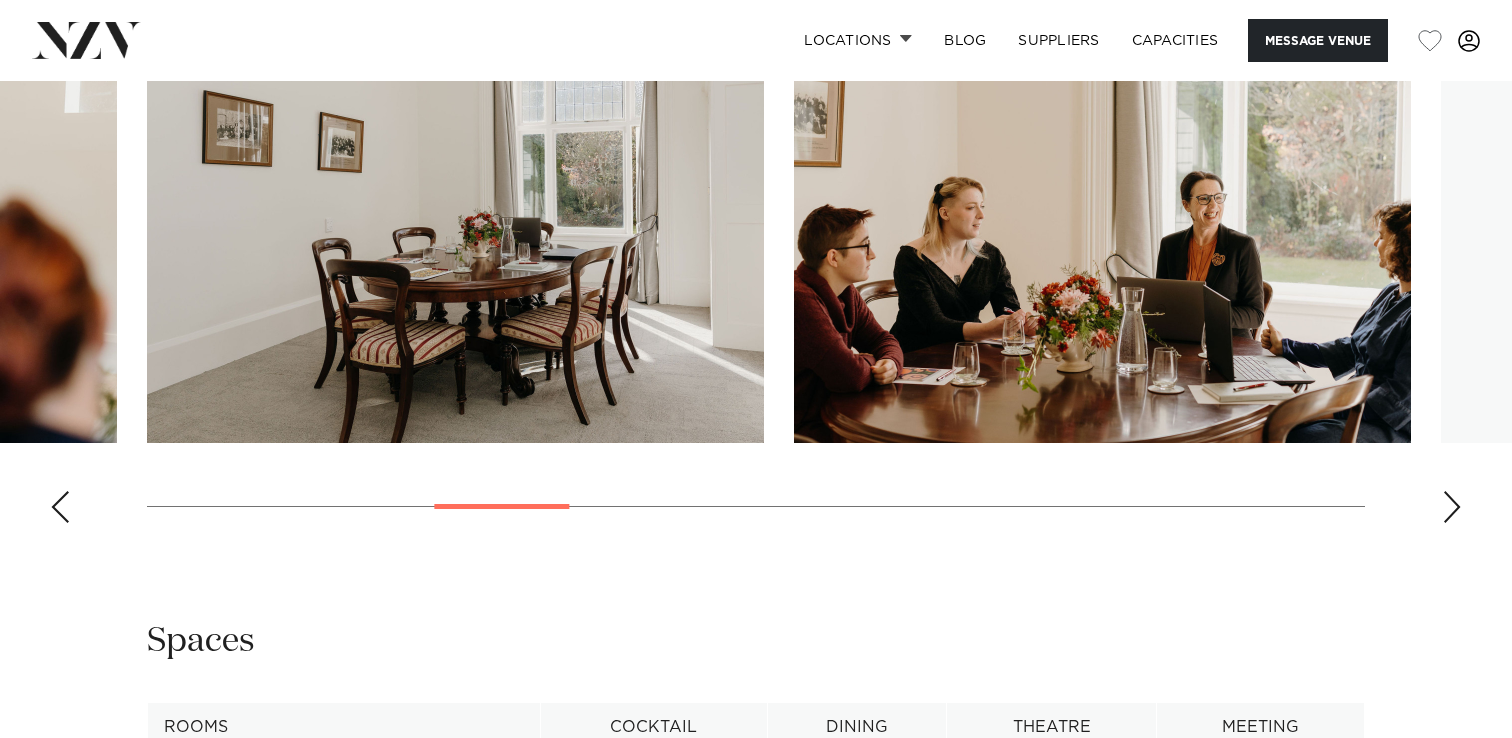 click at bounding box center [1452, 507] 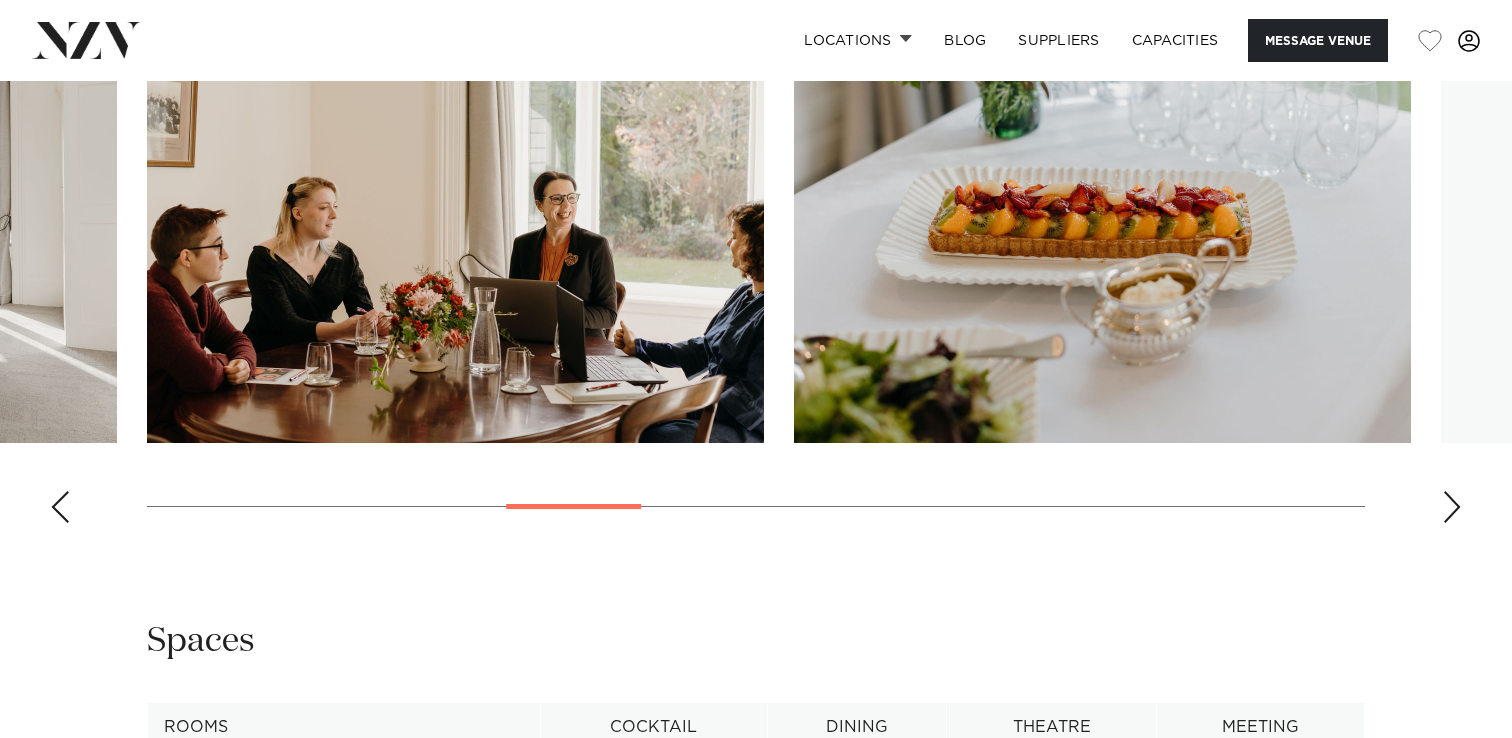 click at bounding box center [1452, 507] 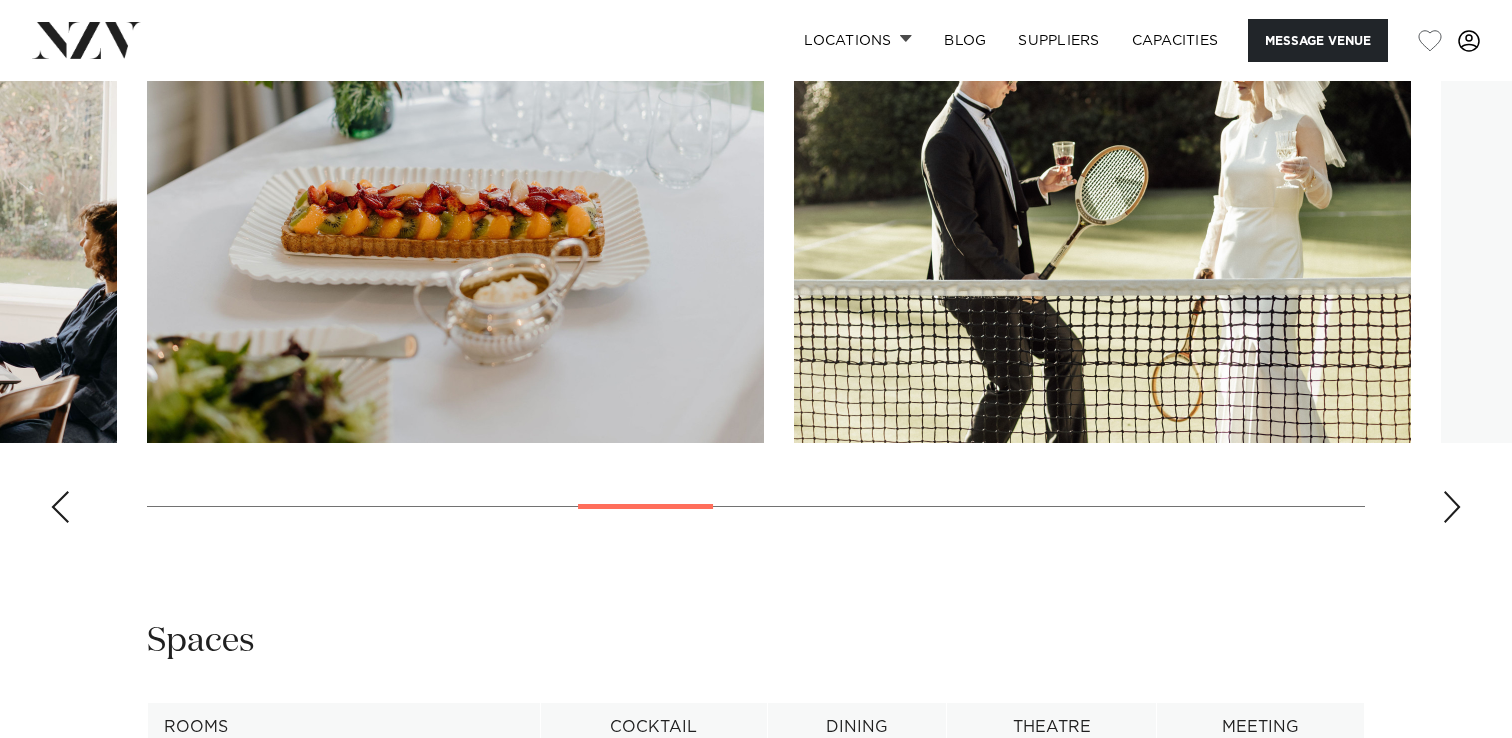click at bounding box center (1452, 507) 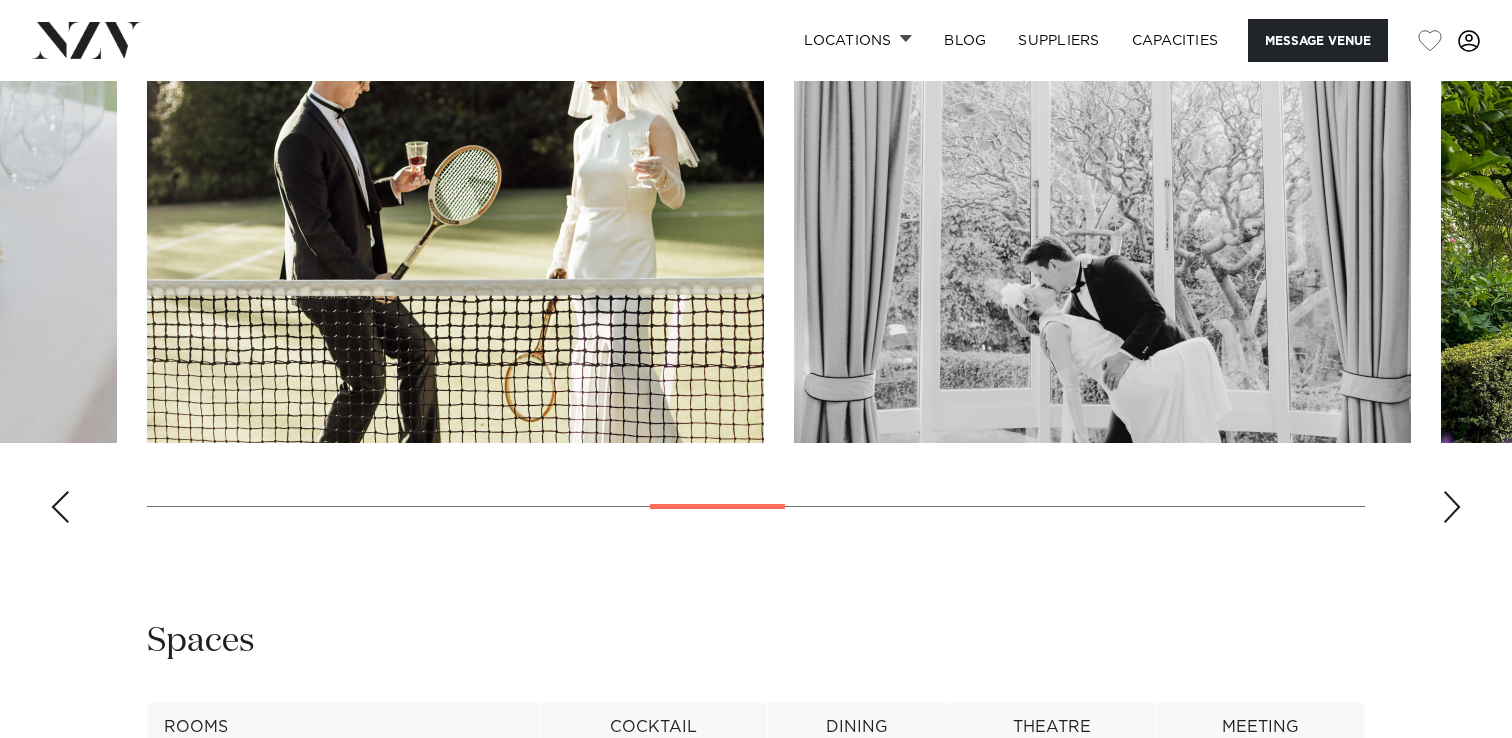 click at bounding box center (1452, 507) 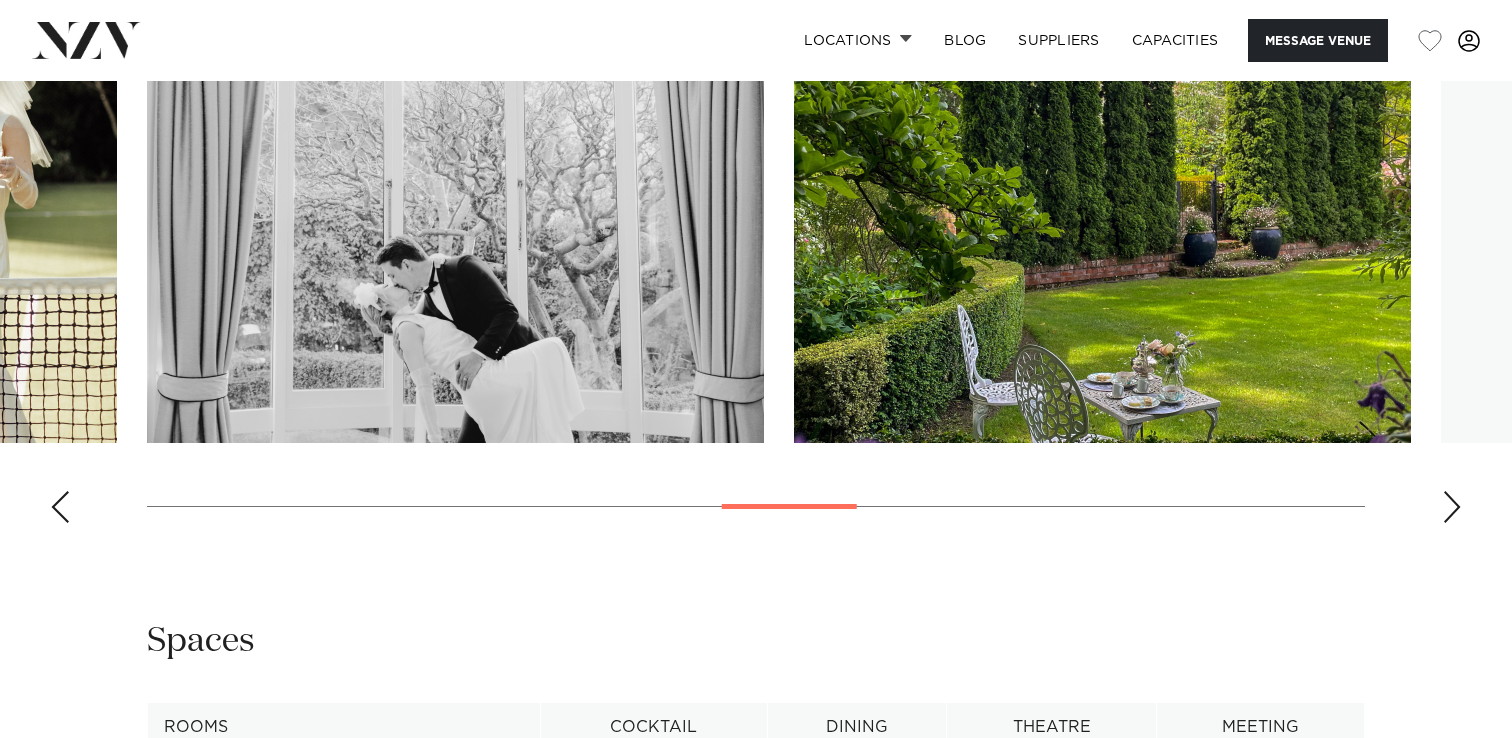 click at bounding box center (1452, 507) 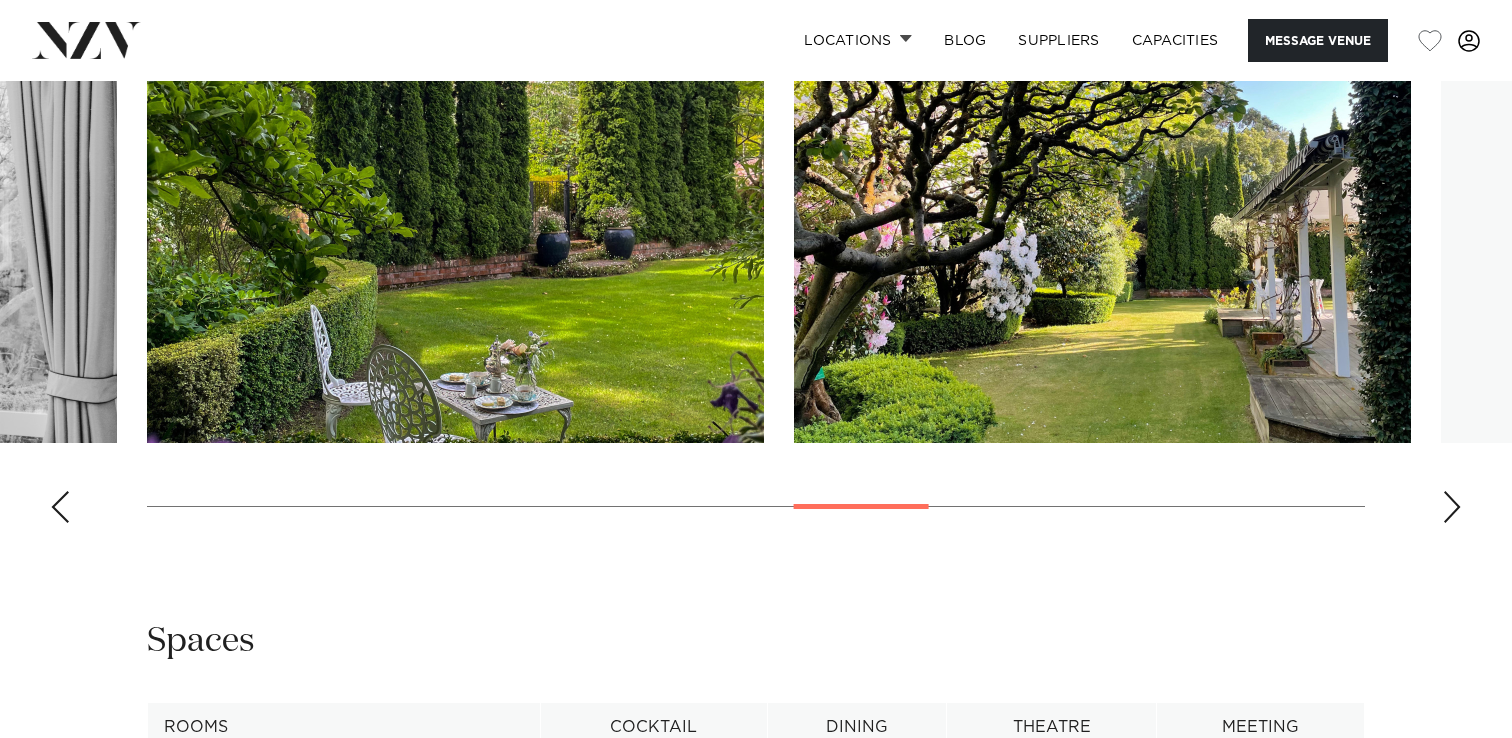 click at bounding box center (1452, 507) 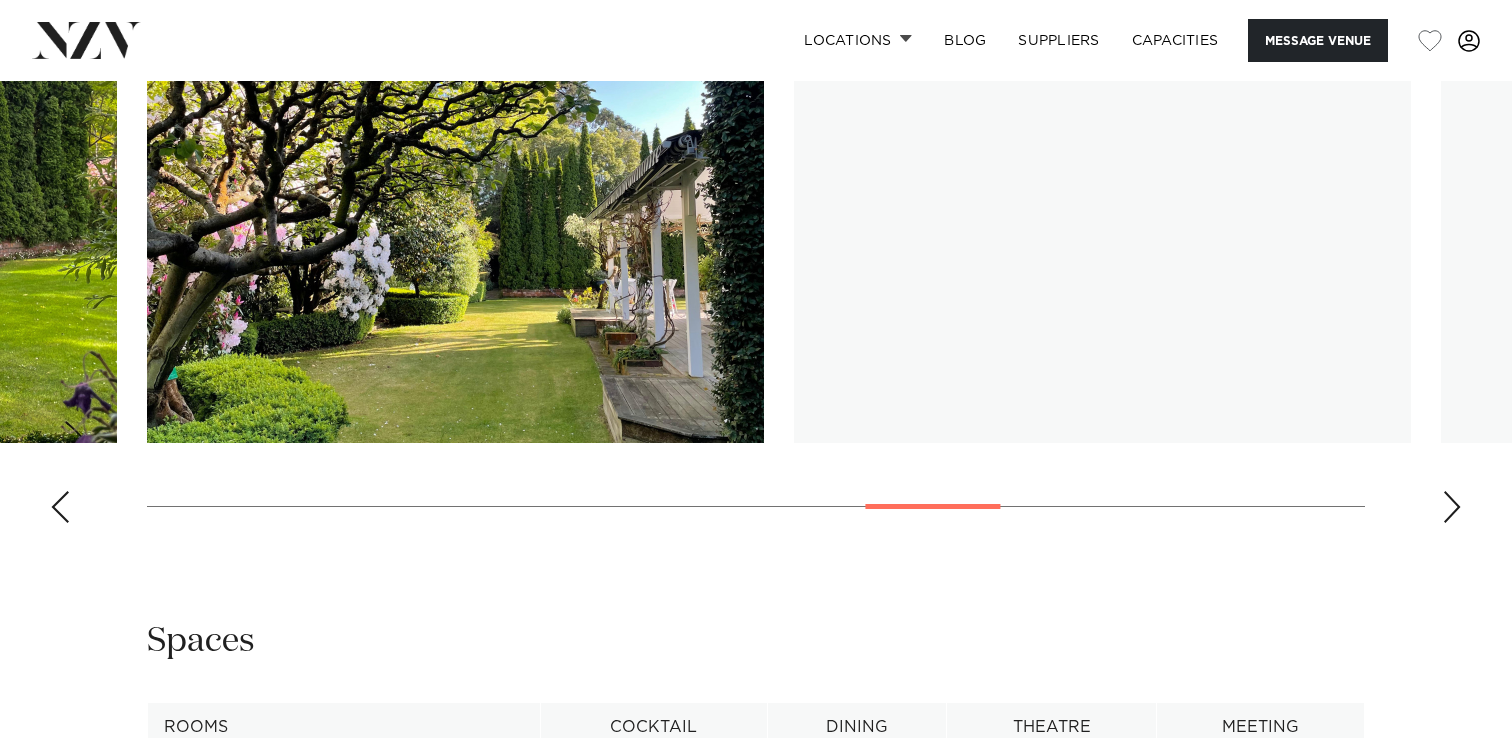 click at bounding box center [1452, 507] 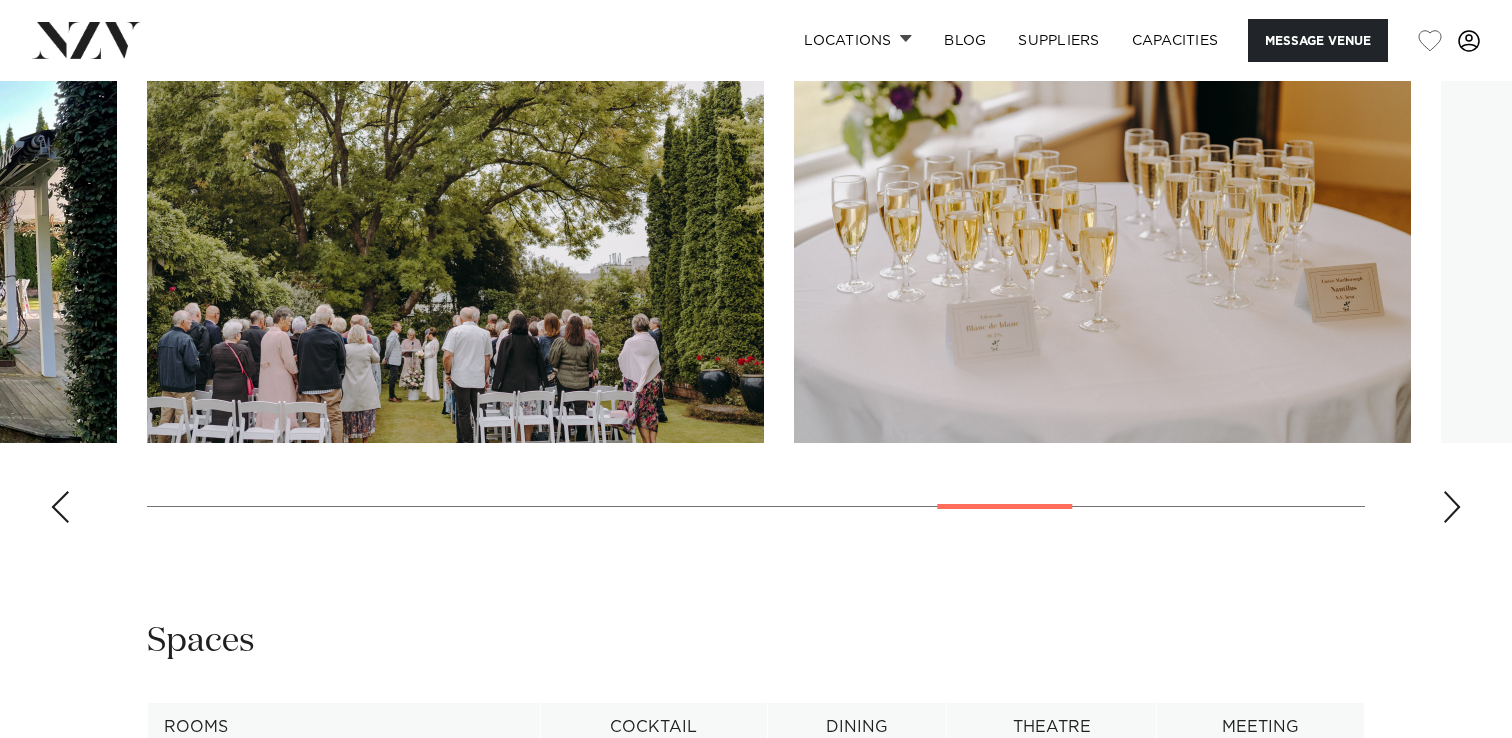 click at bounding box center (1452, 507) 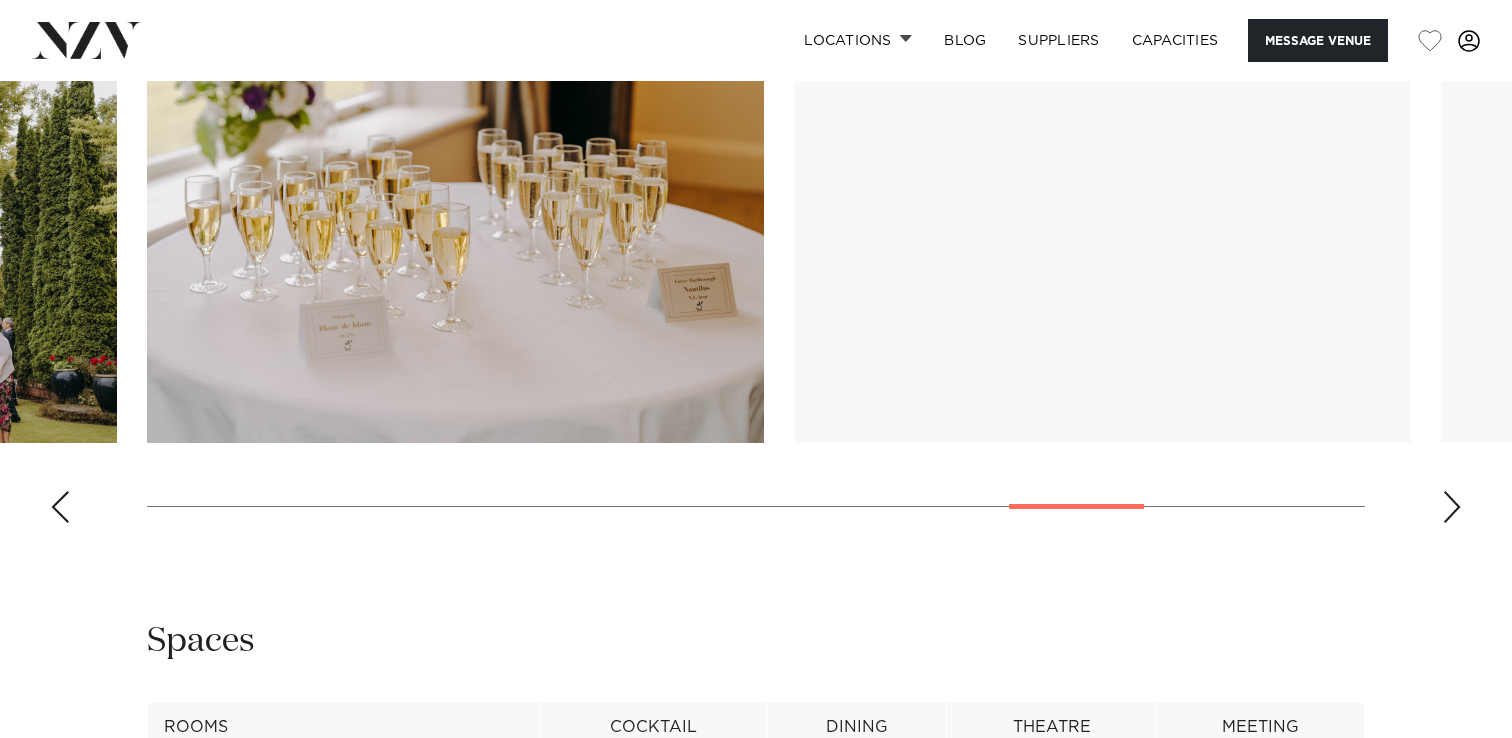 click at bounding box center (1452, 507) 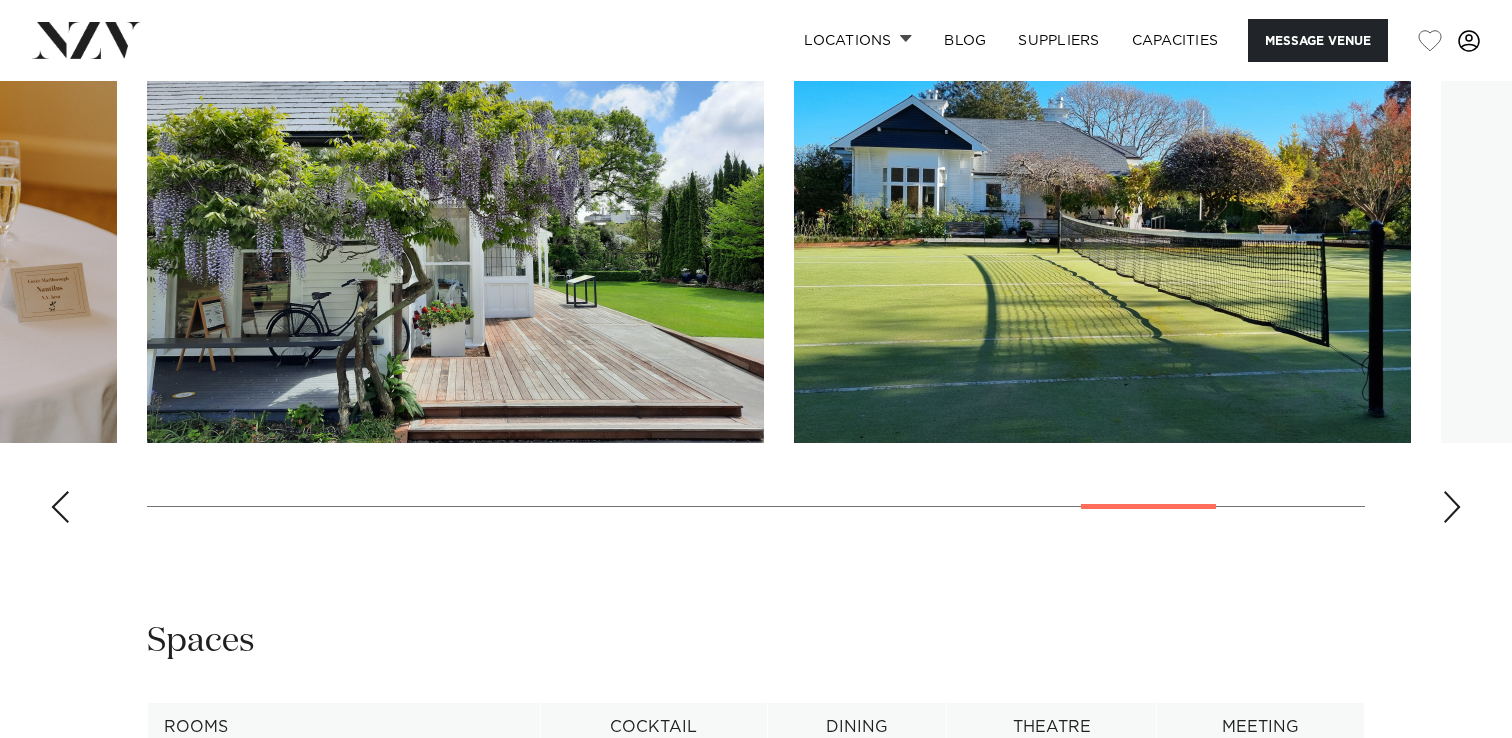 click at bounding box center [1452, 507] 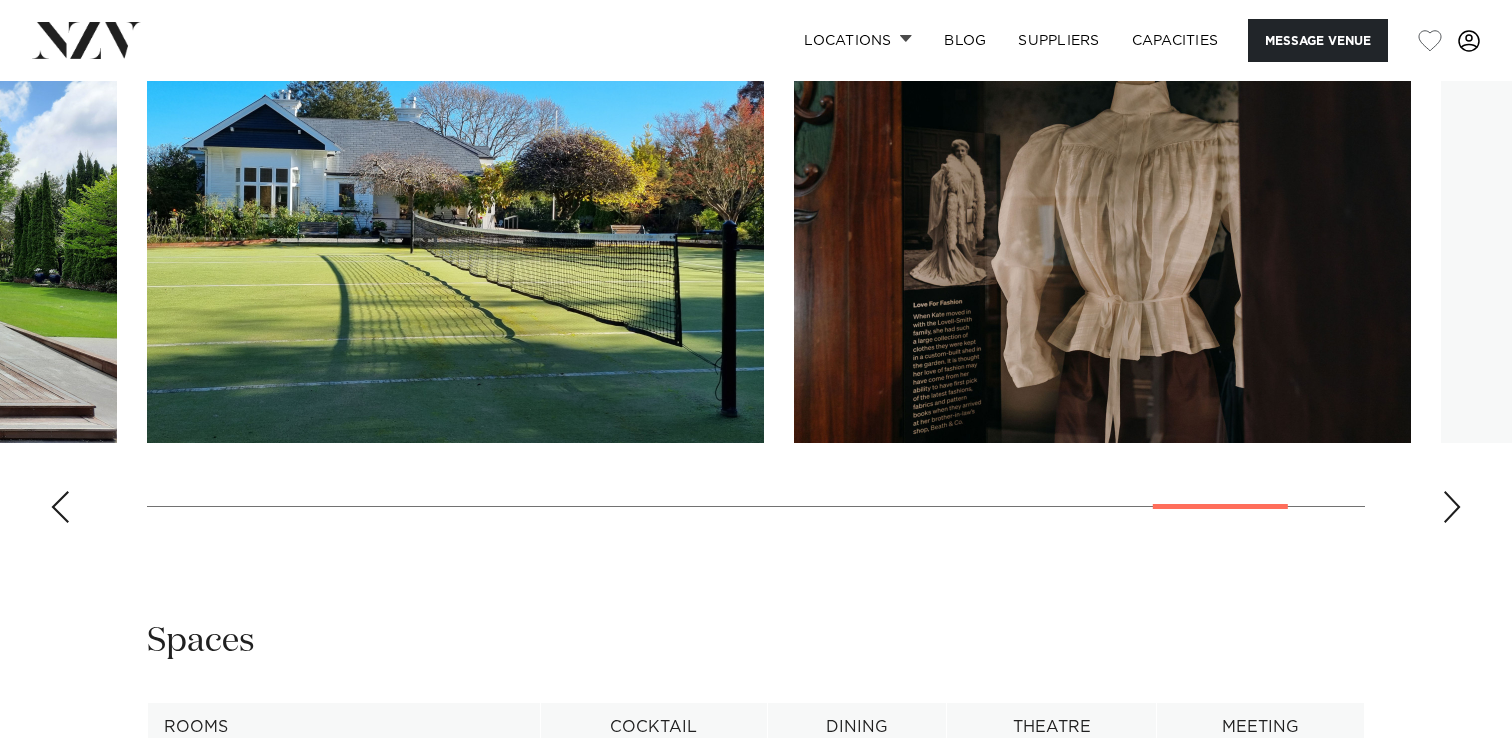 click at bounding box center [1452, 507] 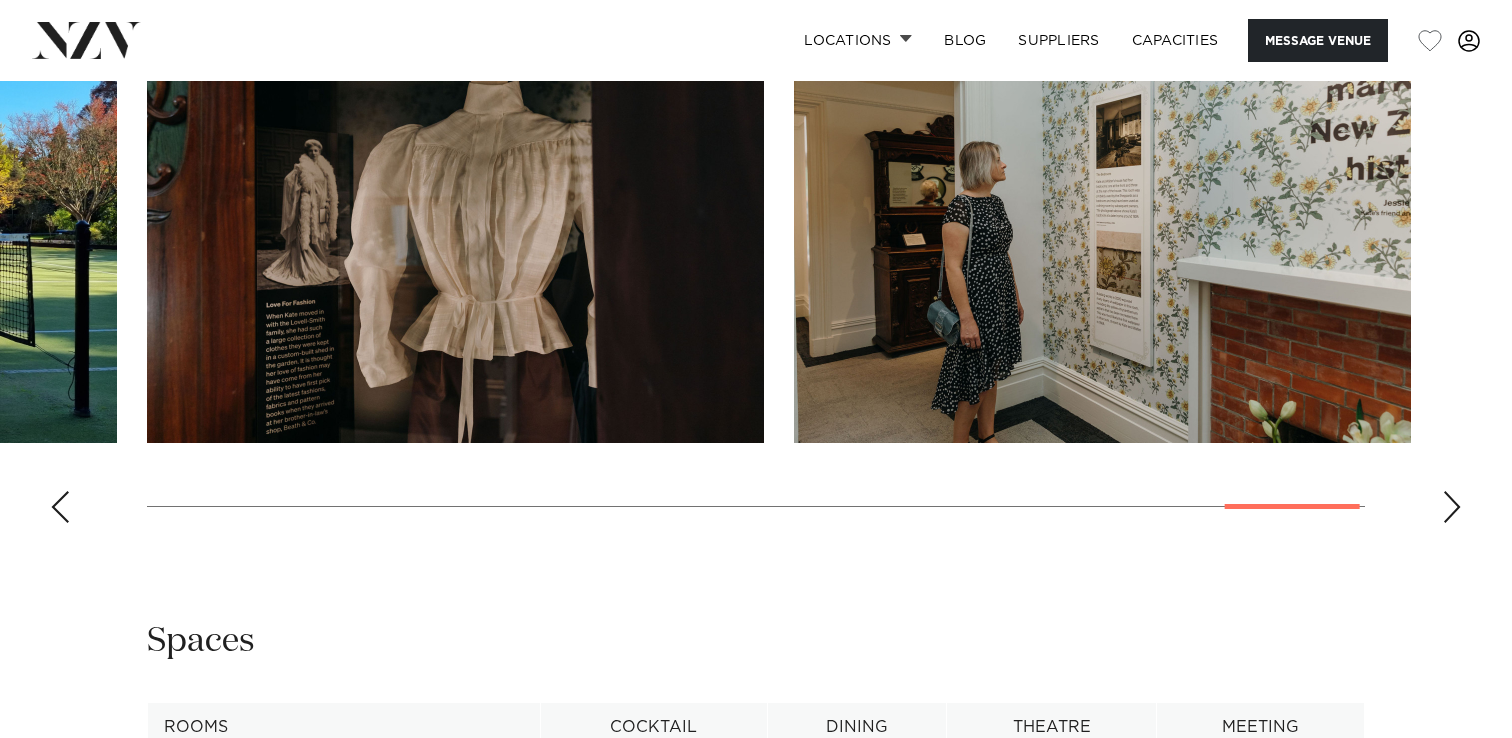 click at bounding box center [1452, 507] 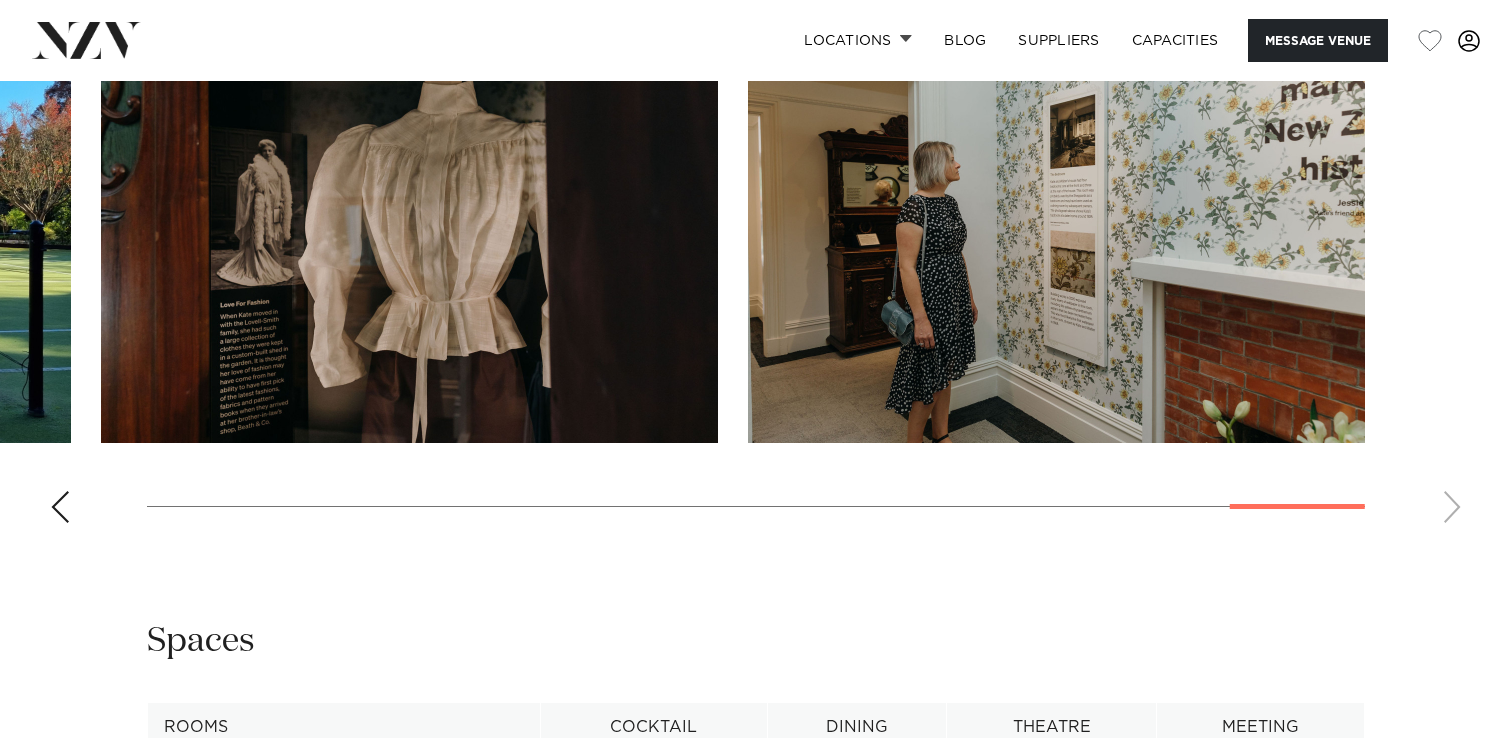click at bounding box center [60, 507] 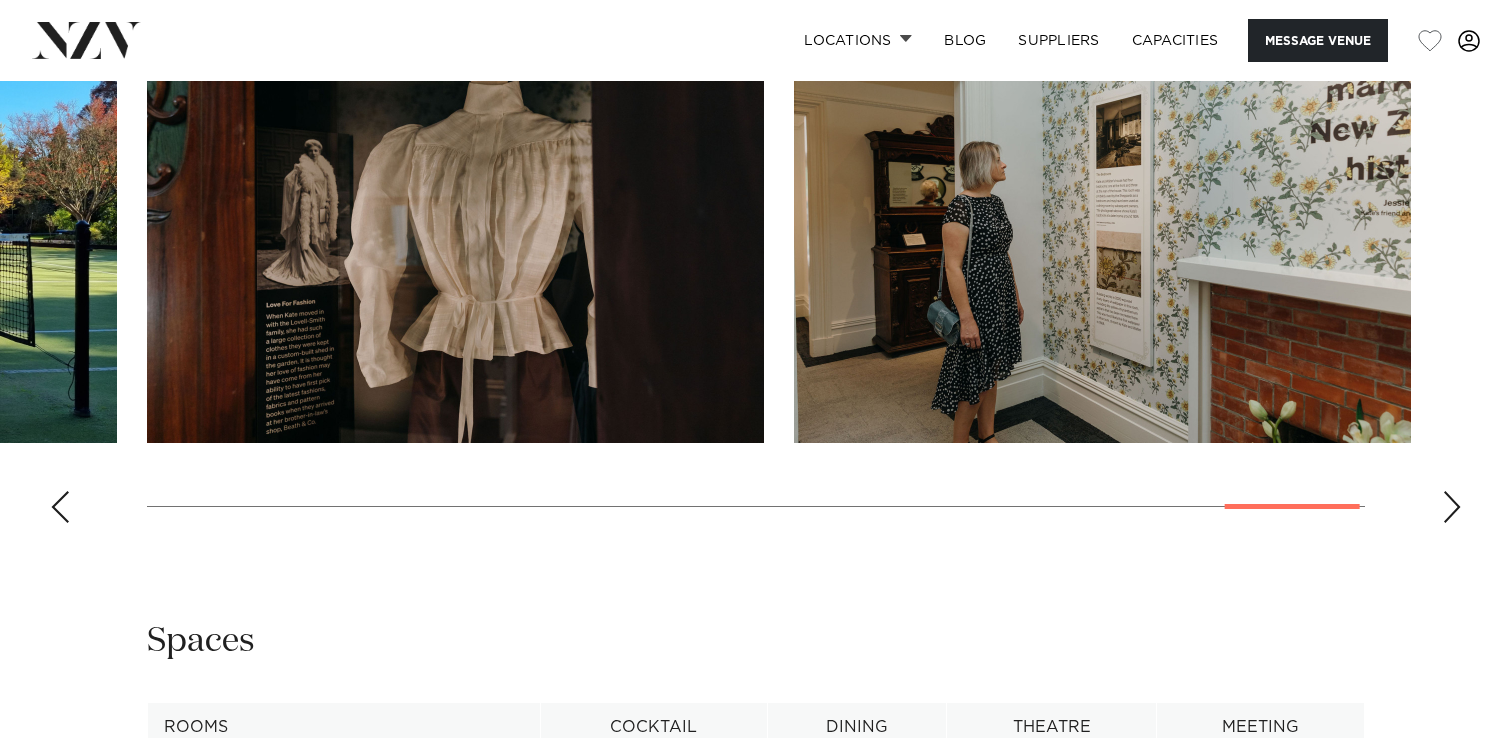 click at bounding box center [60, 507] 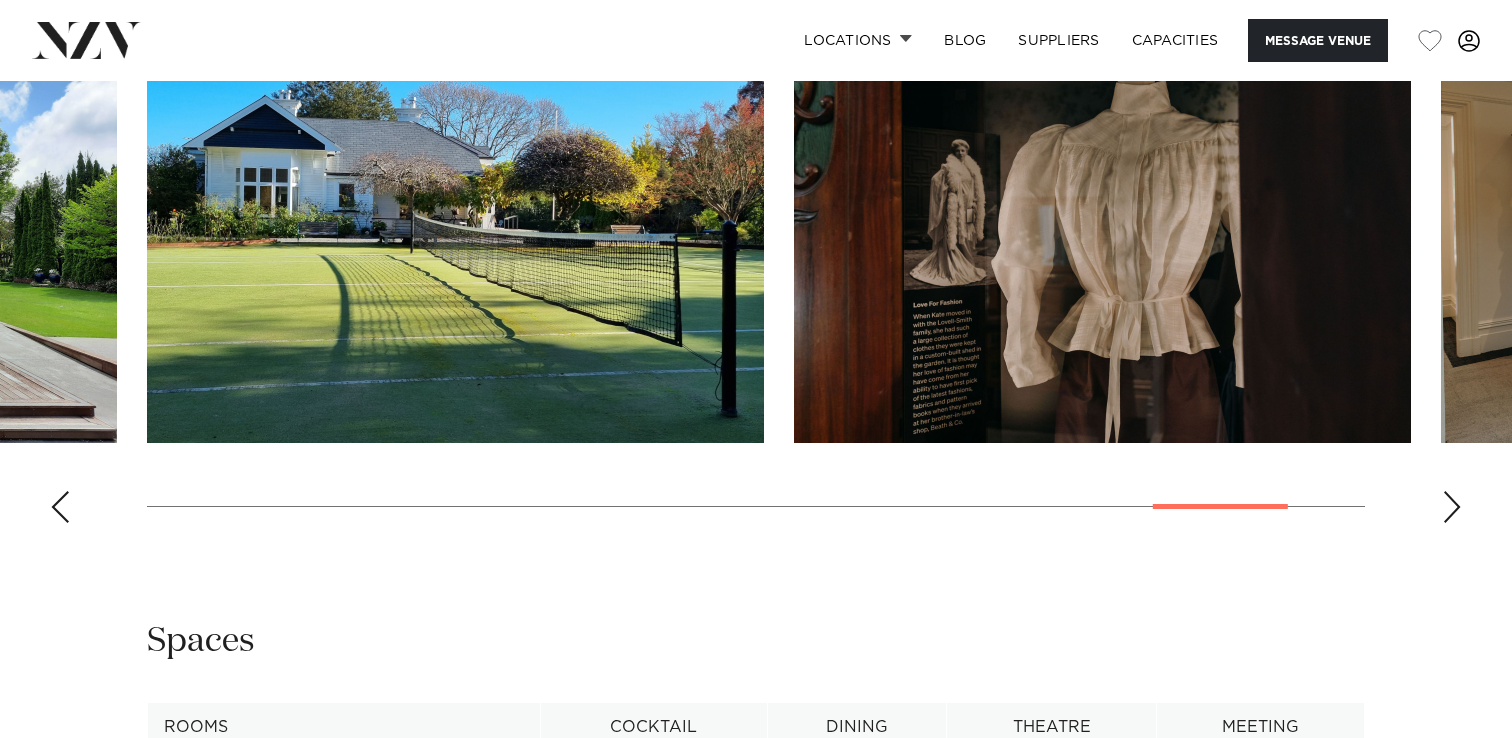 click at bounding box center [60, 507] 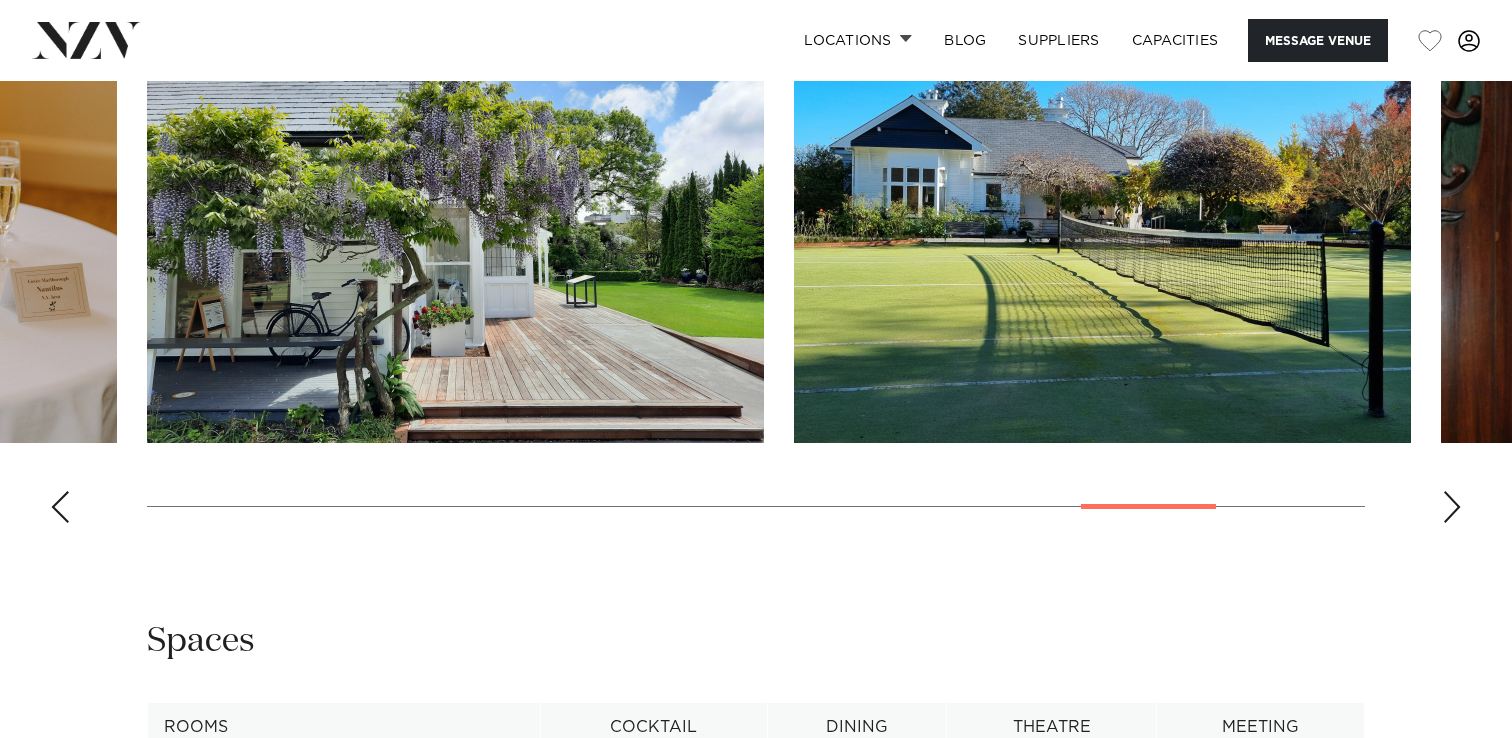 click at bounding box center [60, 507] 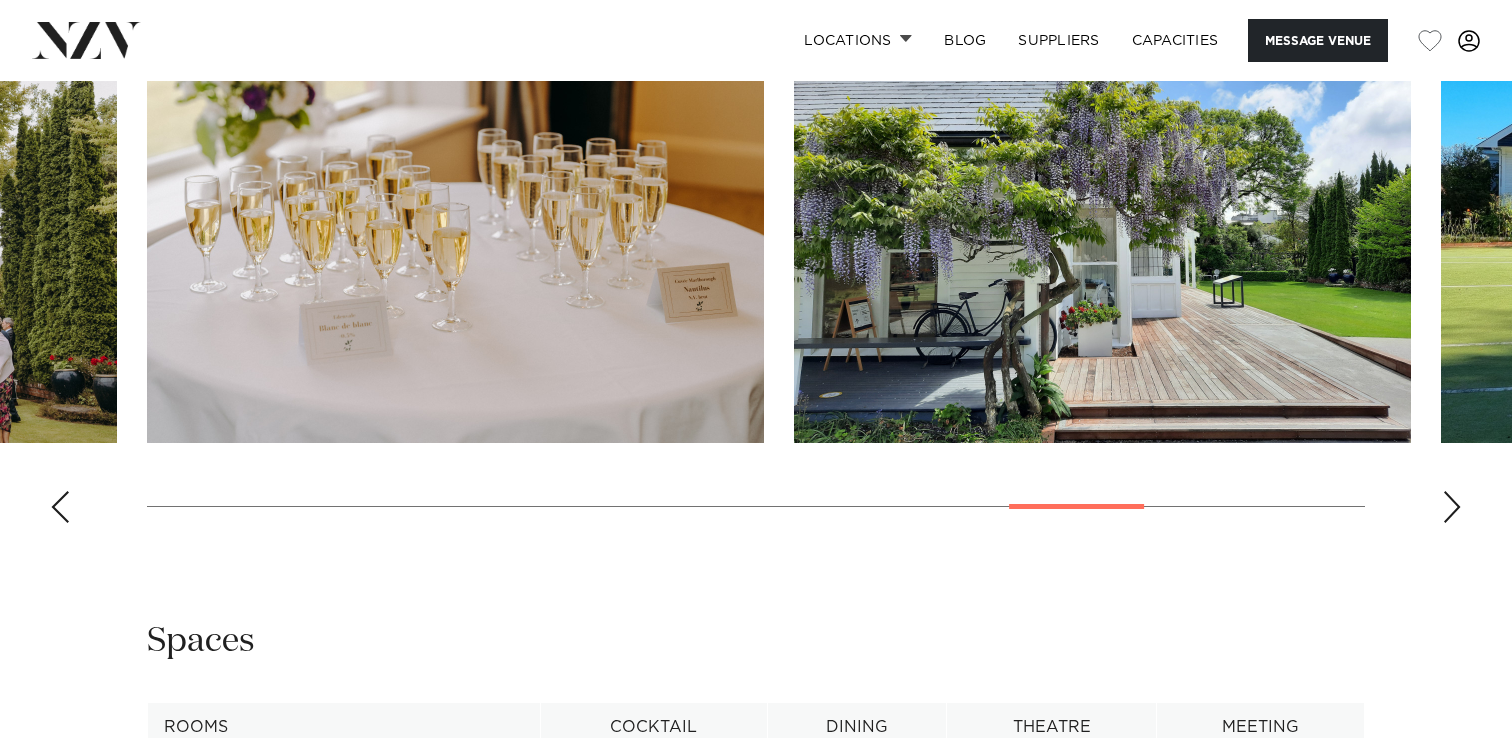 click at bounding box center [60, 507] 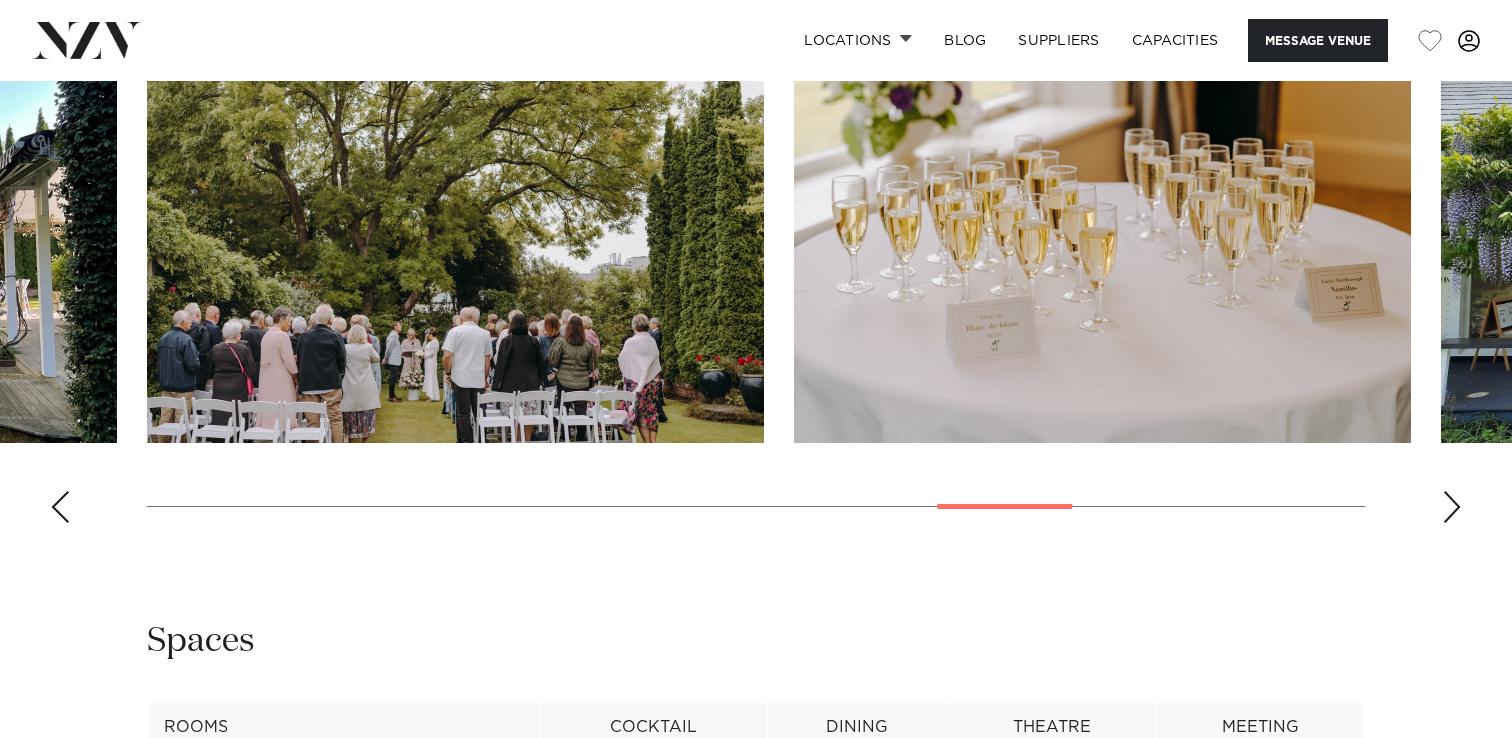 click at bounding box center (60, 507) 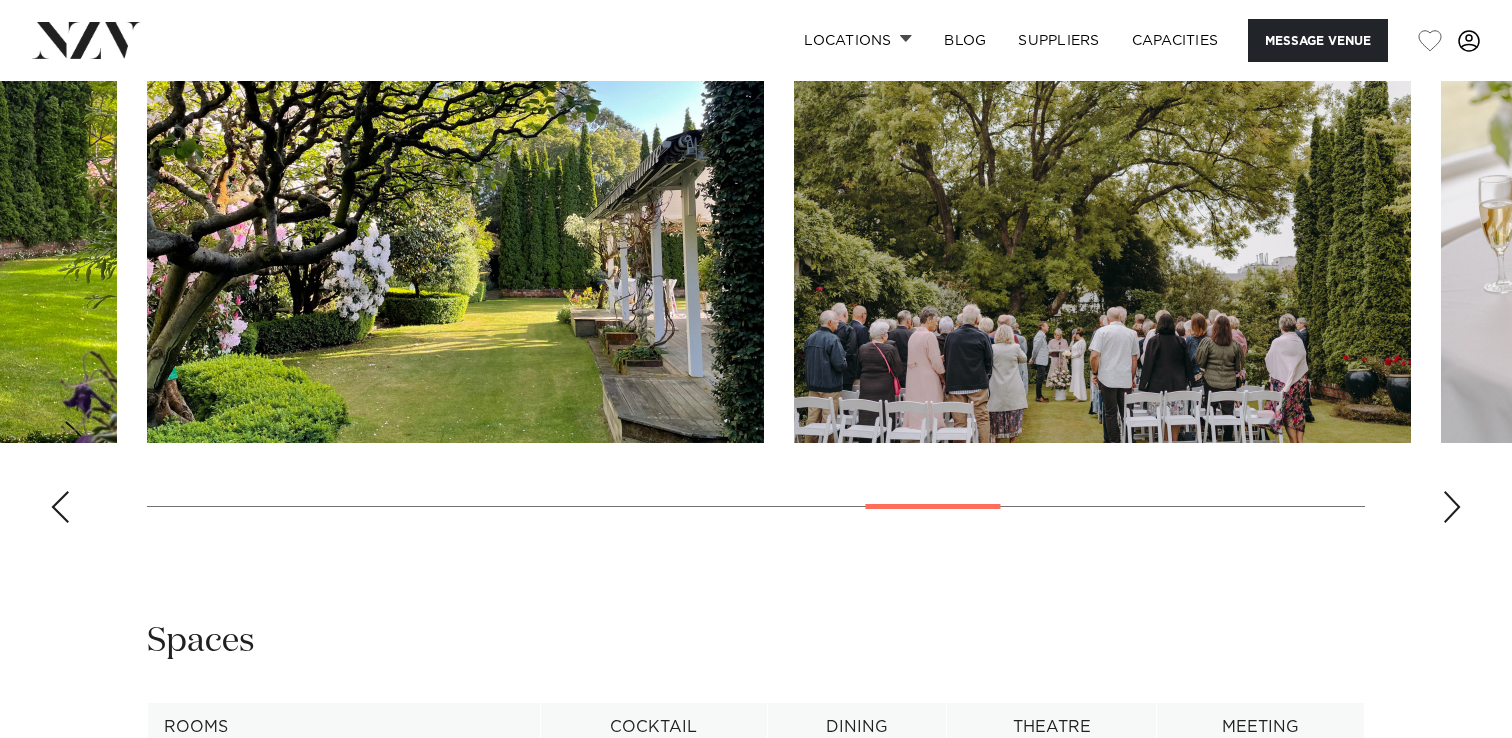 click at bounding box center [60, 507] 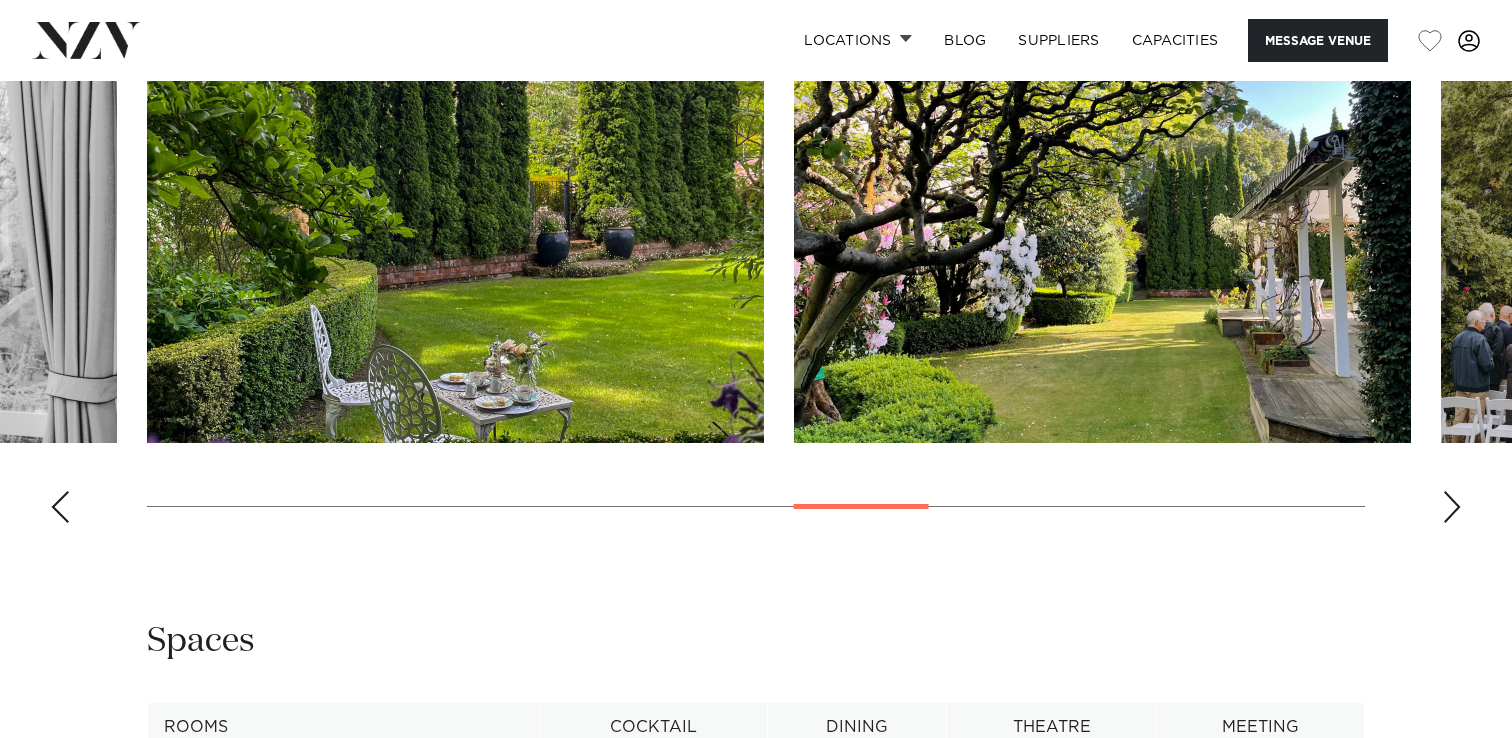 click at bounding box center (60, 507) 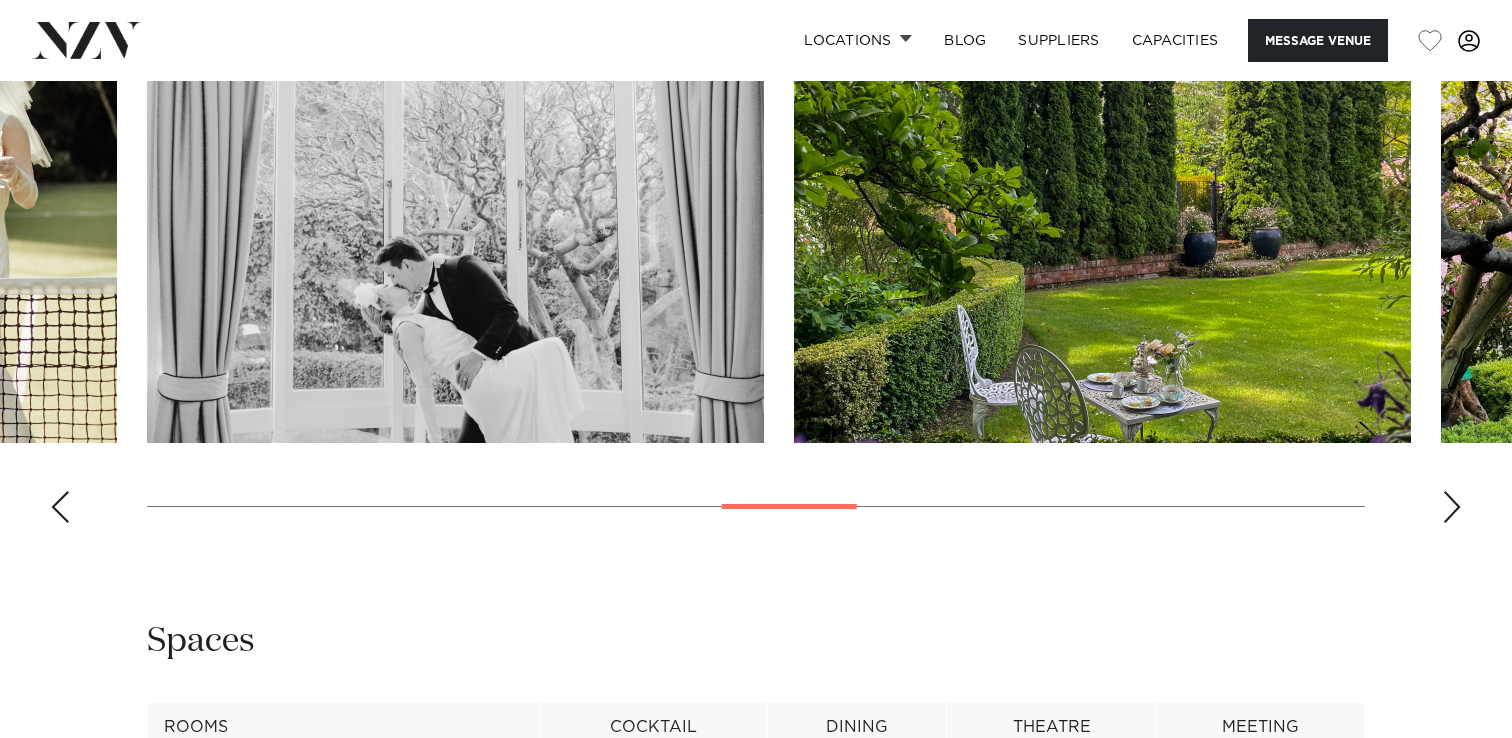 click at bounding box center [60, 507] 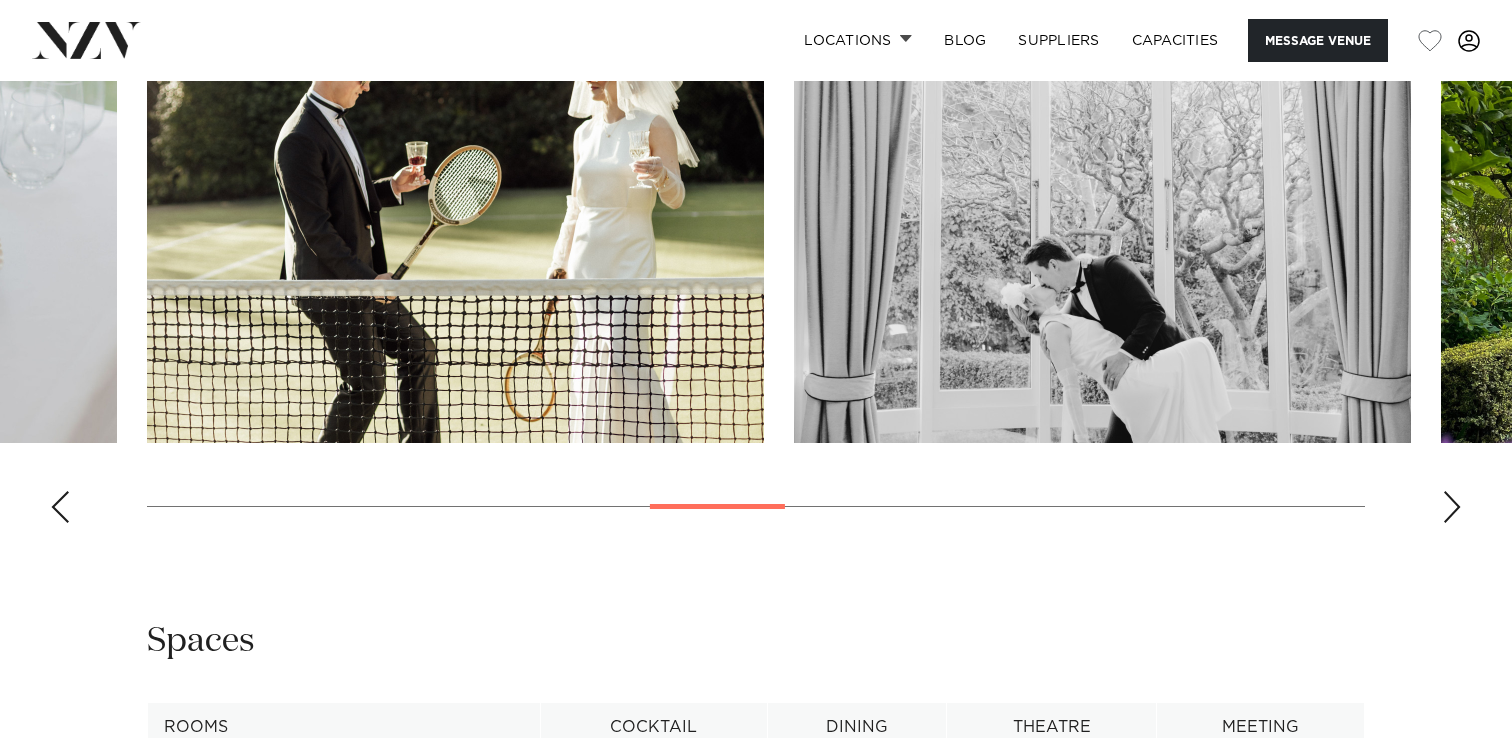 click at bounding box center (60, 507) 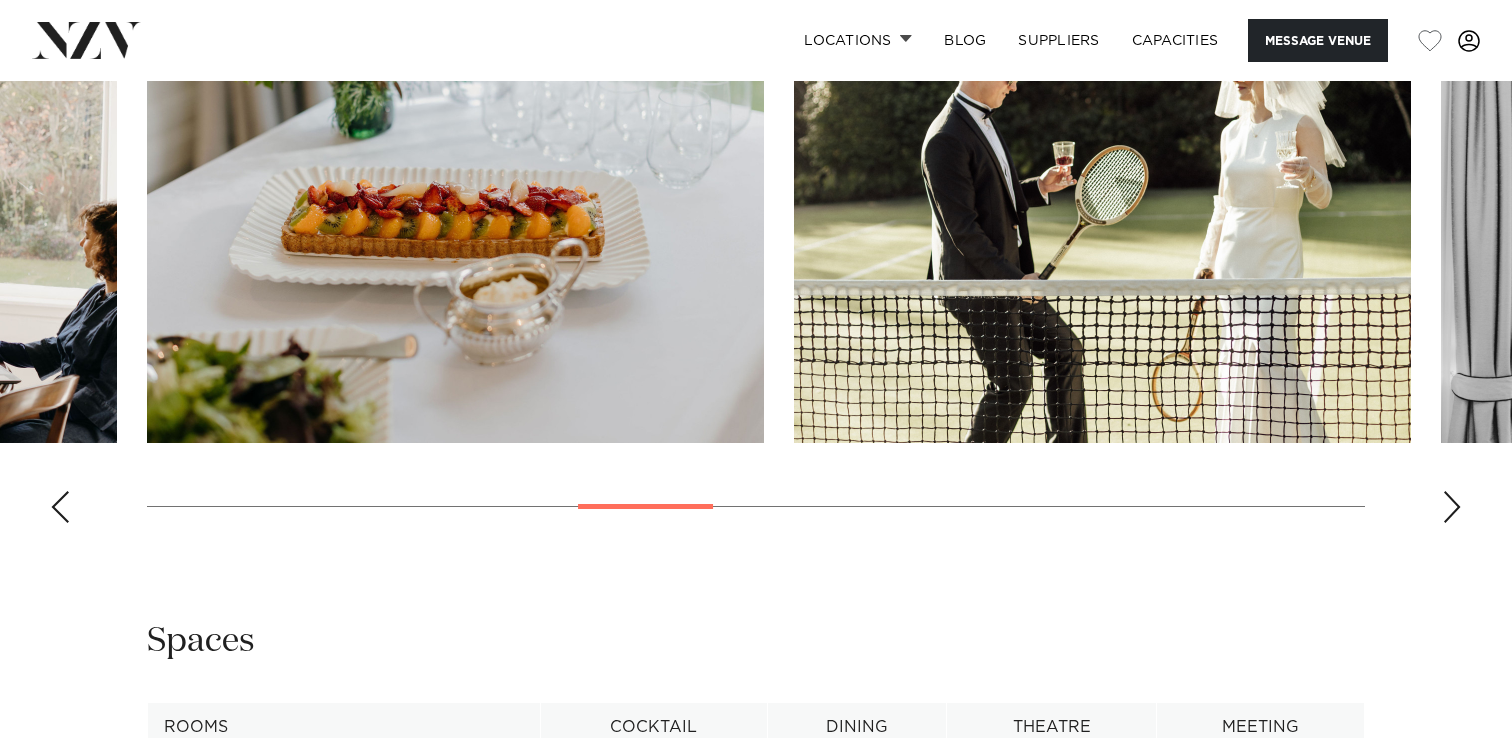 click at bounding box center [60, 507] 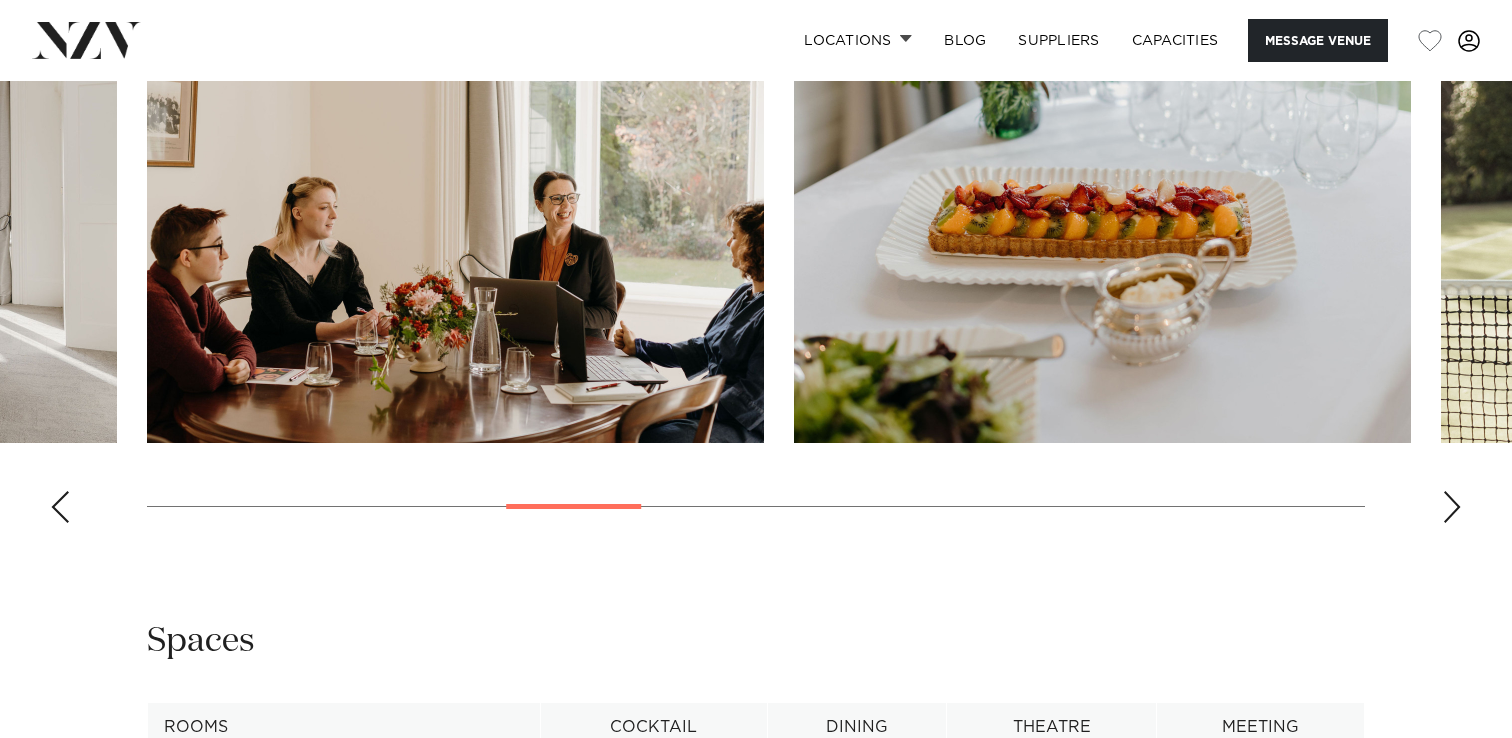 click at bounding box center (60, 507) 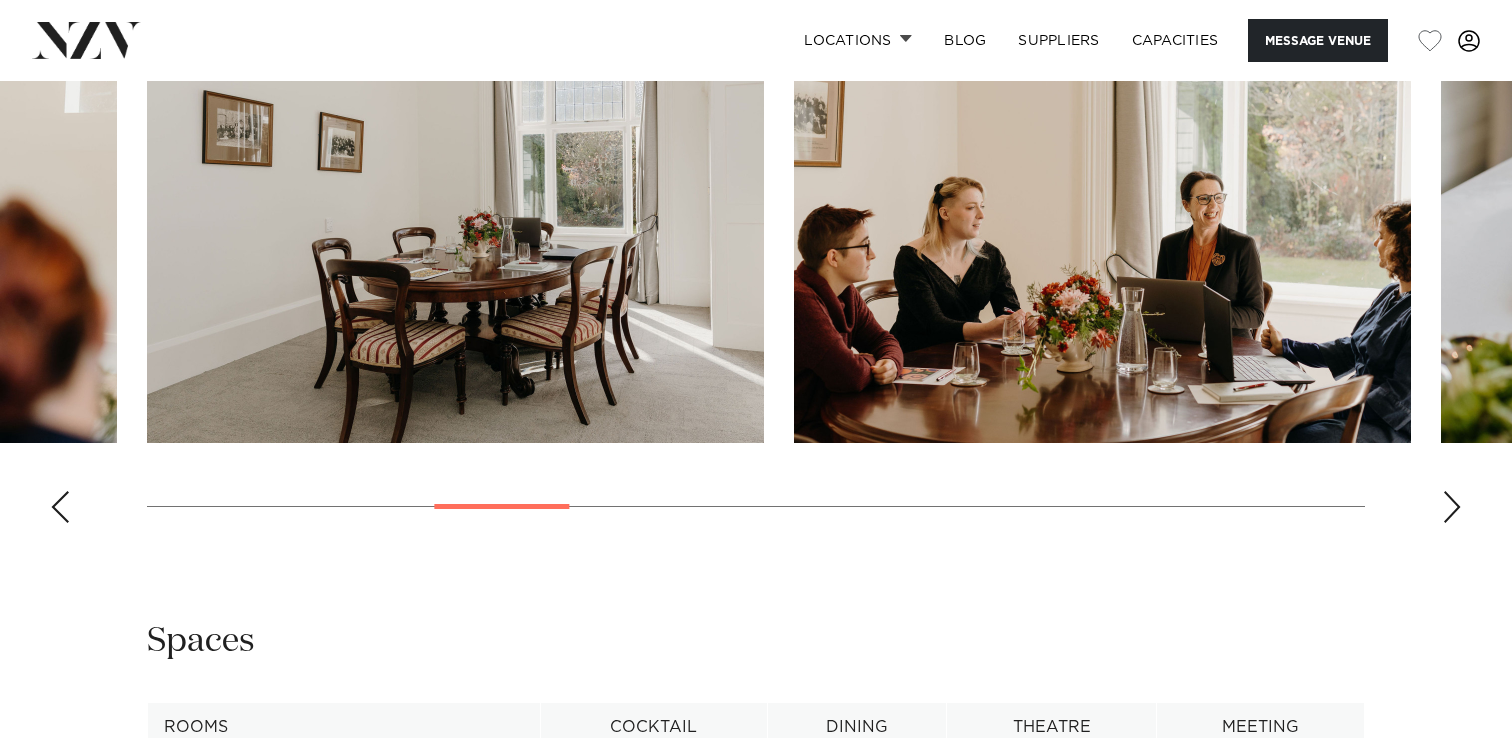 click at bounding box center [60, 507] 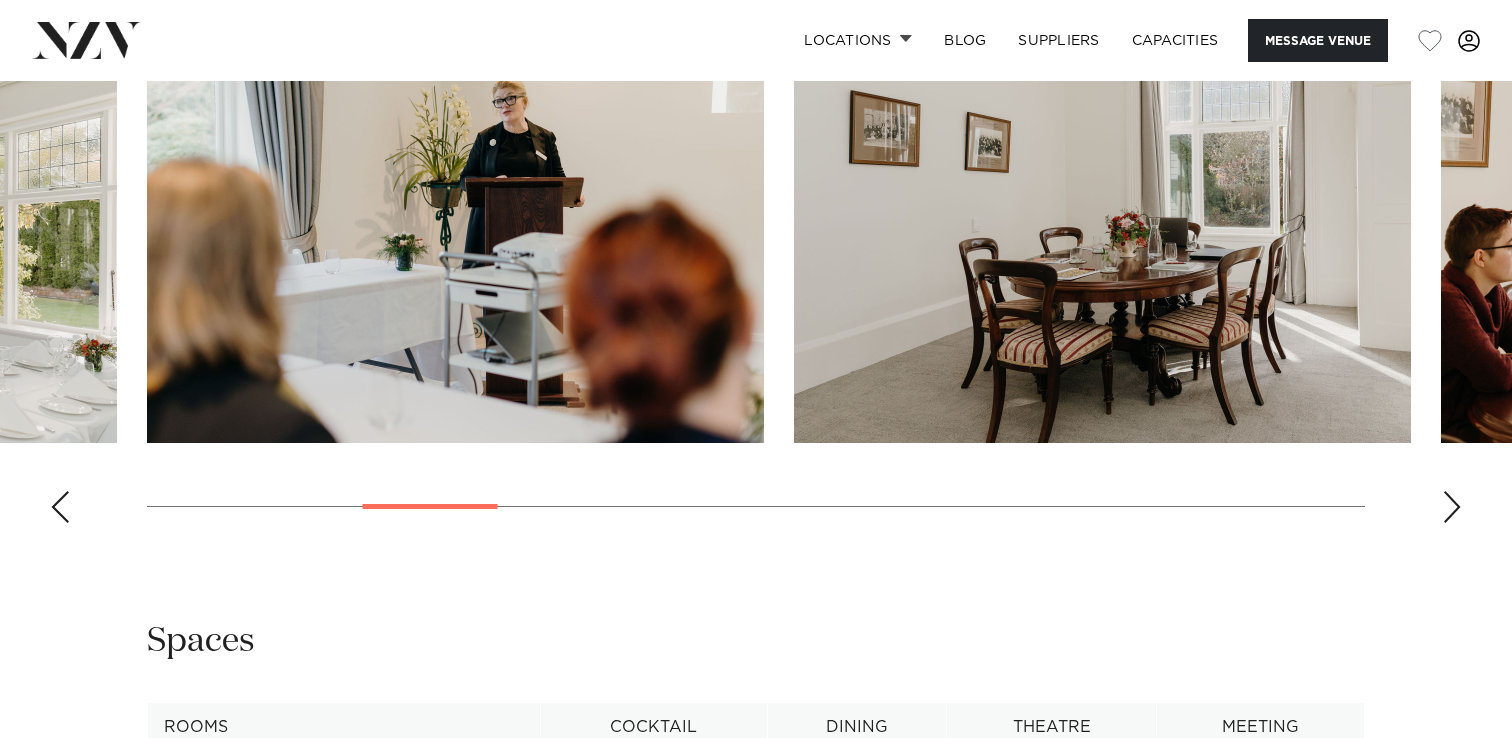 click at bounding box center (60, 507) 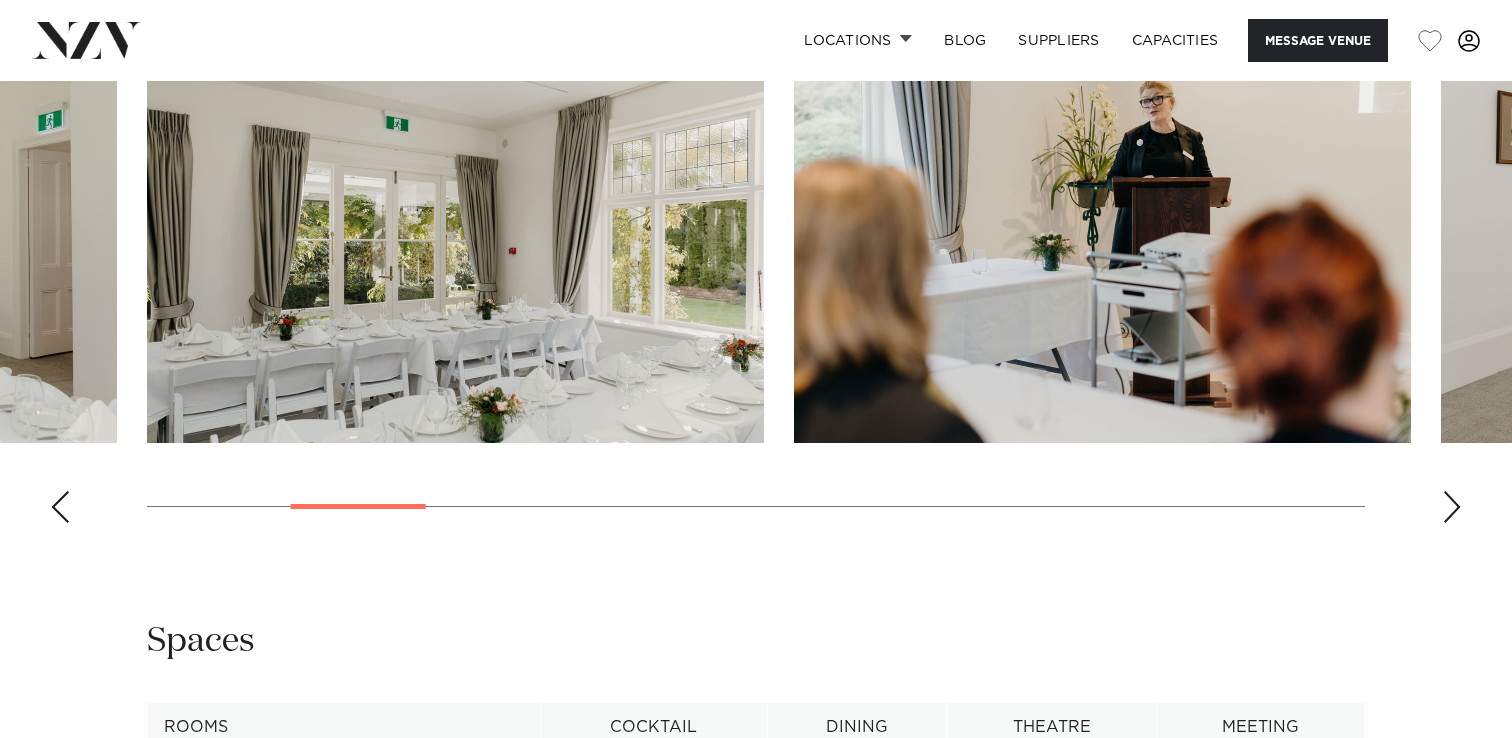 click at bounding box center (60, 507) 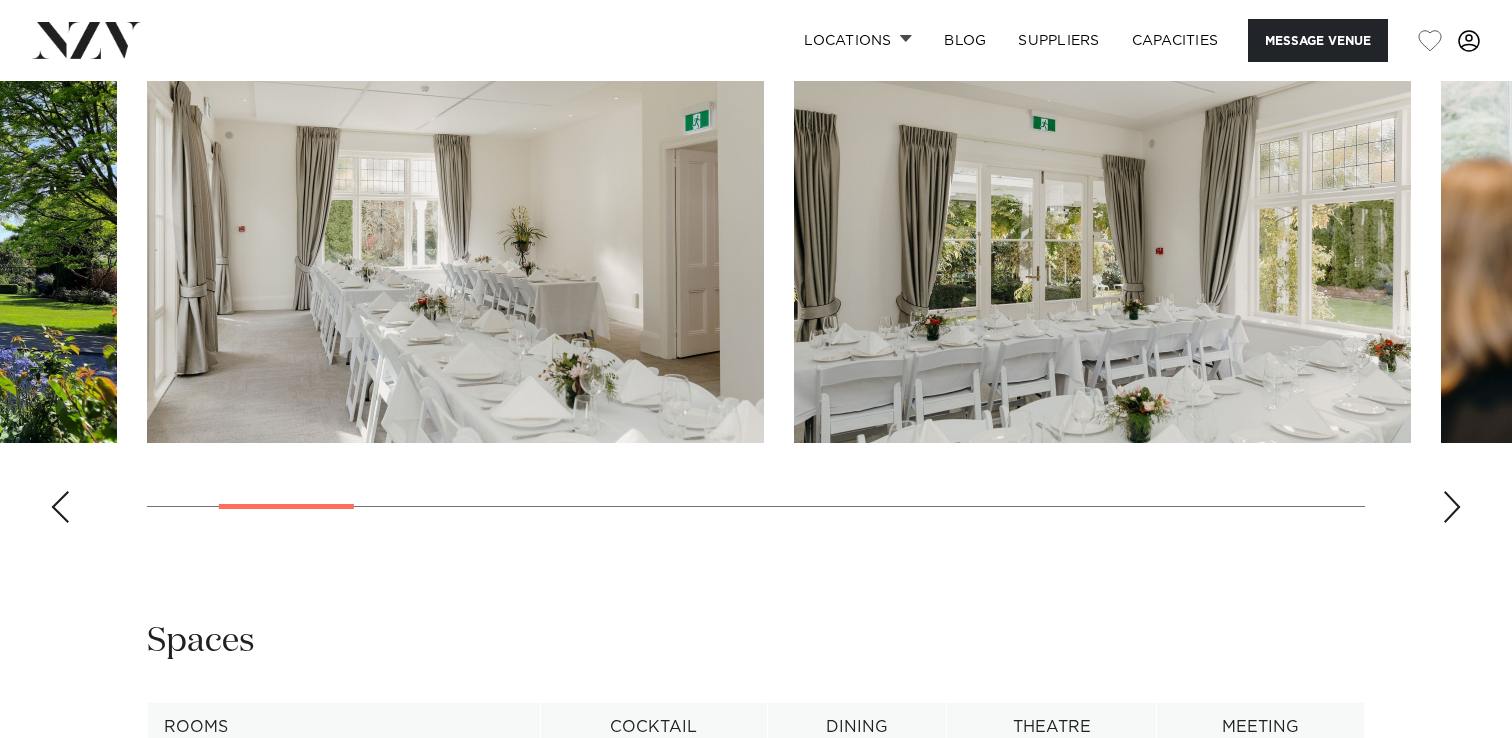 click at bounding box center [60, 507] 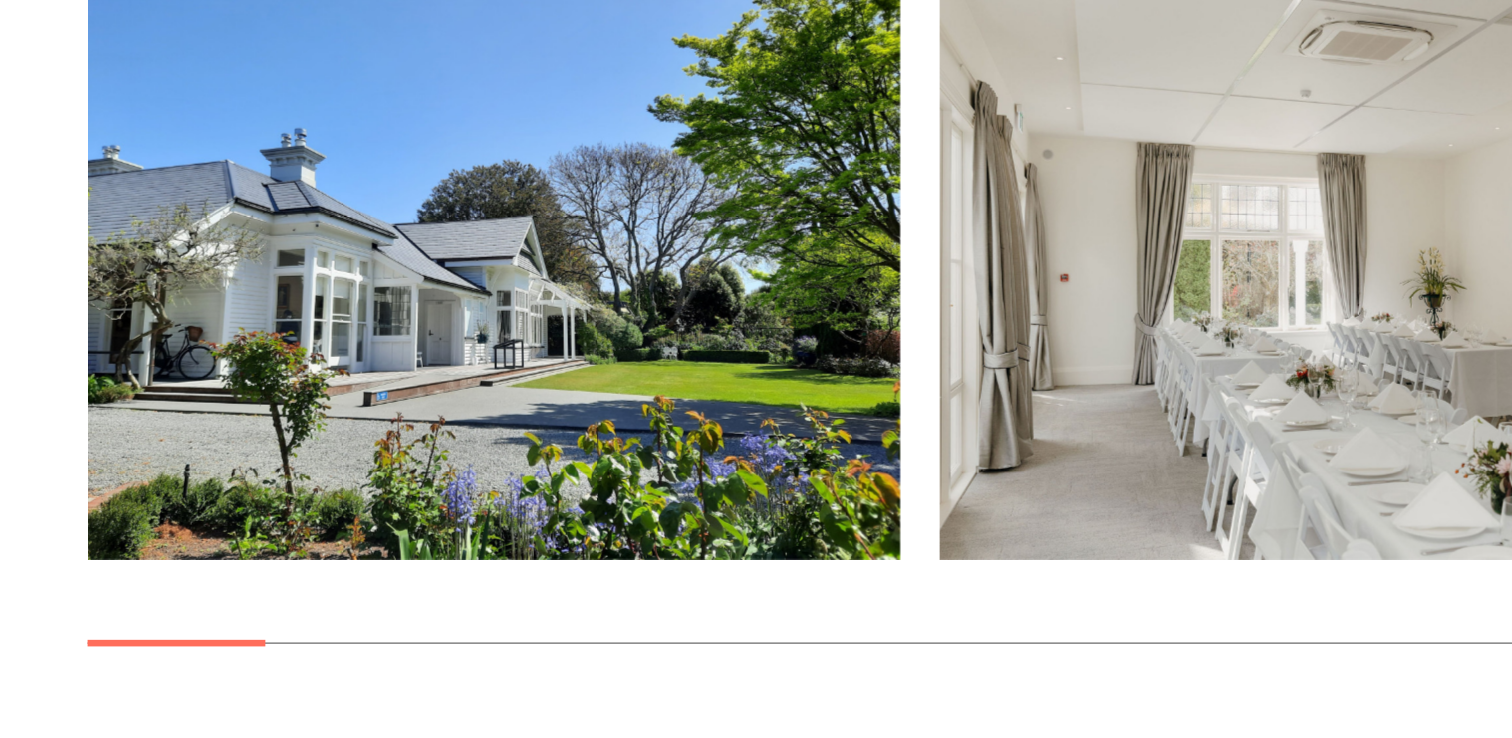 scroll, scrollTop: 1862, scrollLeft: 0, axis: vertical 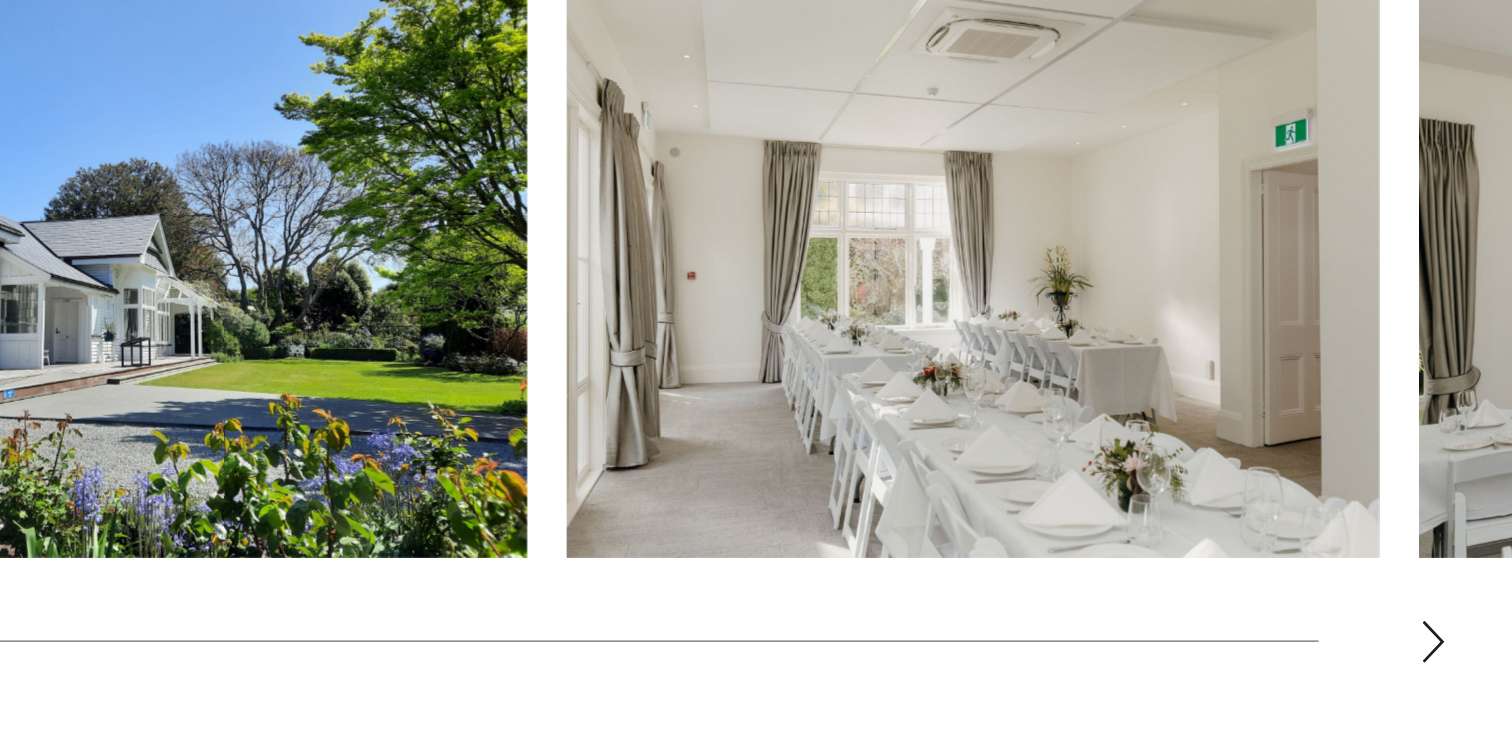 click at bounding box center (1452, 665) 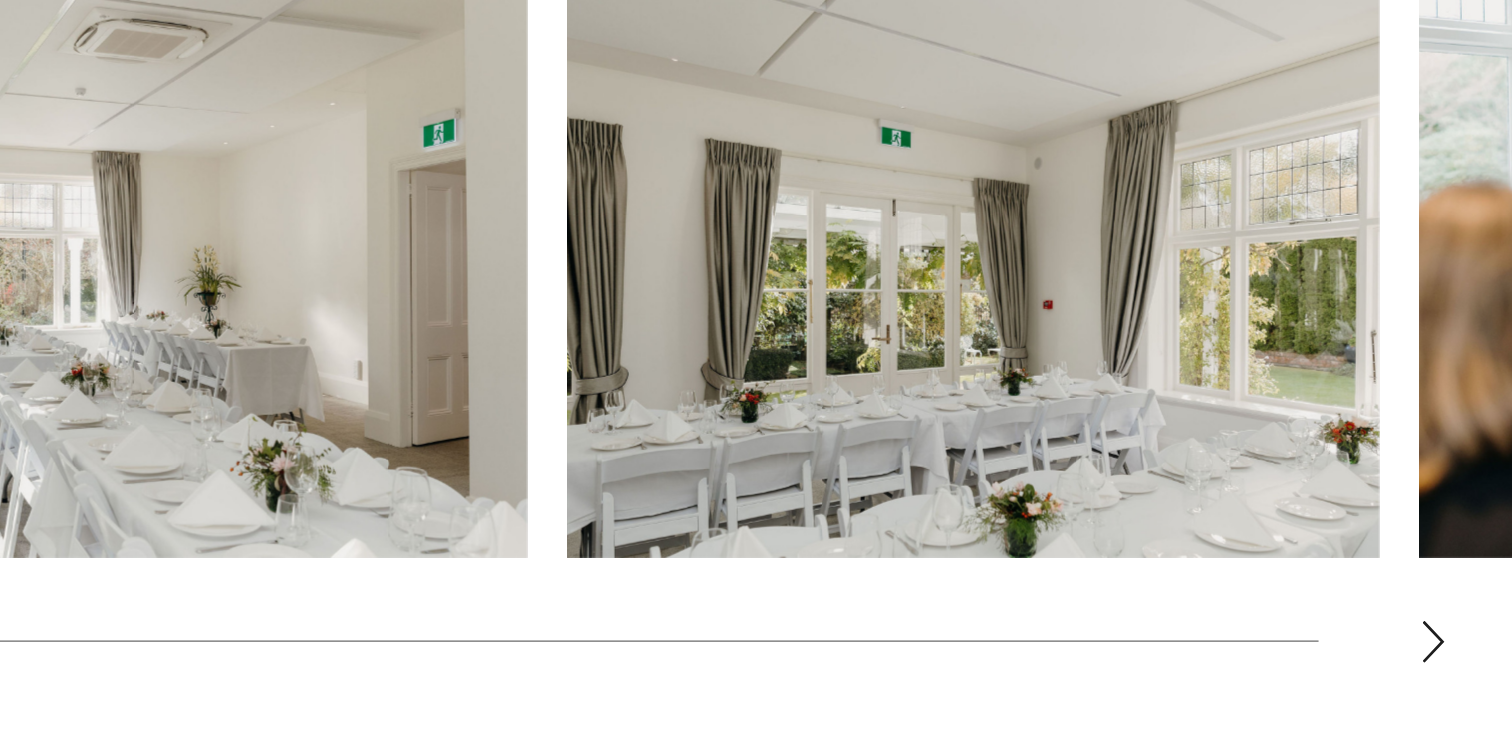 click at bounding box center [1452, 665] 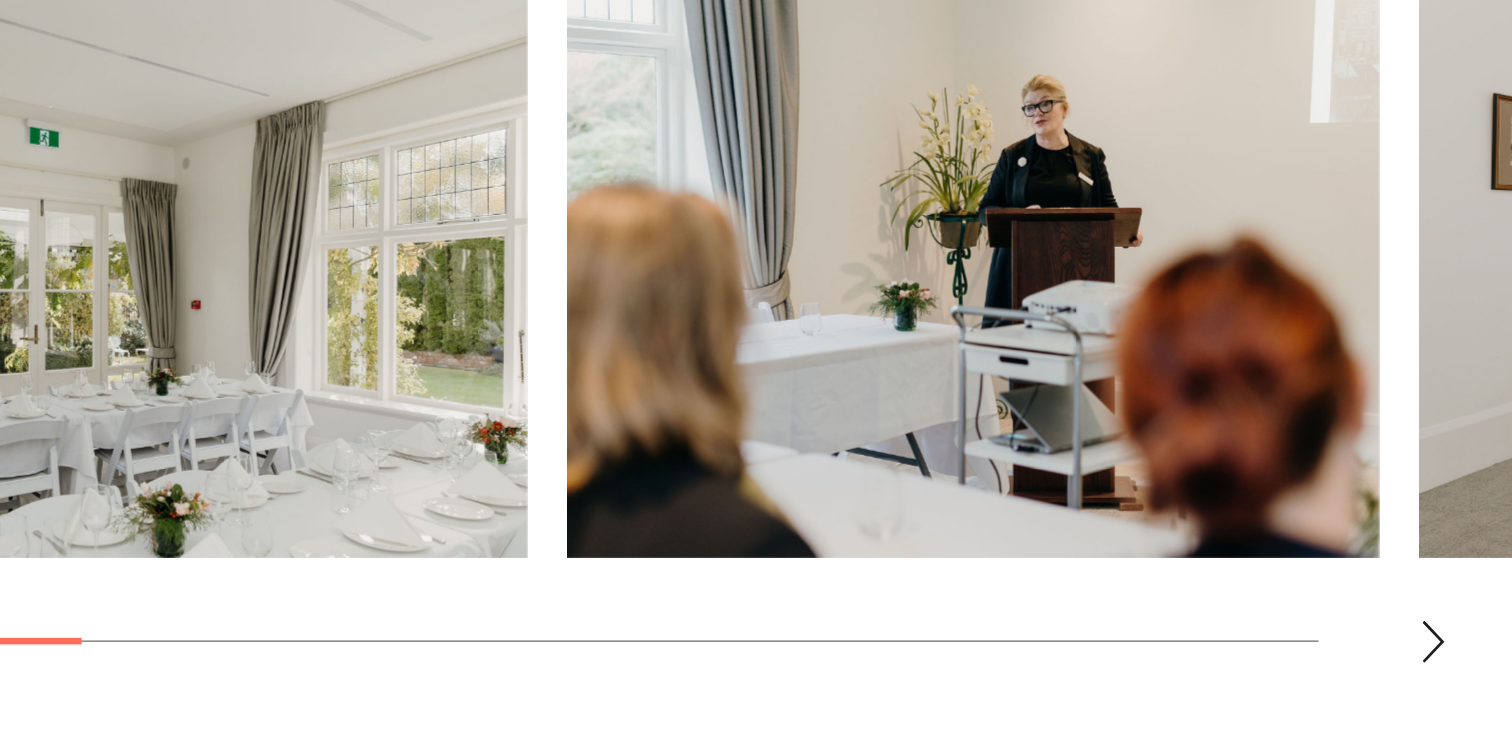 click at bounding box center (1452, 665) 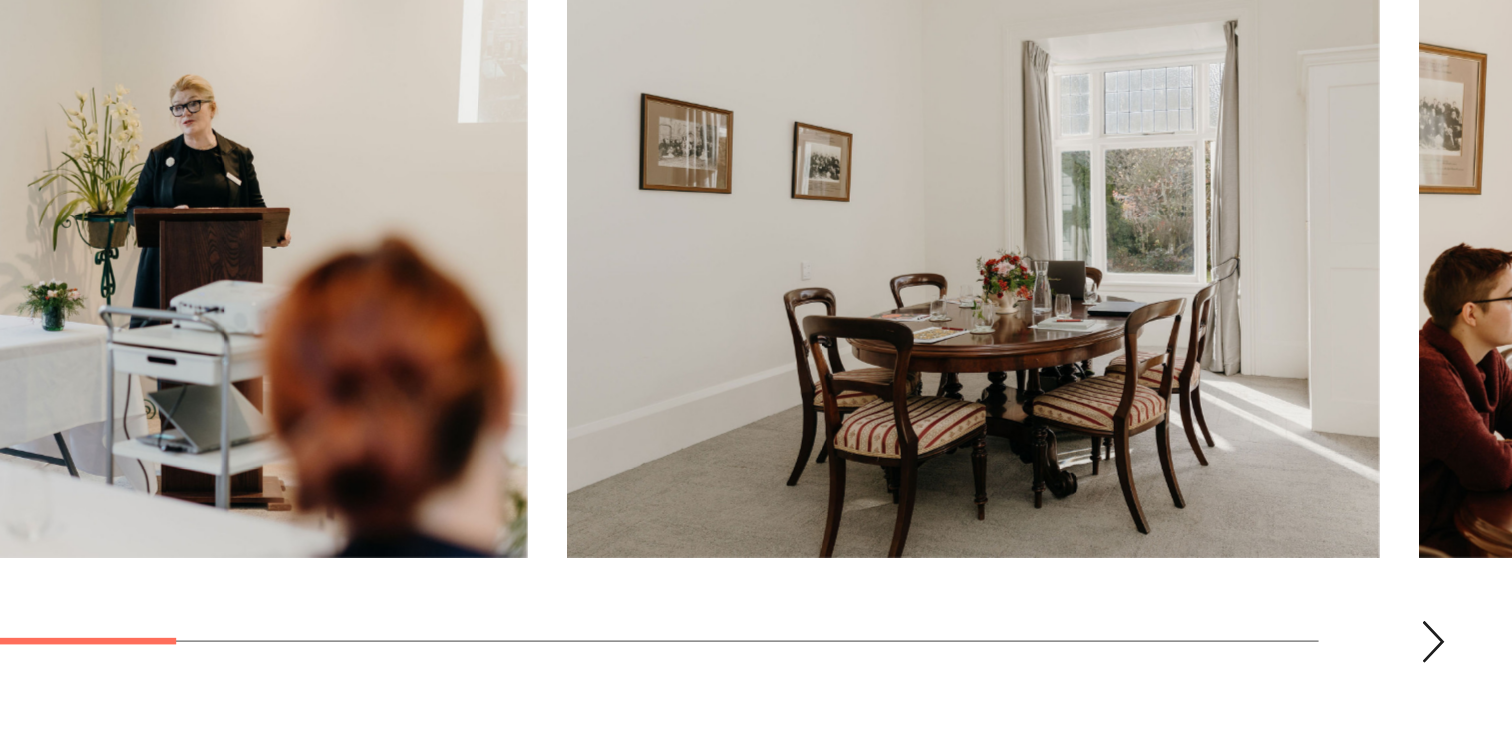 click at bounding box center [1452, 665] 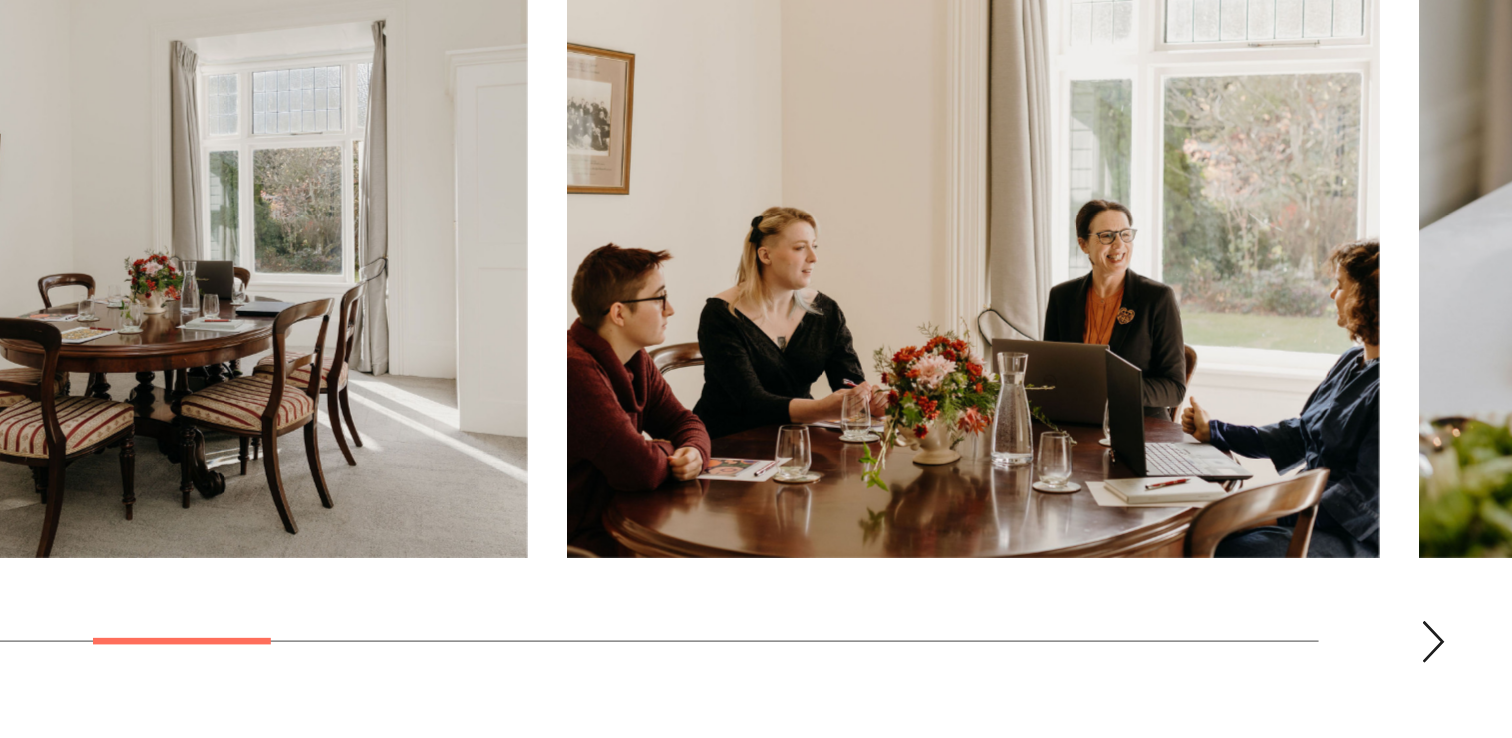 scroll, scrollTop: 1861, scrollLeft: 0, axis: vertical 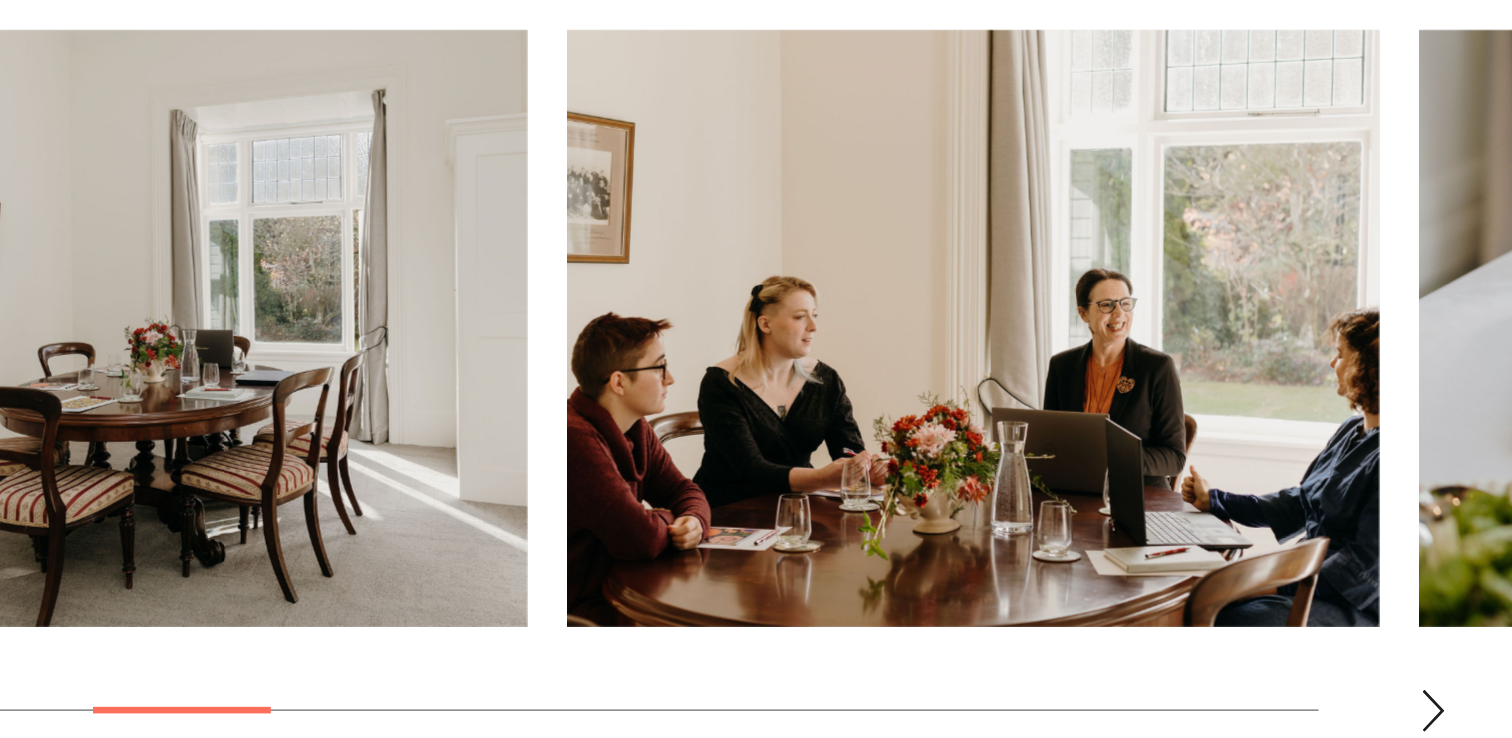 click at bounding box center (1452, 666) 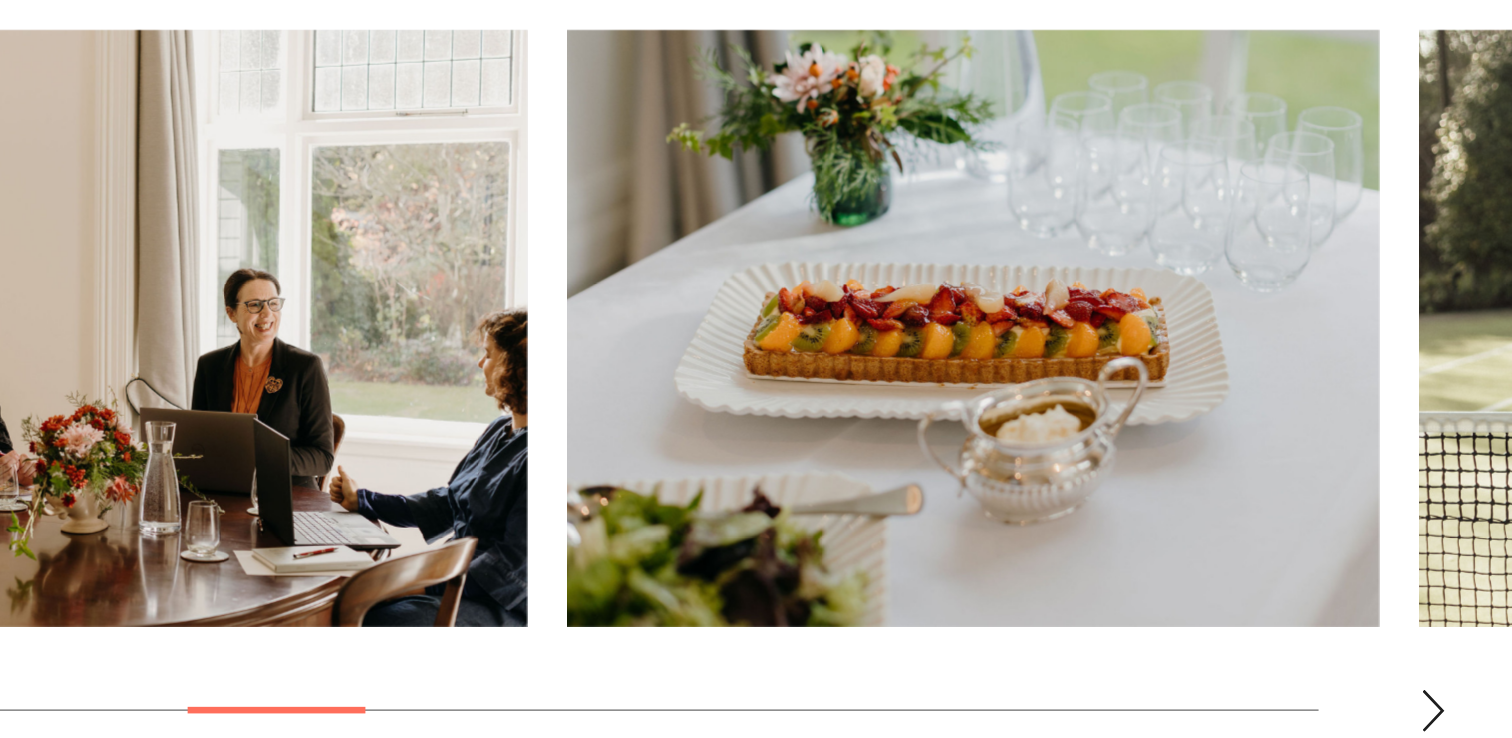 click at bounding box center (1452, 666) 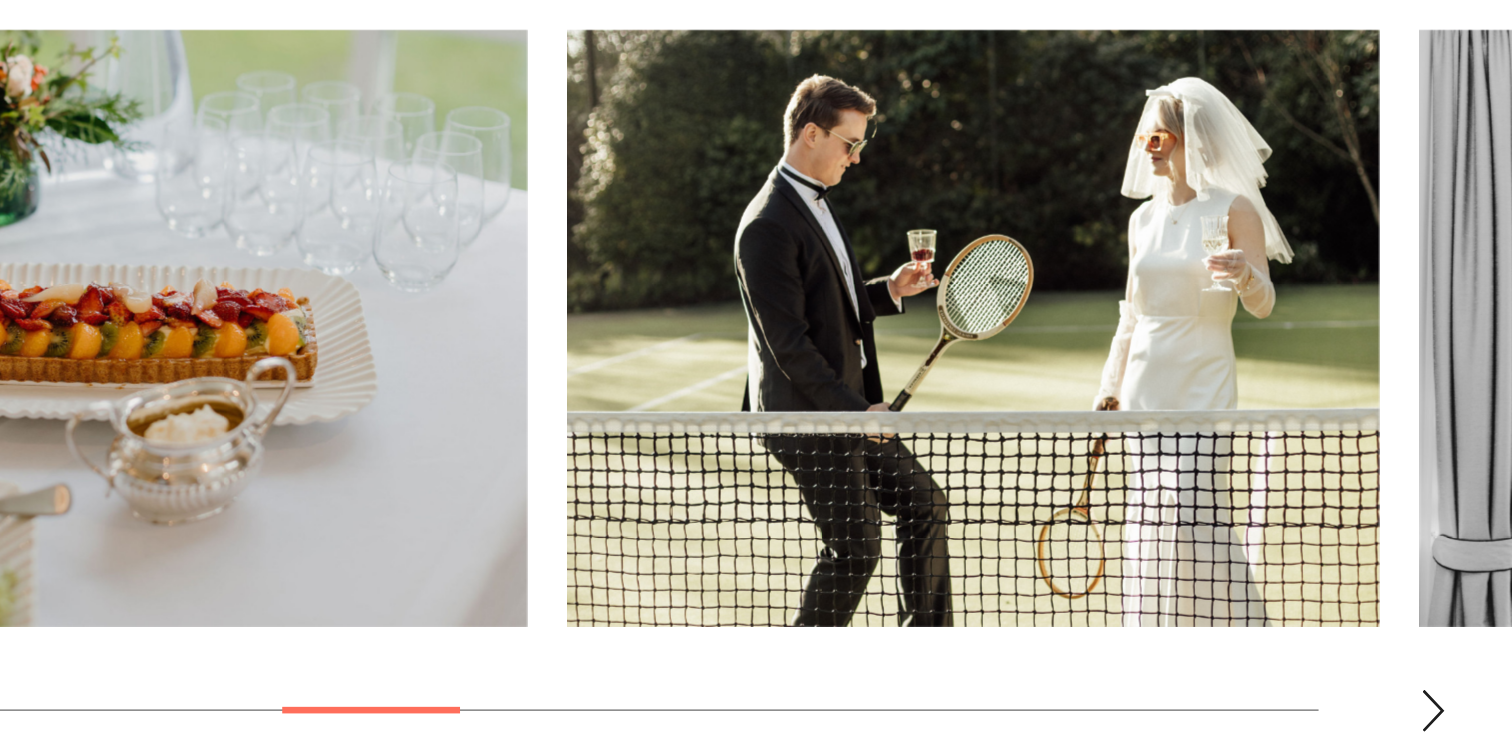 click at bounding box center [1452, 666] 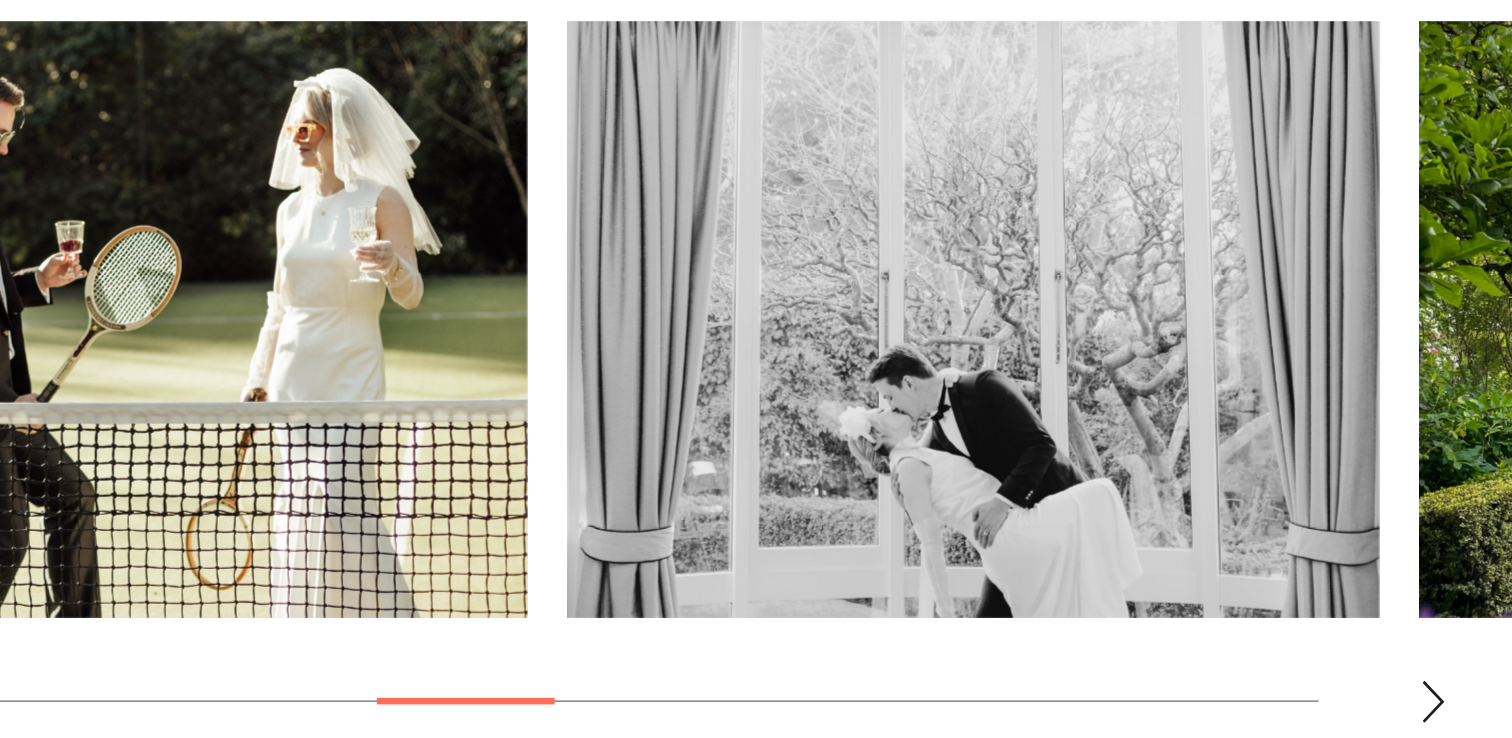 click at bounding box center (1452, 666) 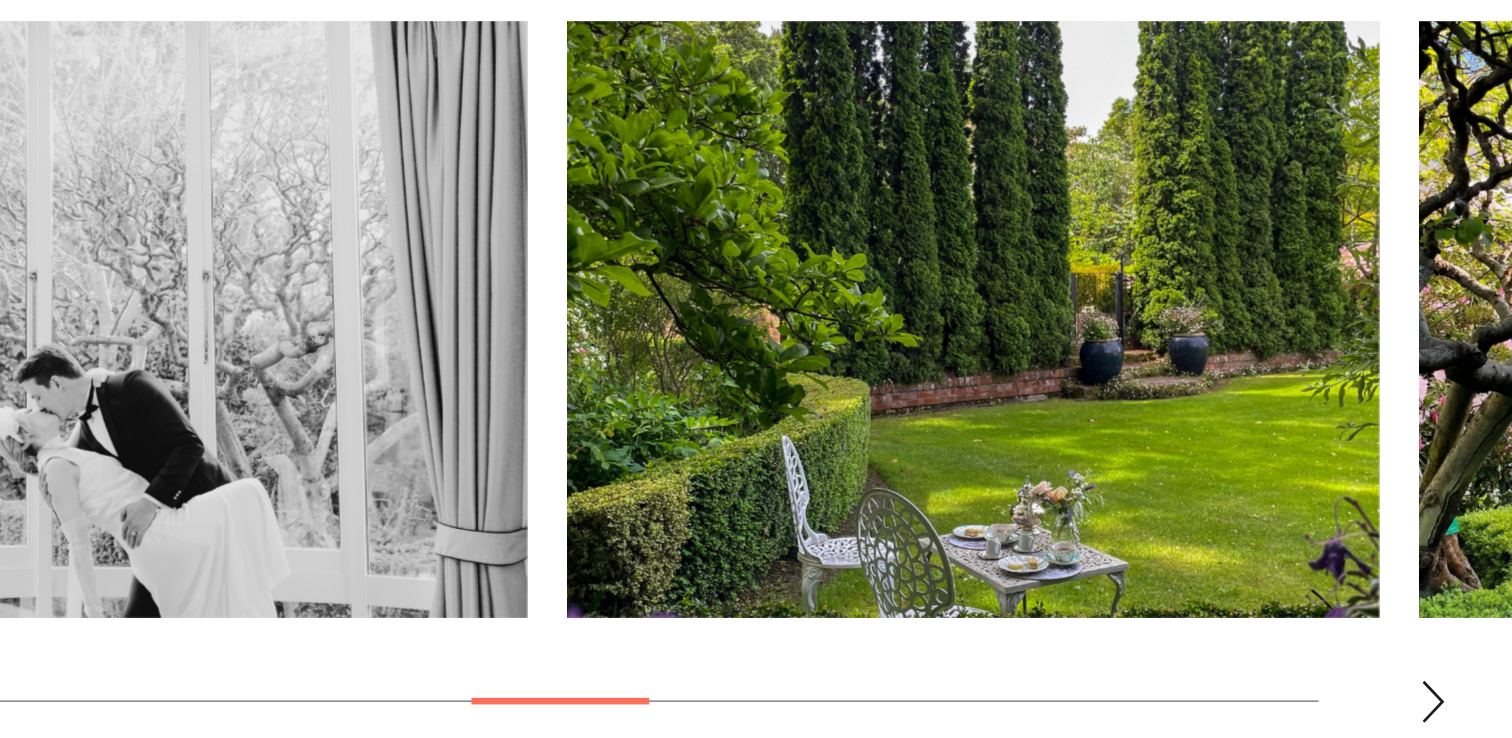 click at bounding box center (1452, 666) 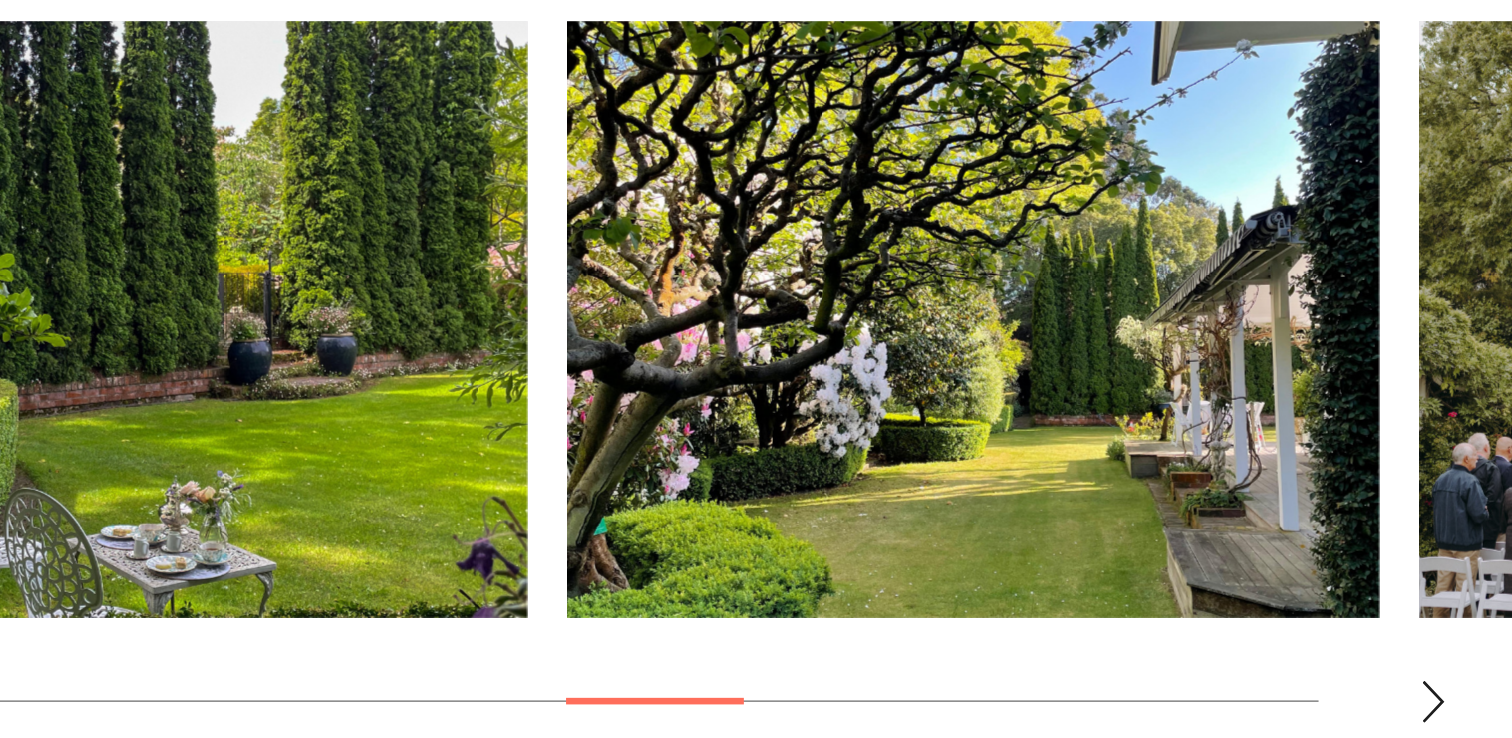 click at bounding box center [1452, 666] 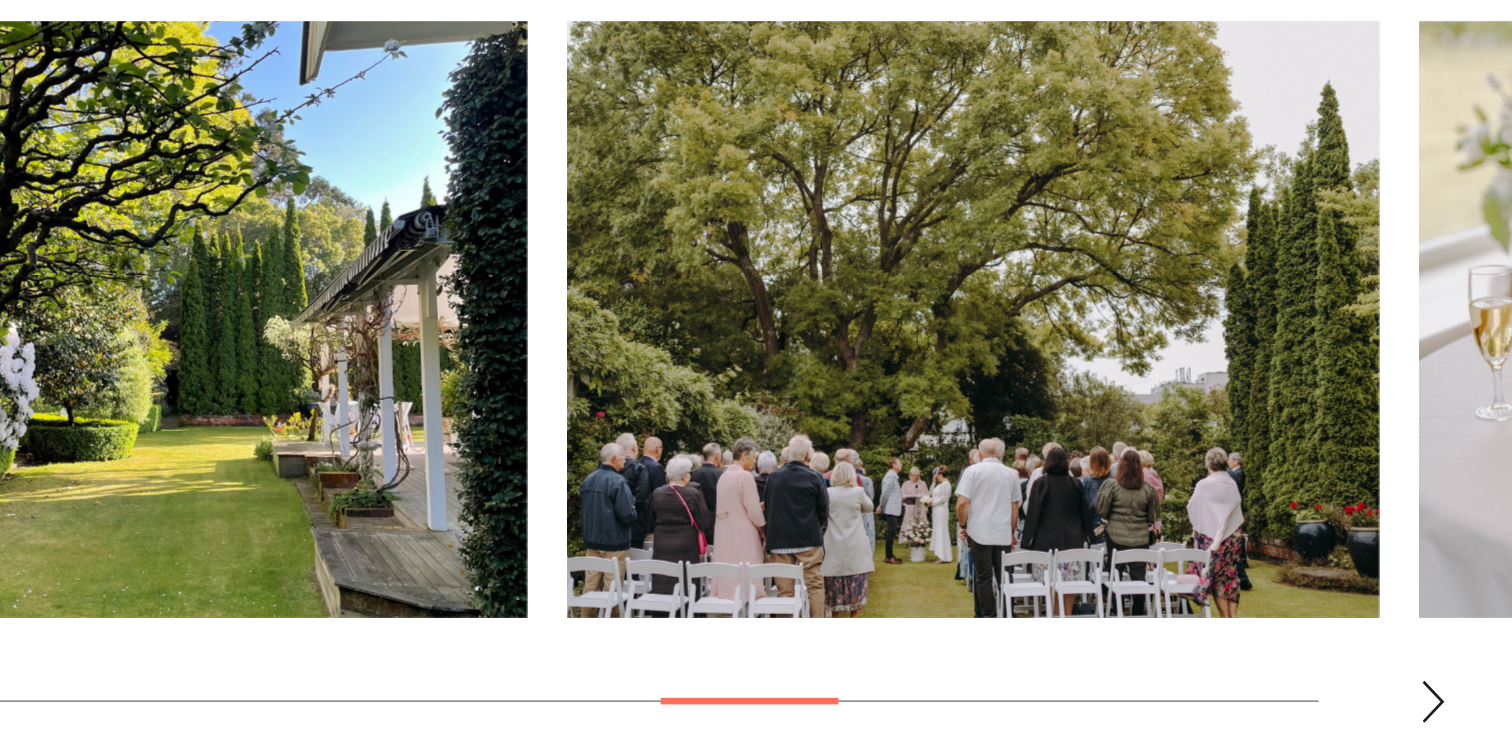 click at bounding box center (1452, 666) 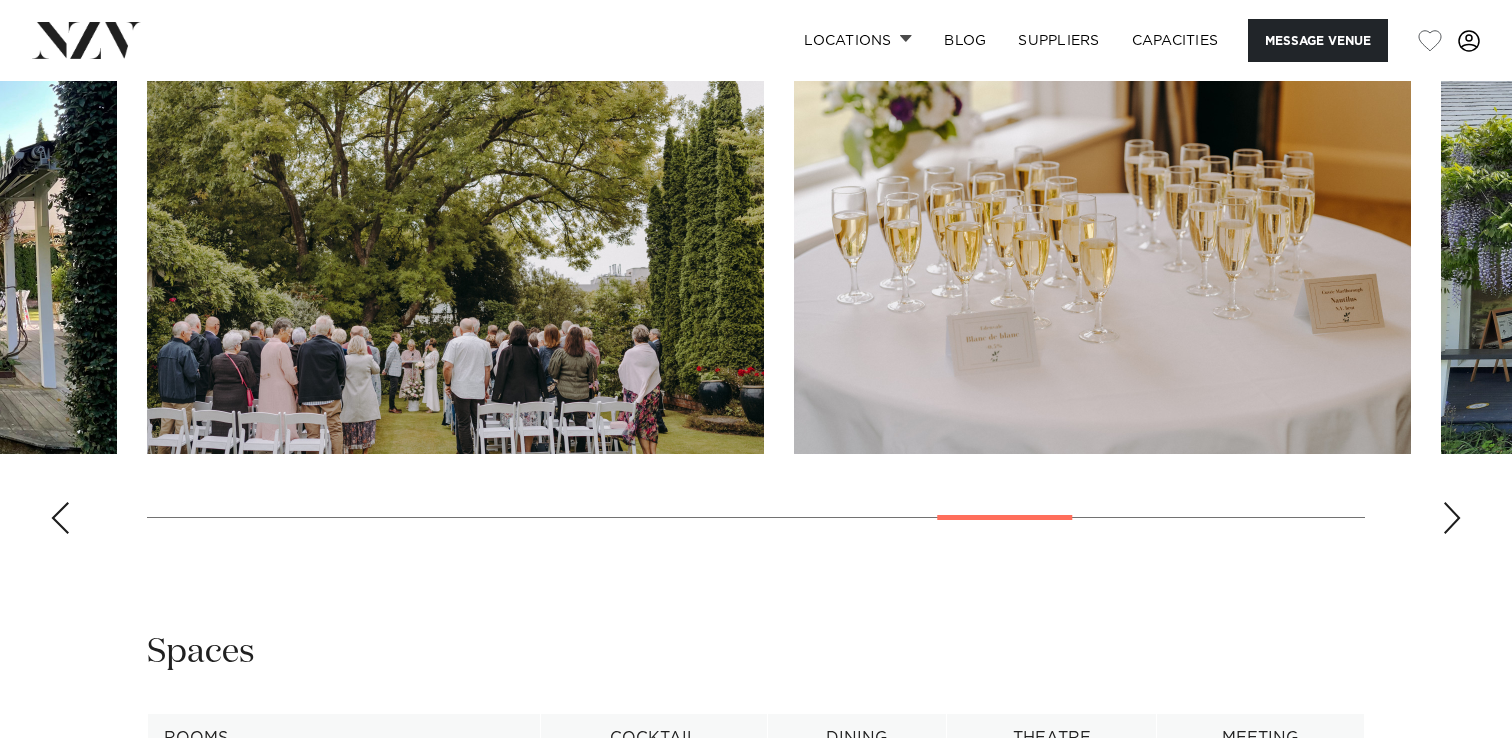 scroll, scrollTop: 2020, scrollLeft: 0, axis: vertical 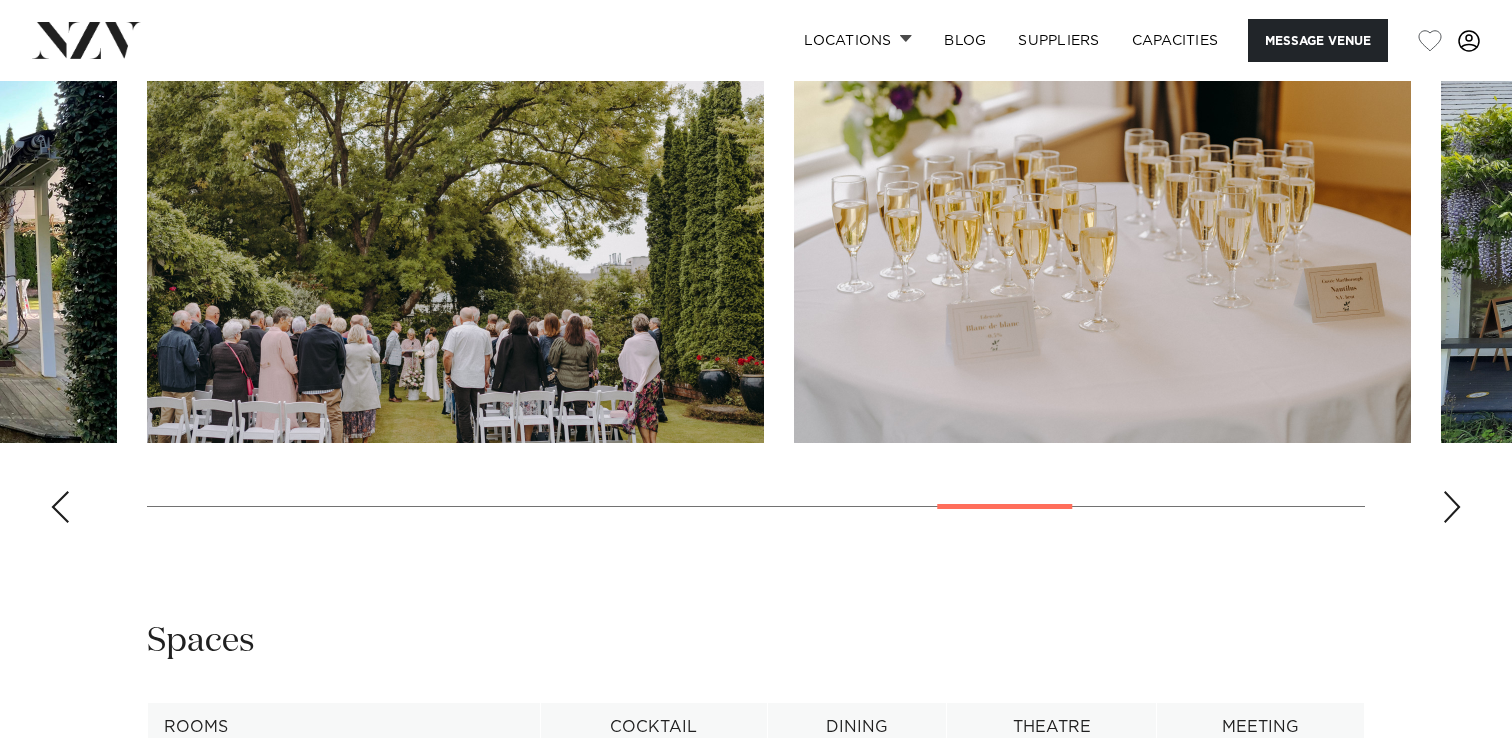 click at bounding box center [756, 264] 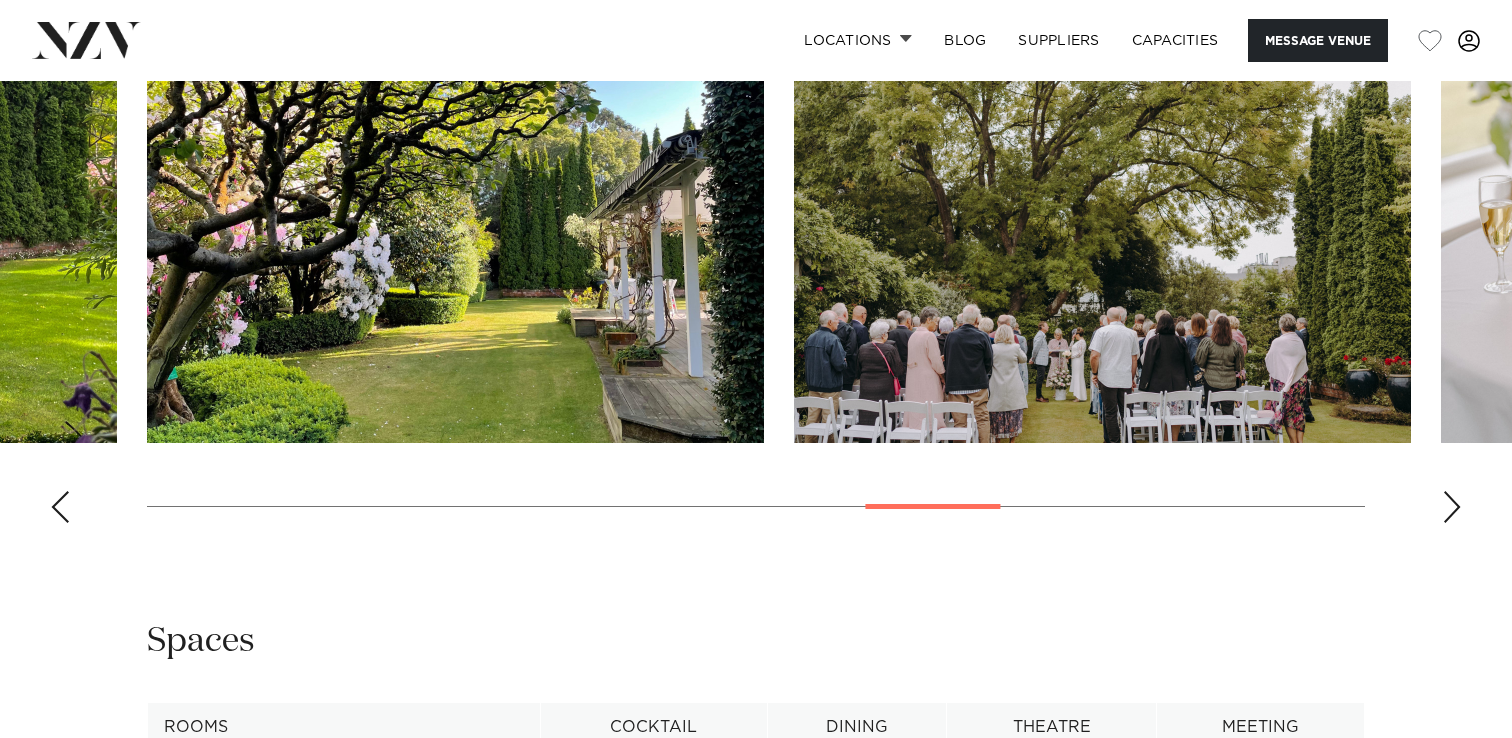 click at bounding box center [60, 507] 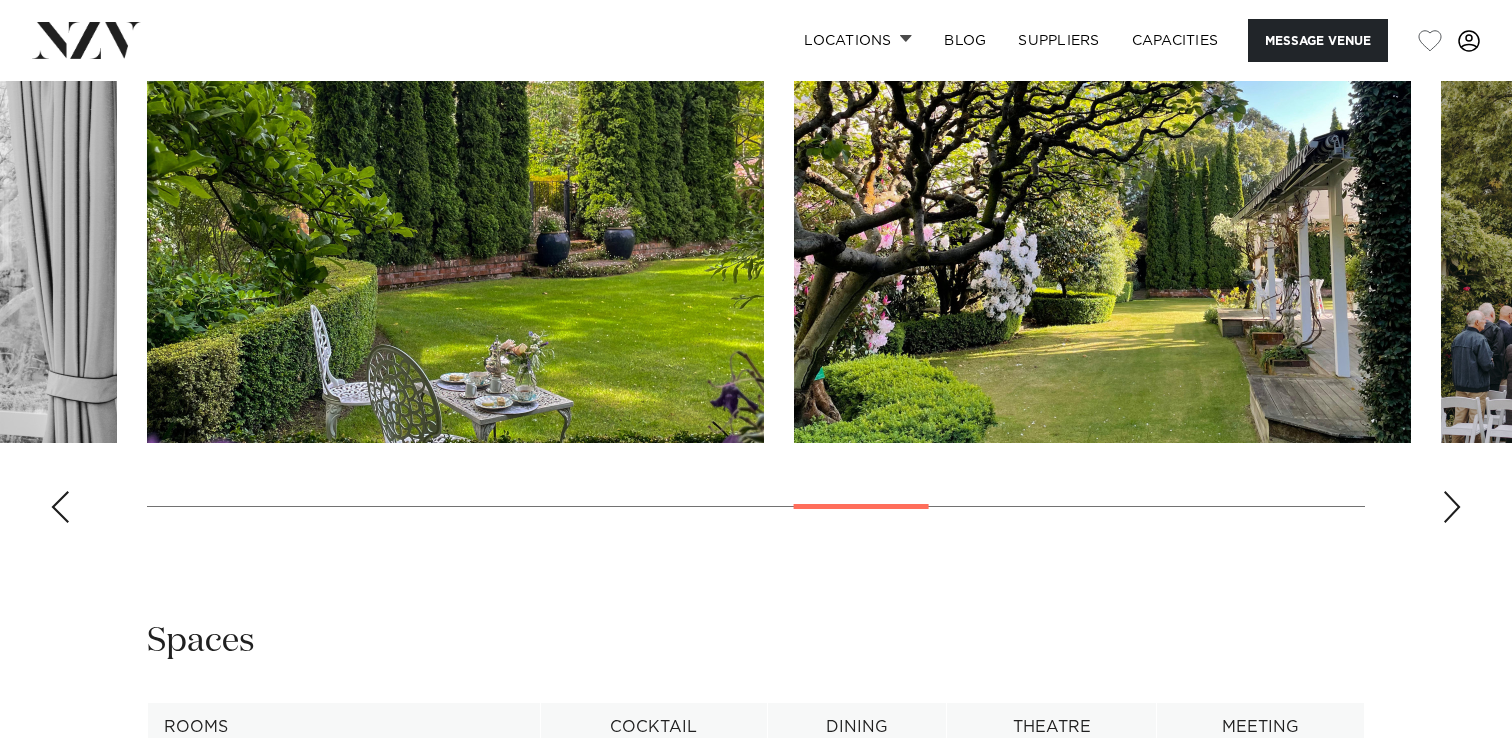 click at bounding box center [60, 507] 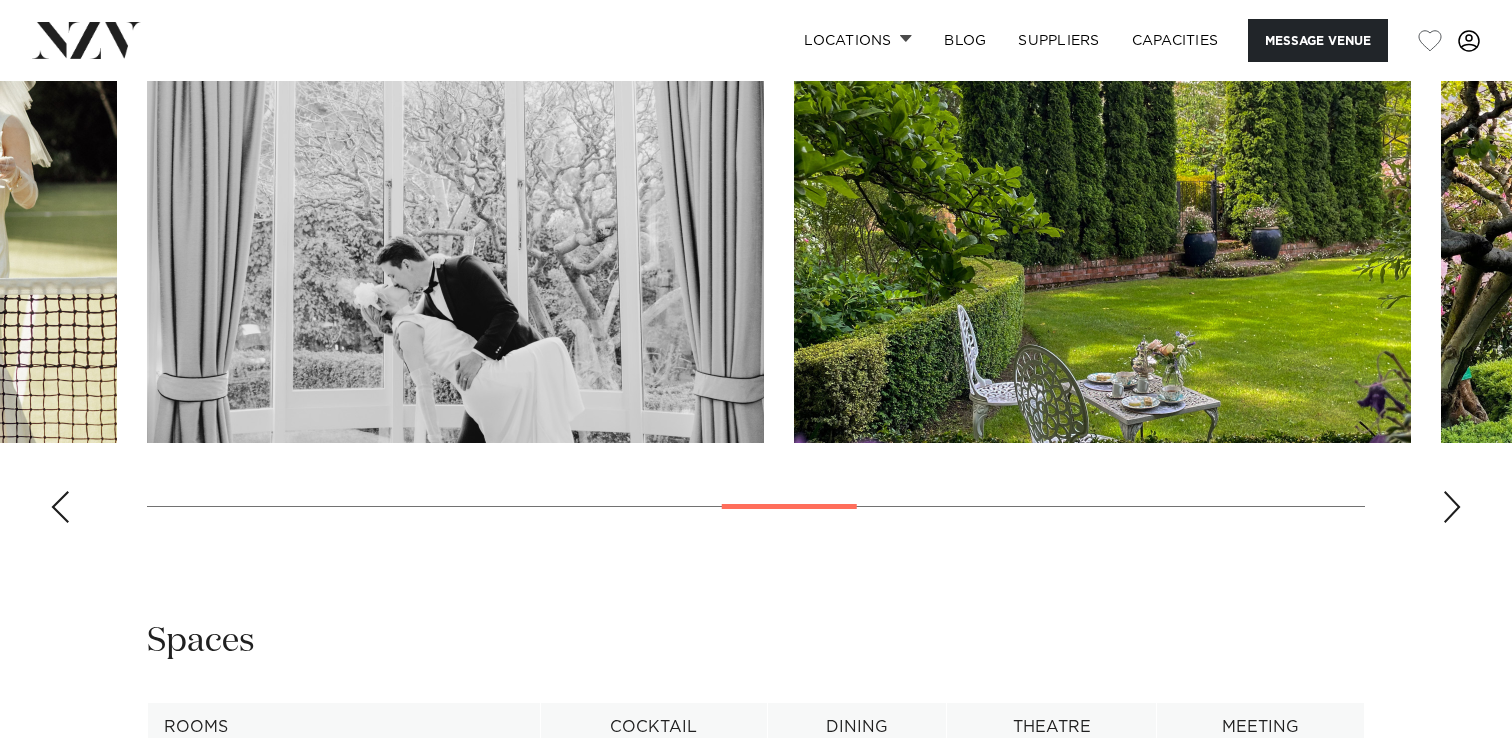 click at bounding box center [60, 507] 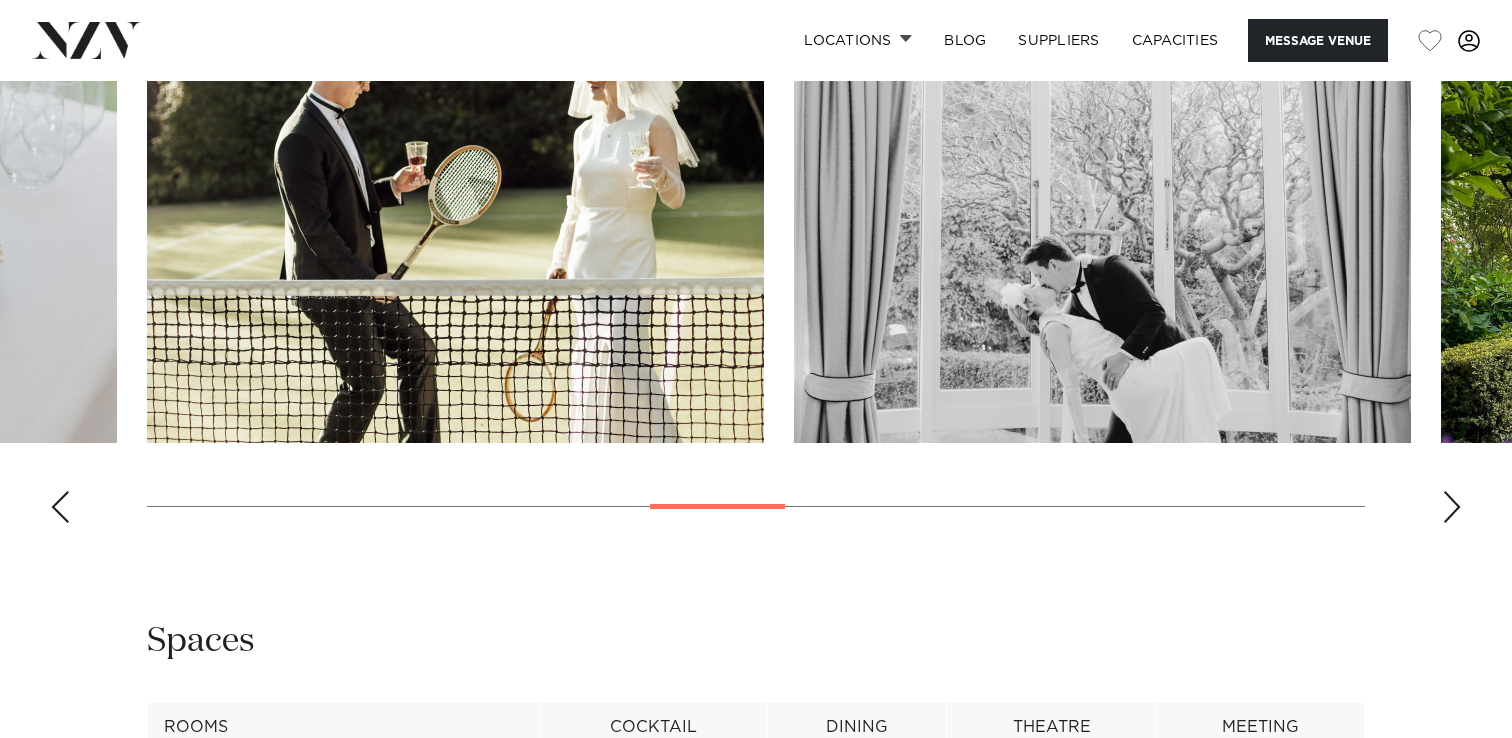 click at bounding box center (60, 507) 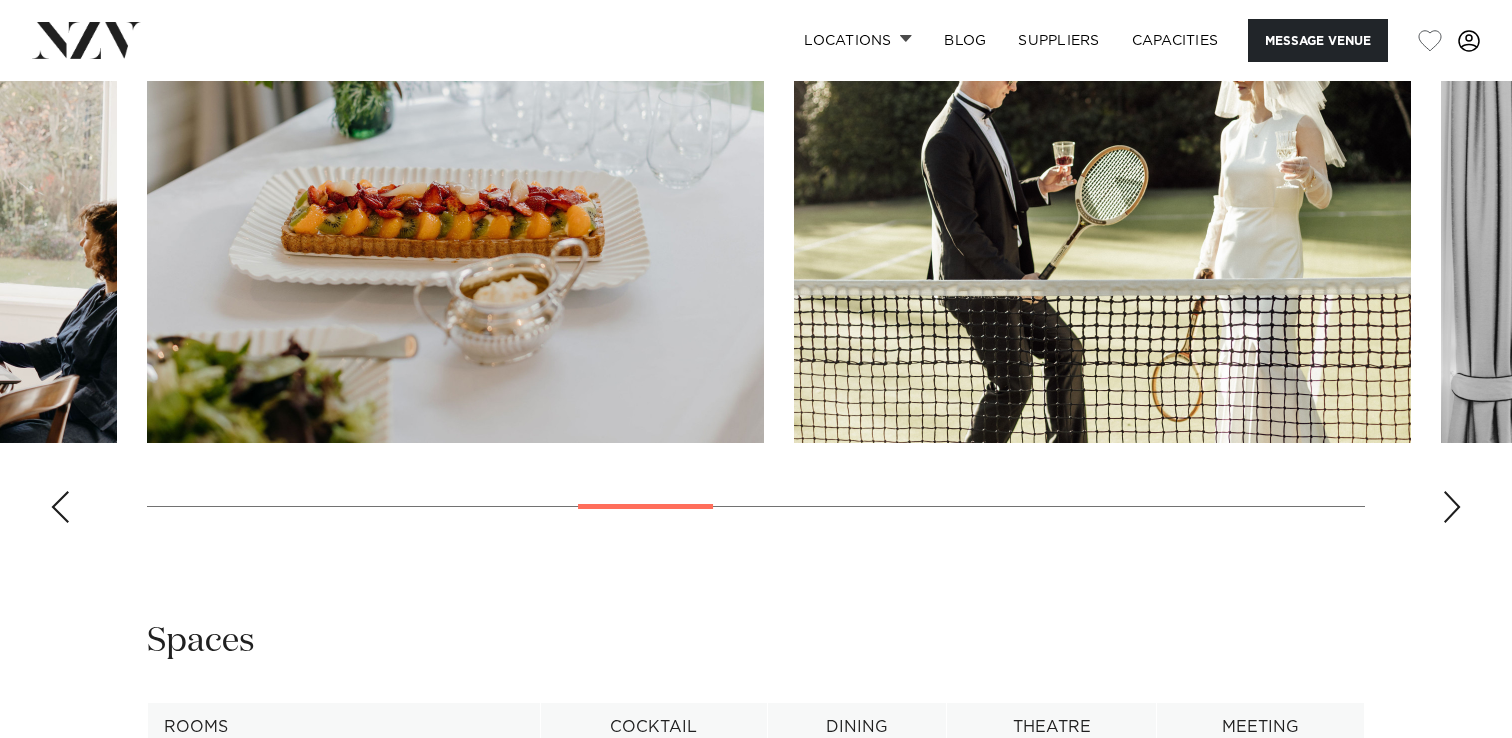 click at bounding box center [60, 507] 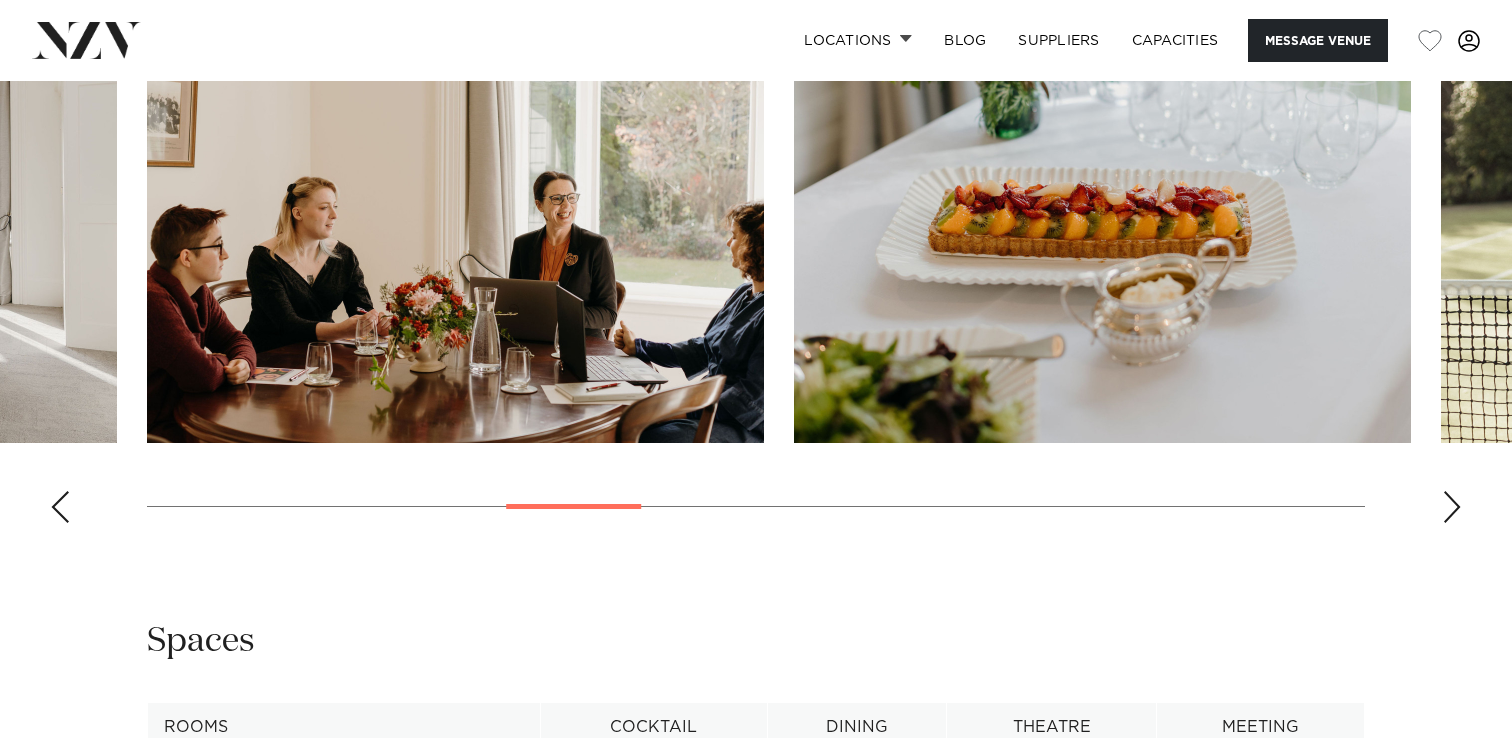click at bounding box center [60, 507] 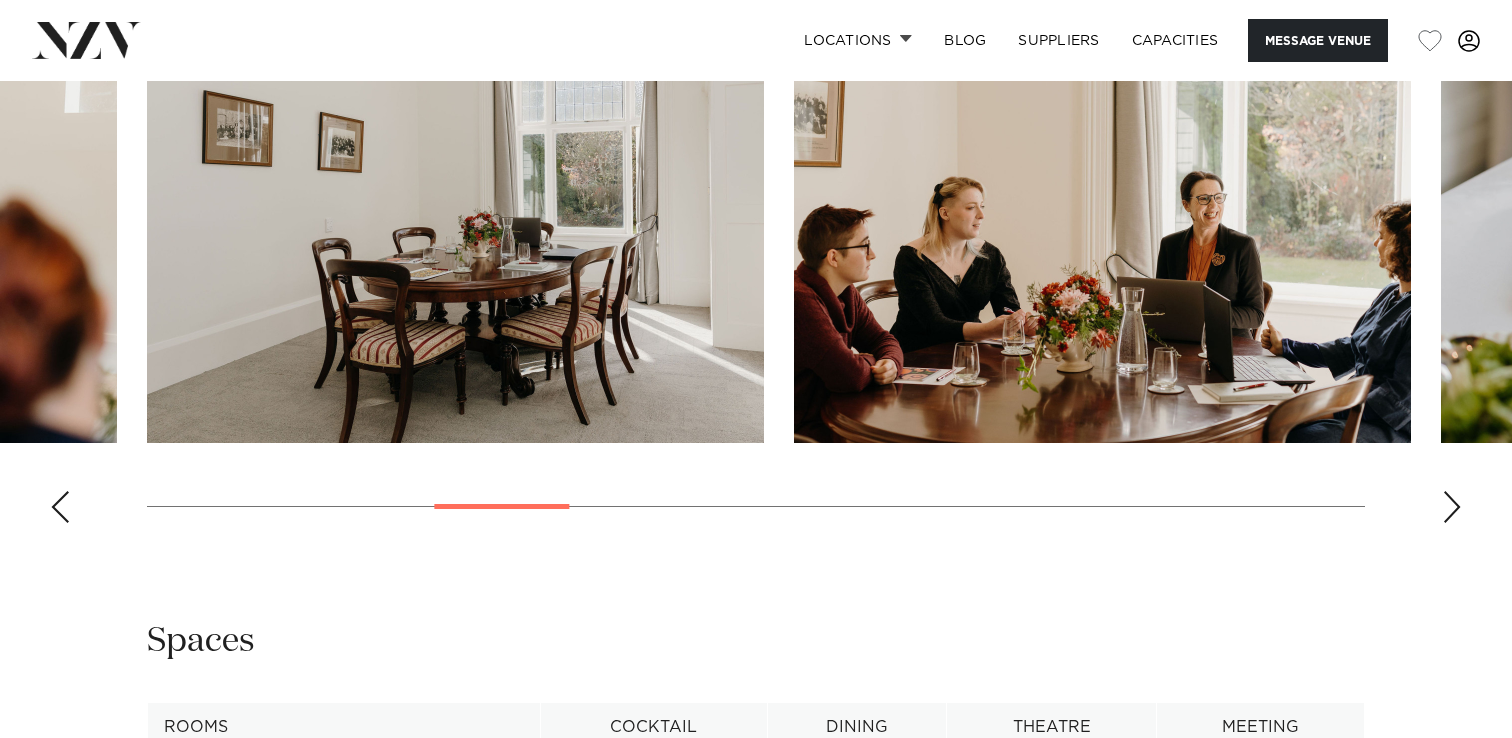 click at bounding box center [60, 507] 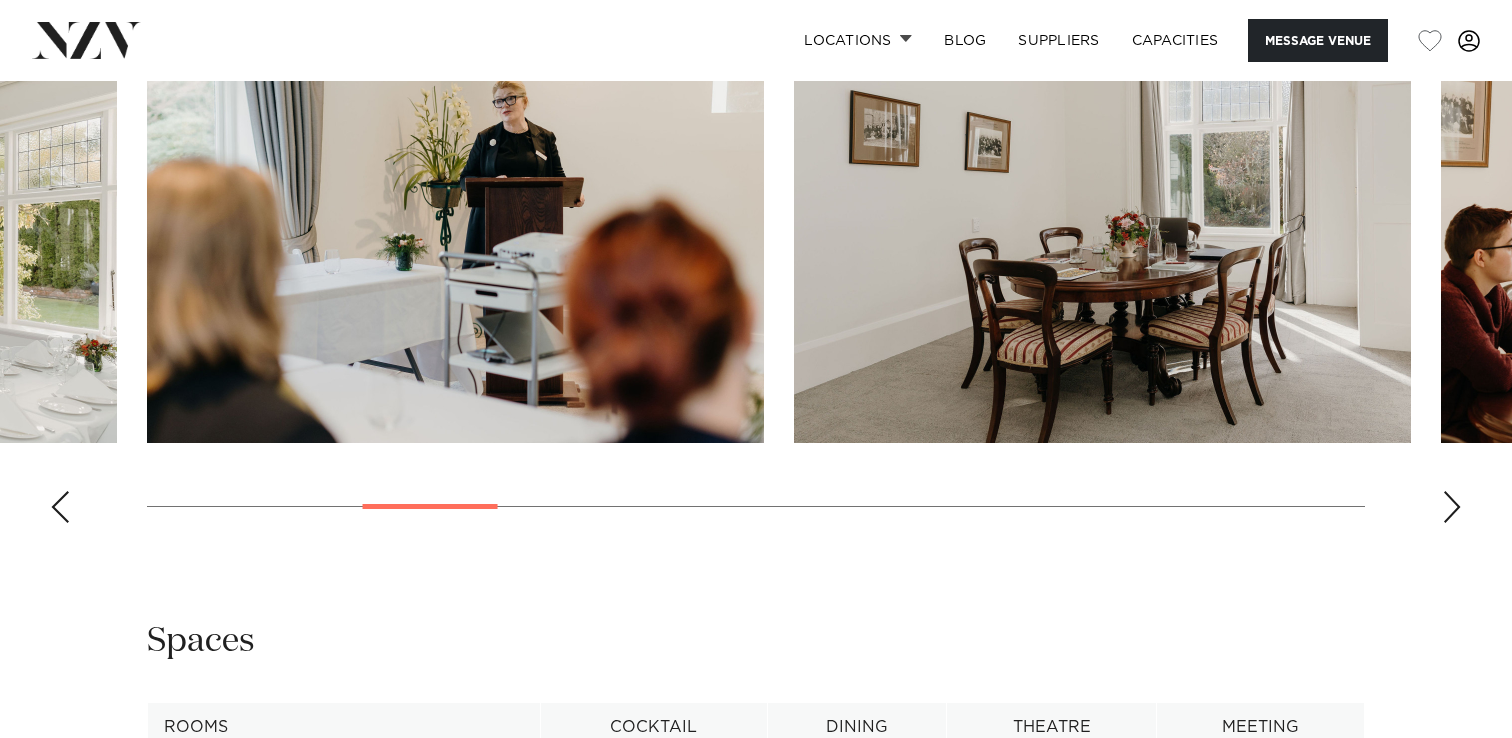 click at bounding box center [60, 507] 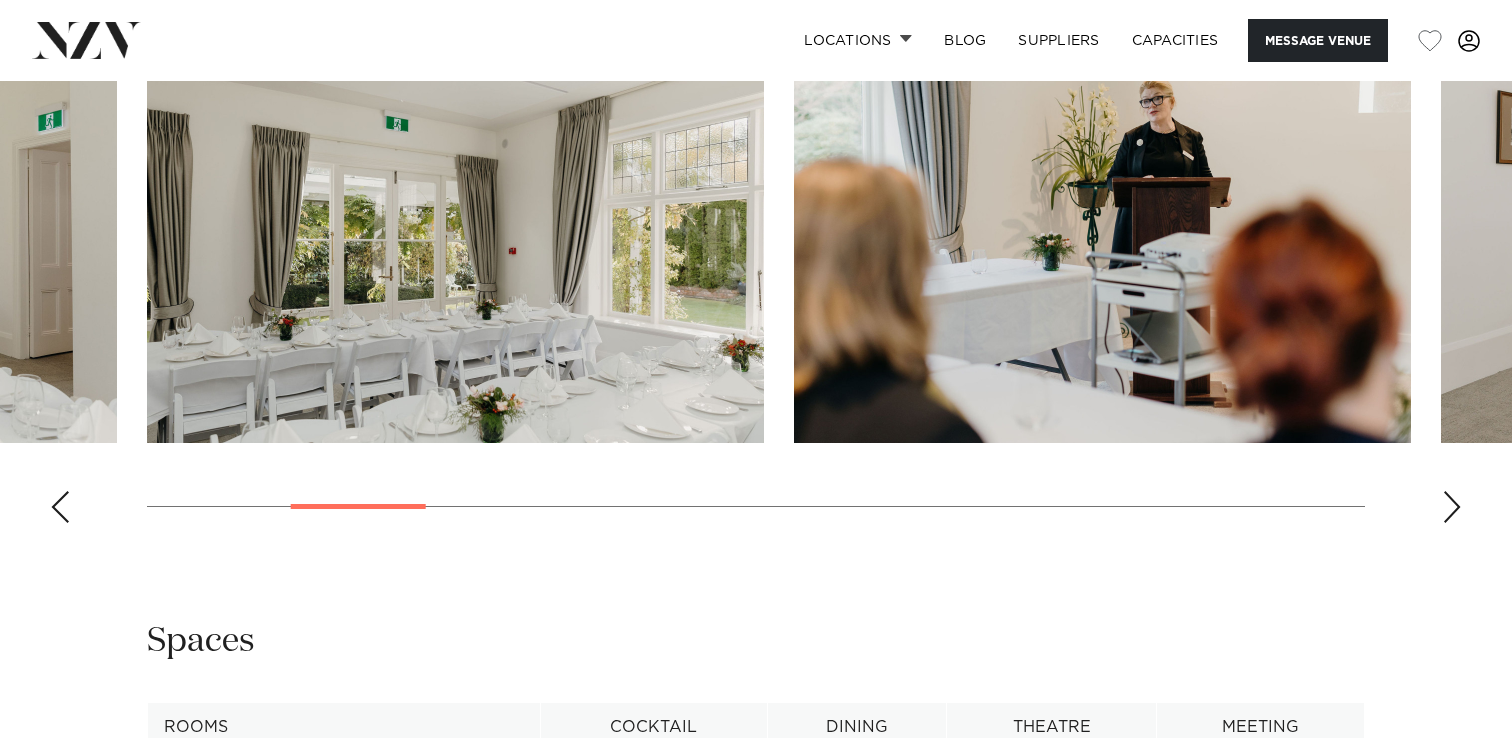 click at bounding box center [60, 507] 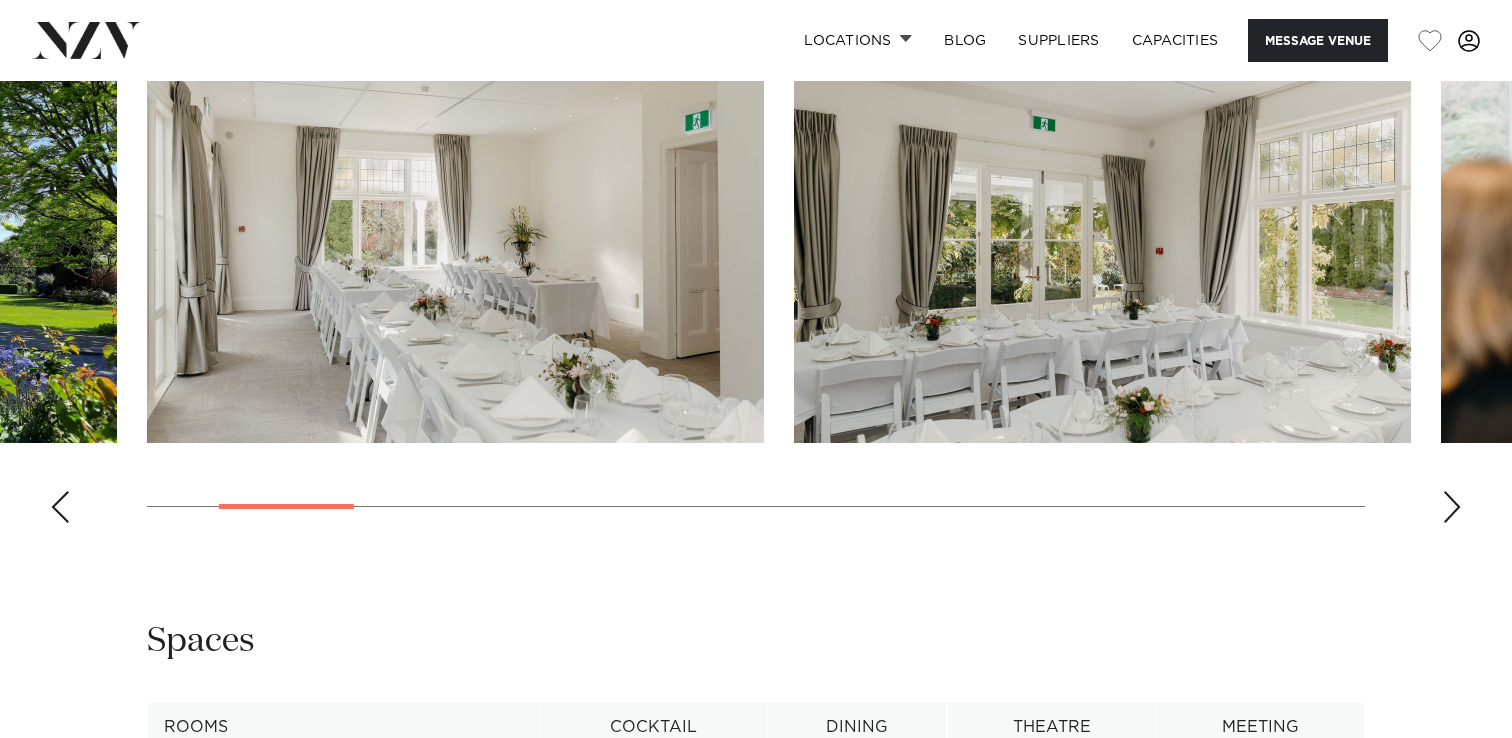 click at bounding box center (60, 507) 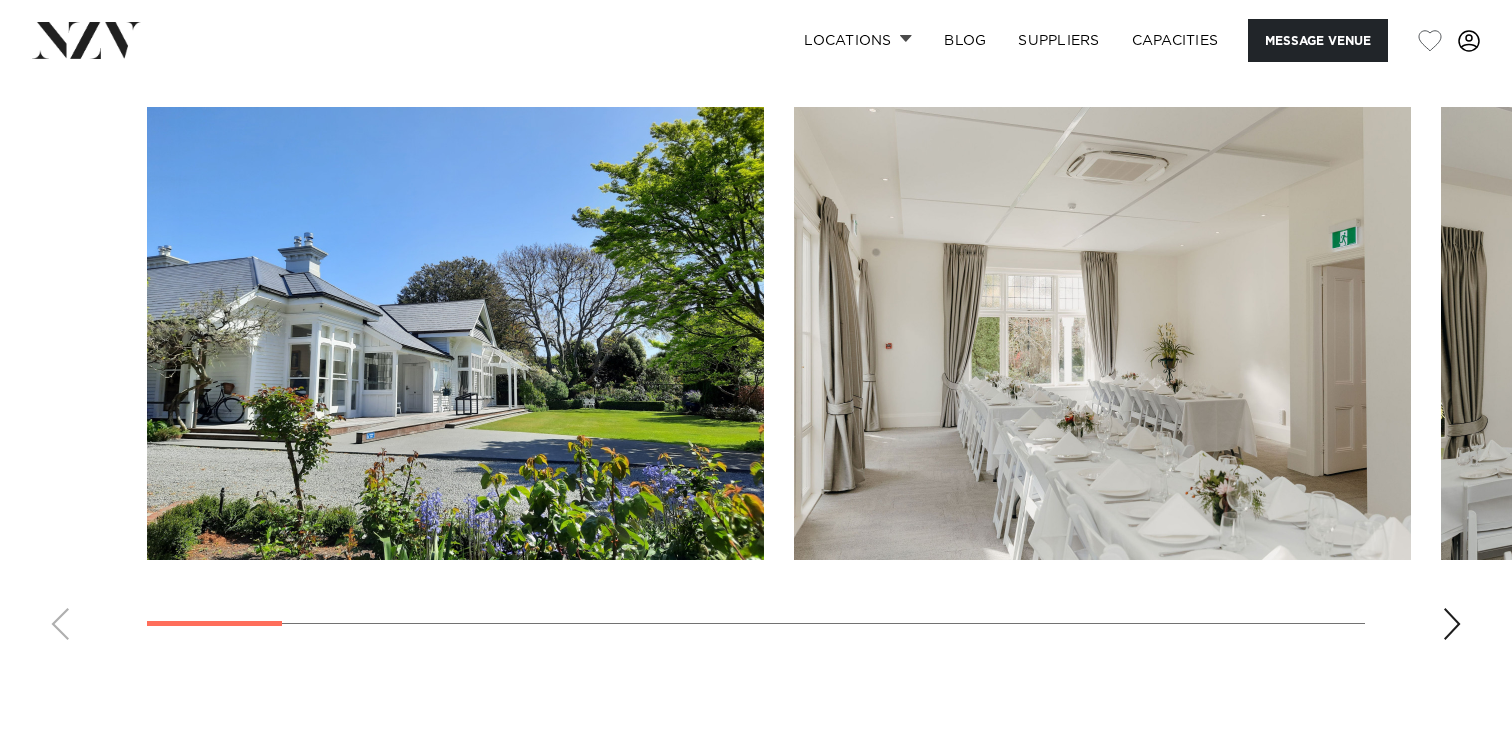 scroll, scrollTop: 1906, scrollLeft: 0, axis: vertical 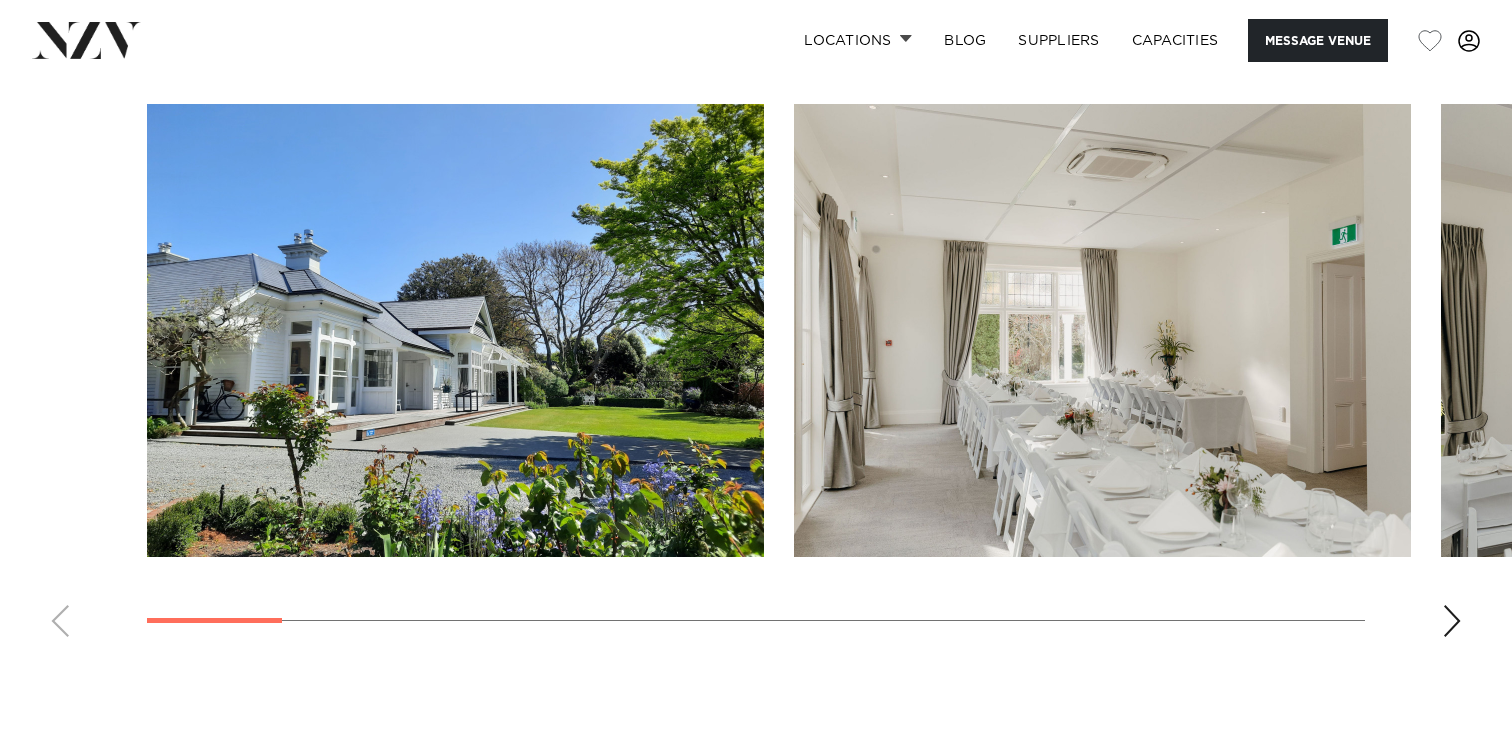 click at bounding box center (1452, 621) 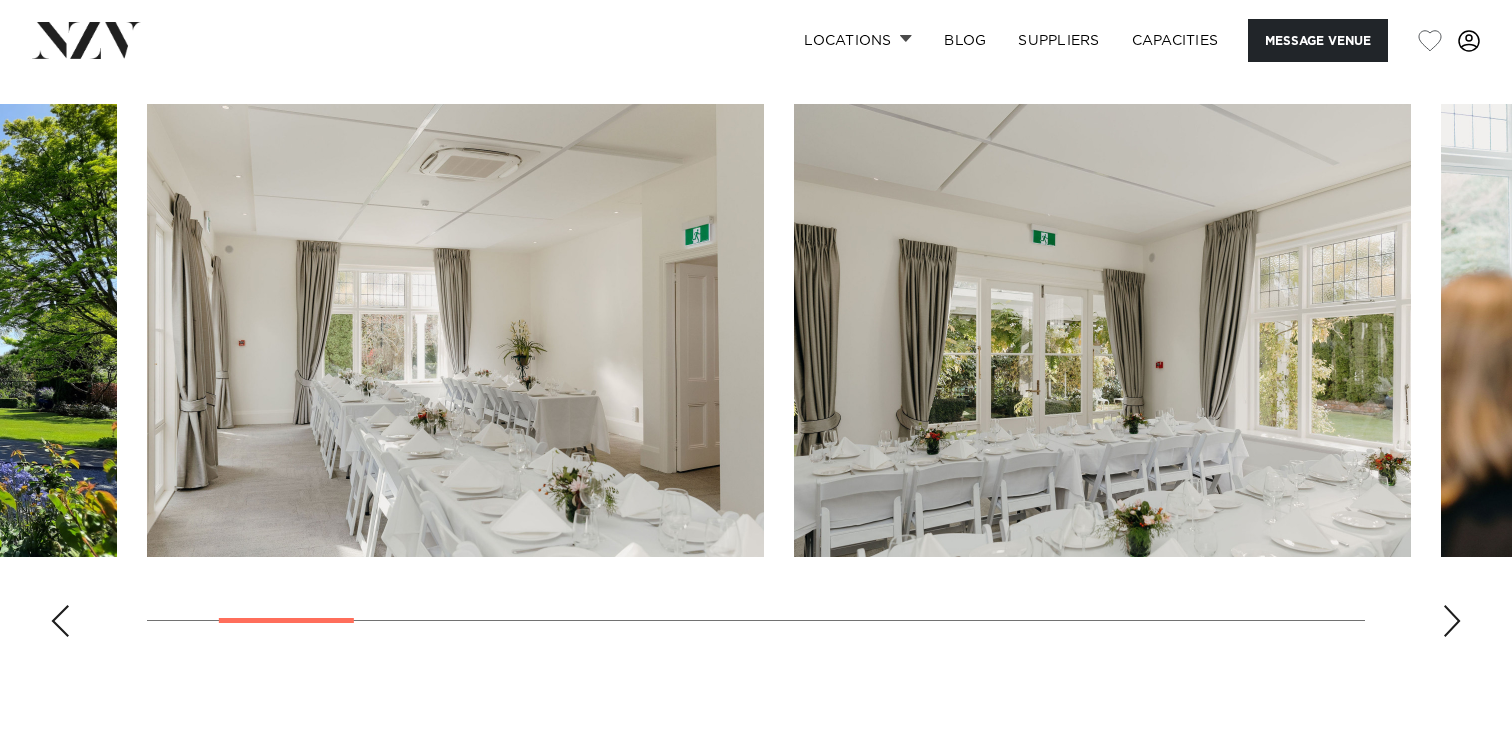 click at bounding box center (1452, 621) 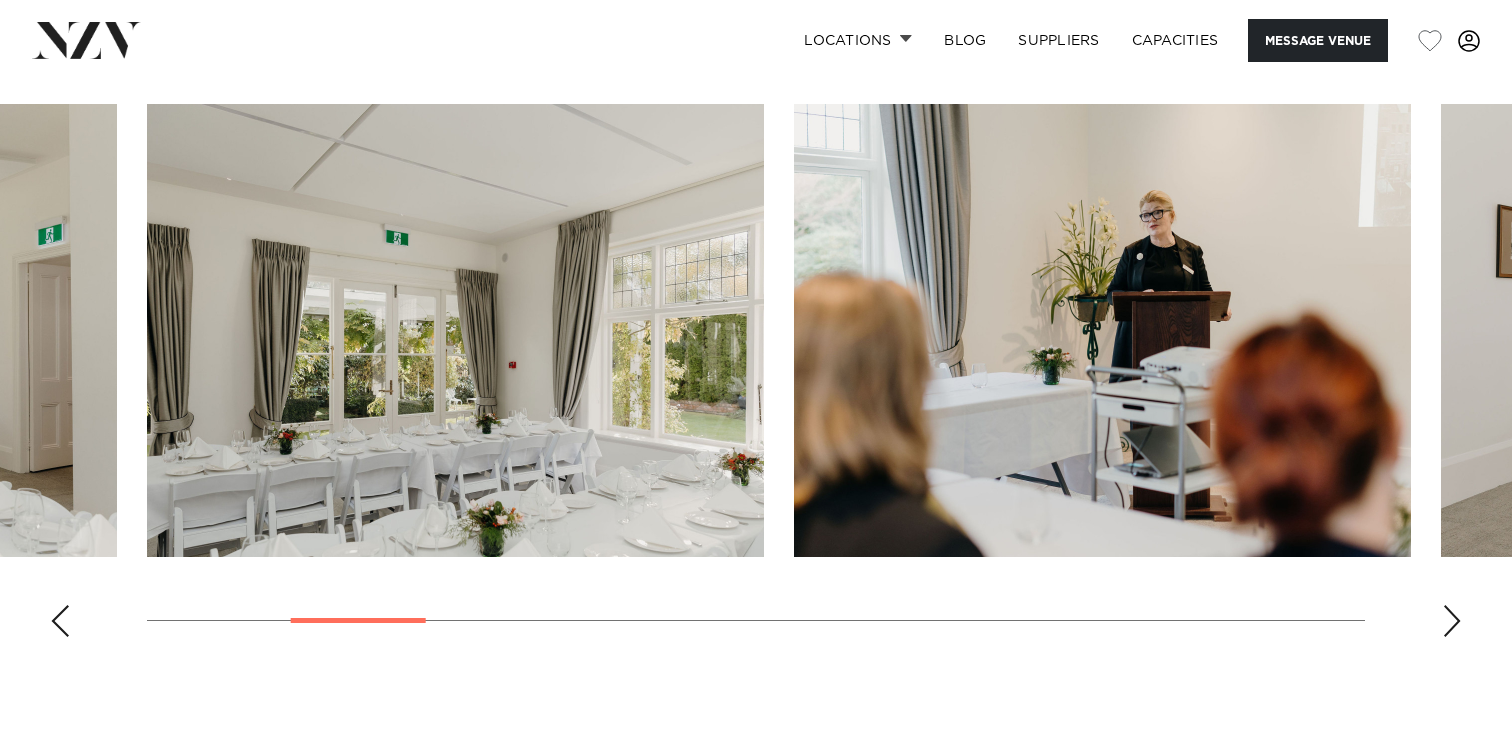 click at bounding box center (1452, 621) 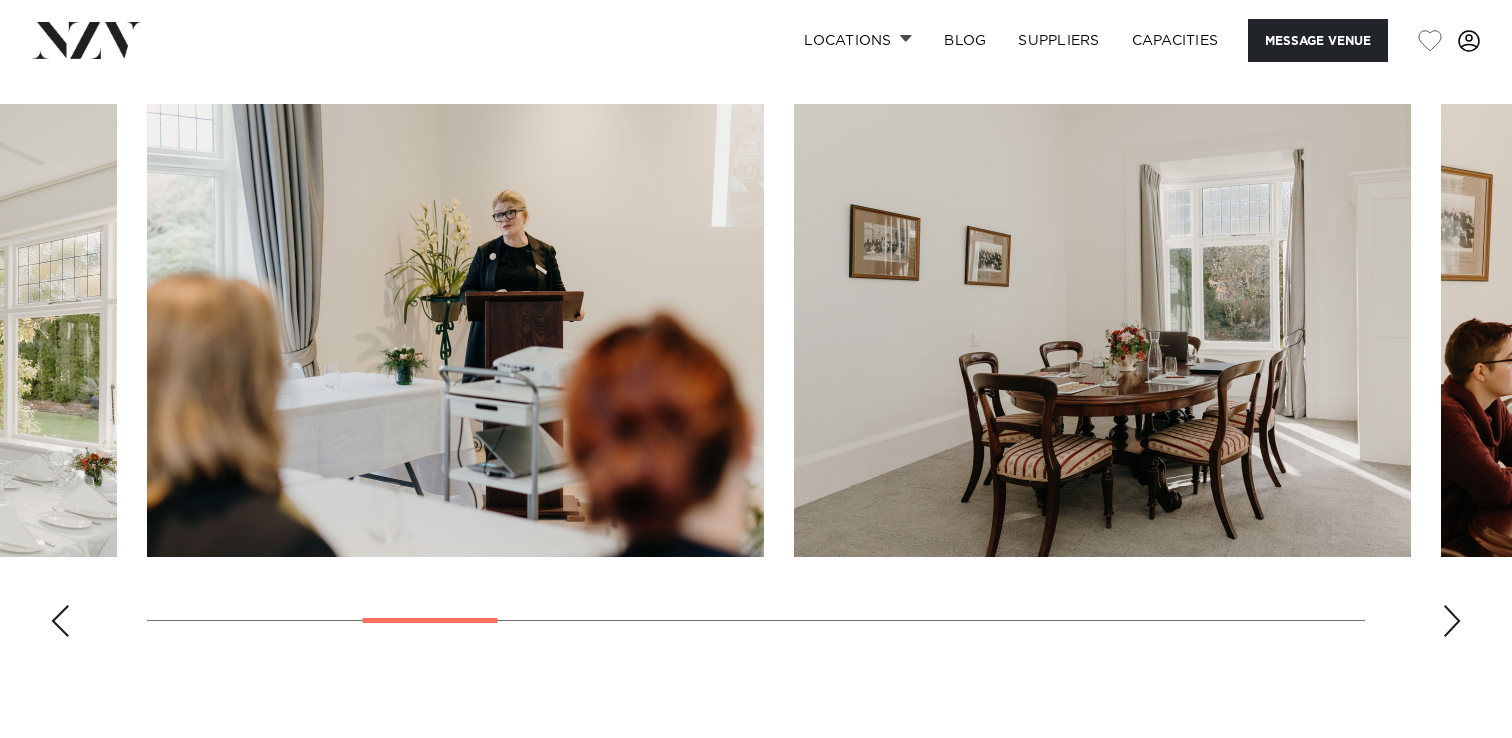 click at bounding box center (1452, 621) 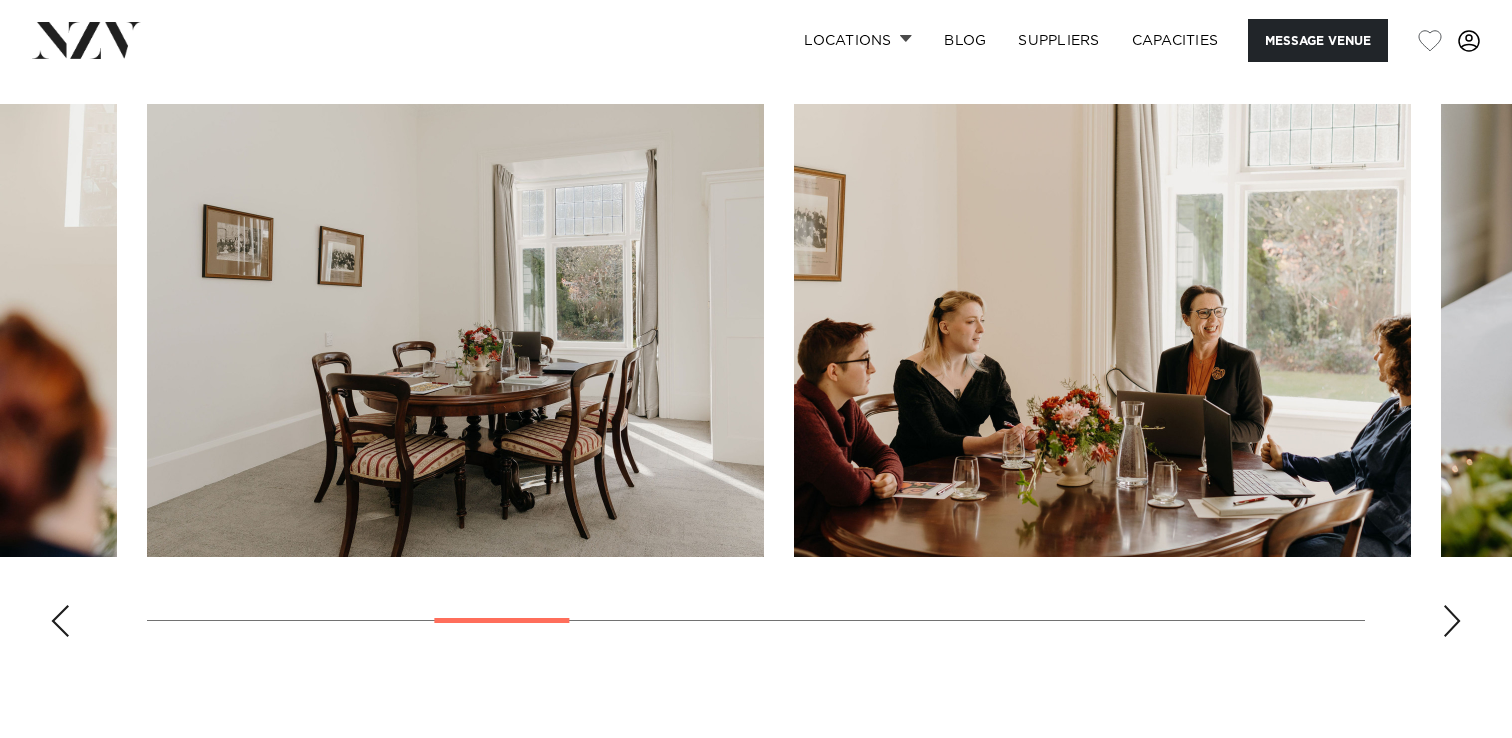 click at bounding box center [1452, 621] 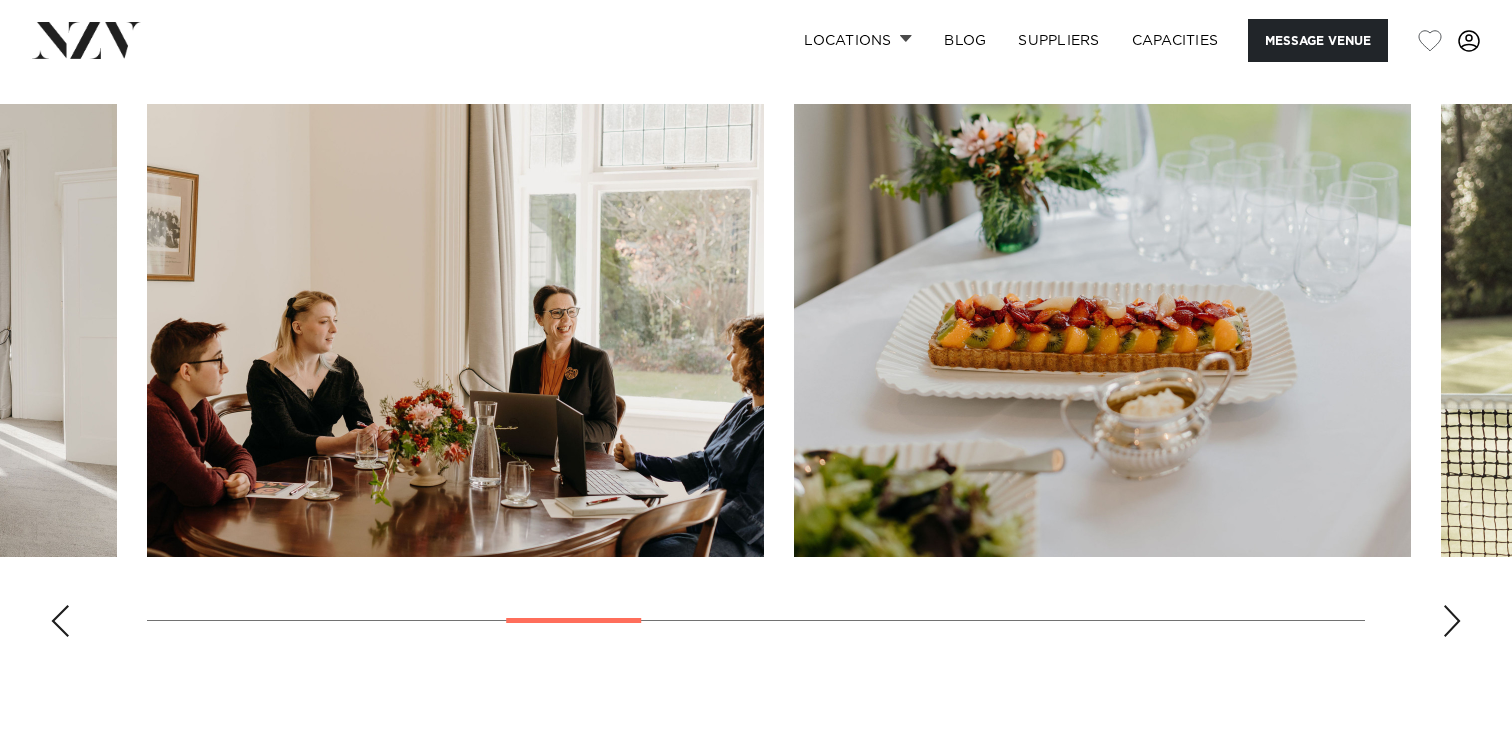 click at bounding box center [1452, 621] 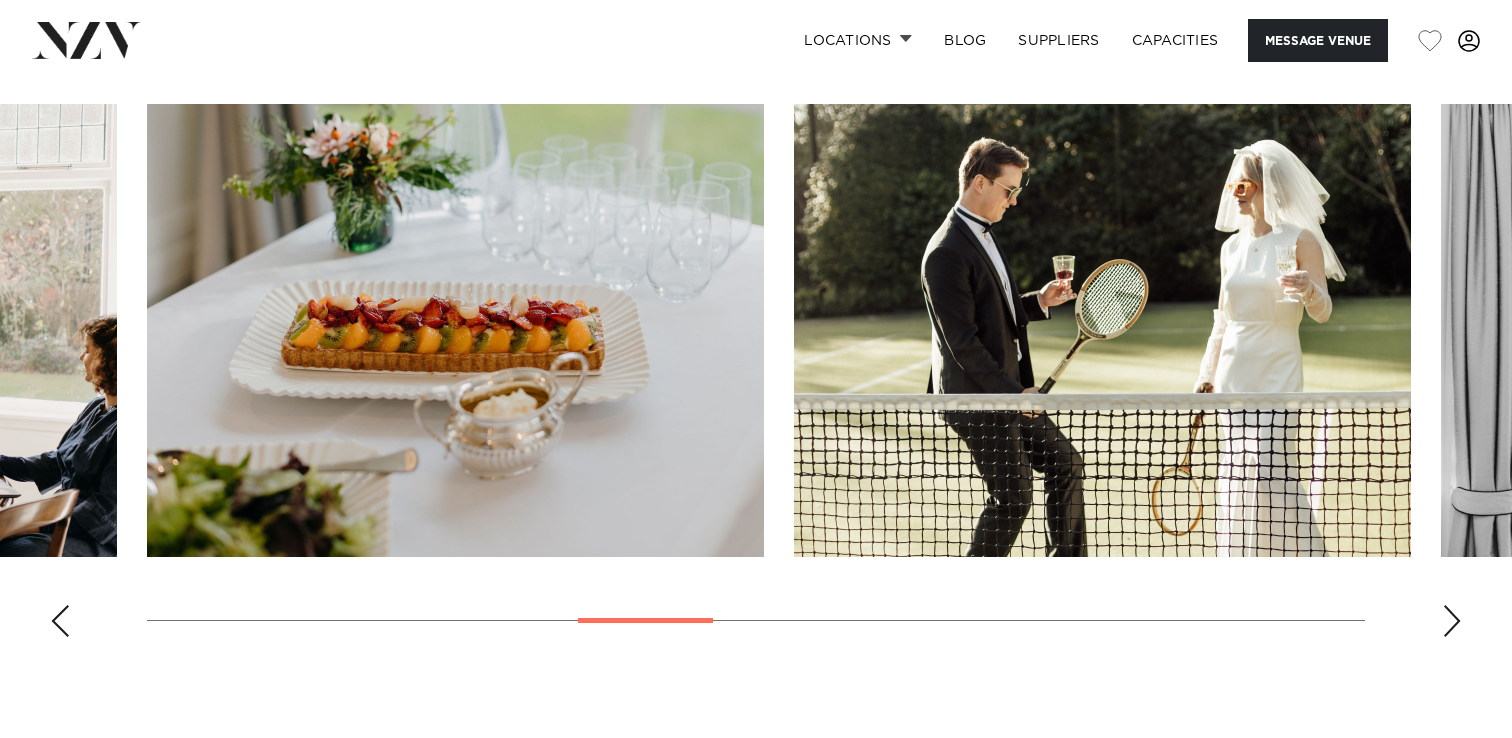 click at bounding box center (1452, 621) 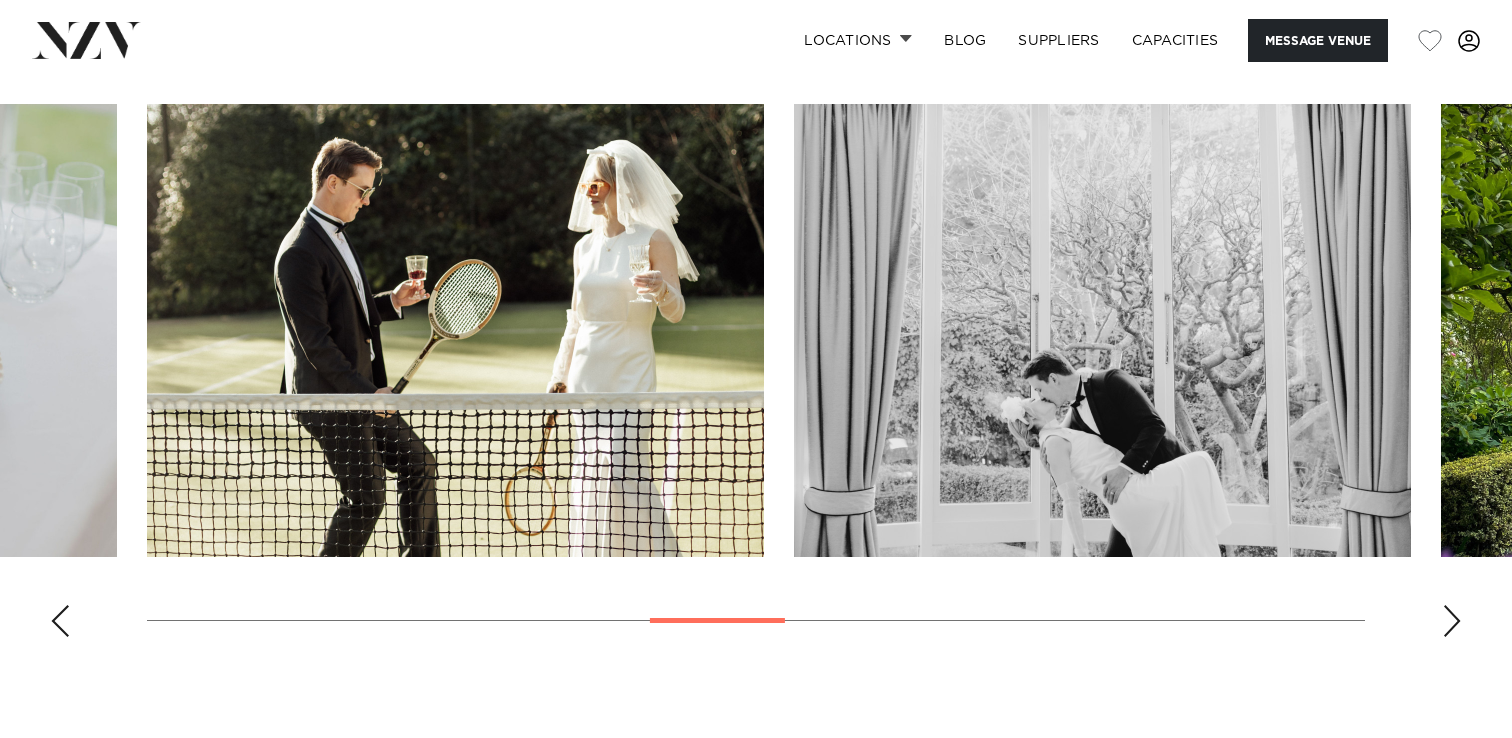 click at bounding box center [1452, 621] 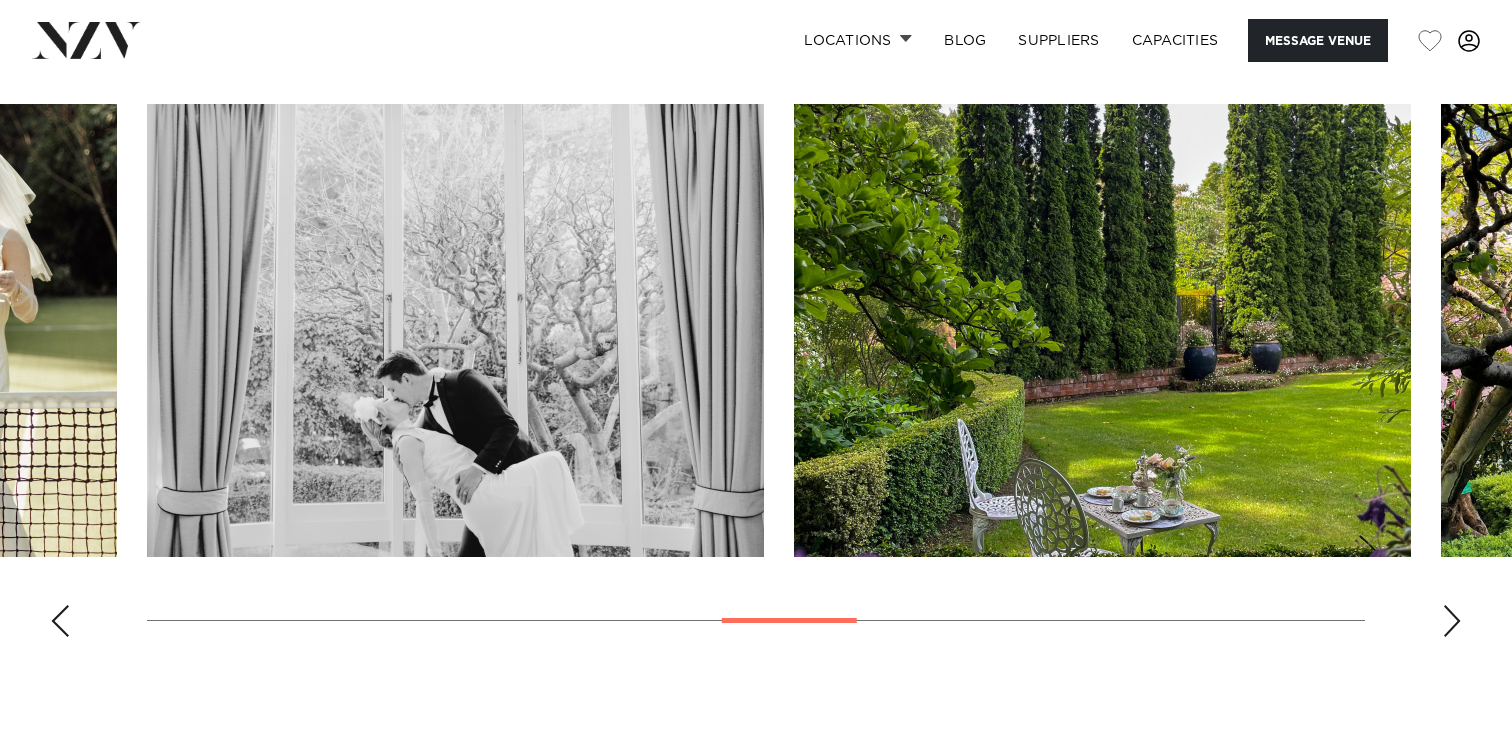 click at bounding box center [1452, 621] 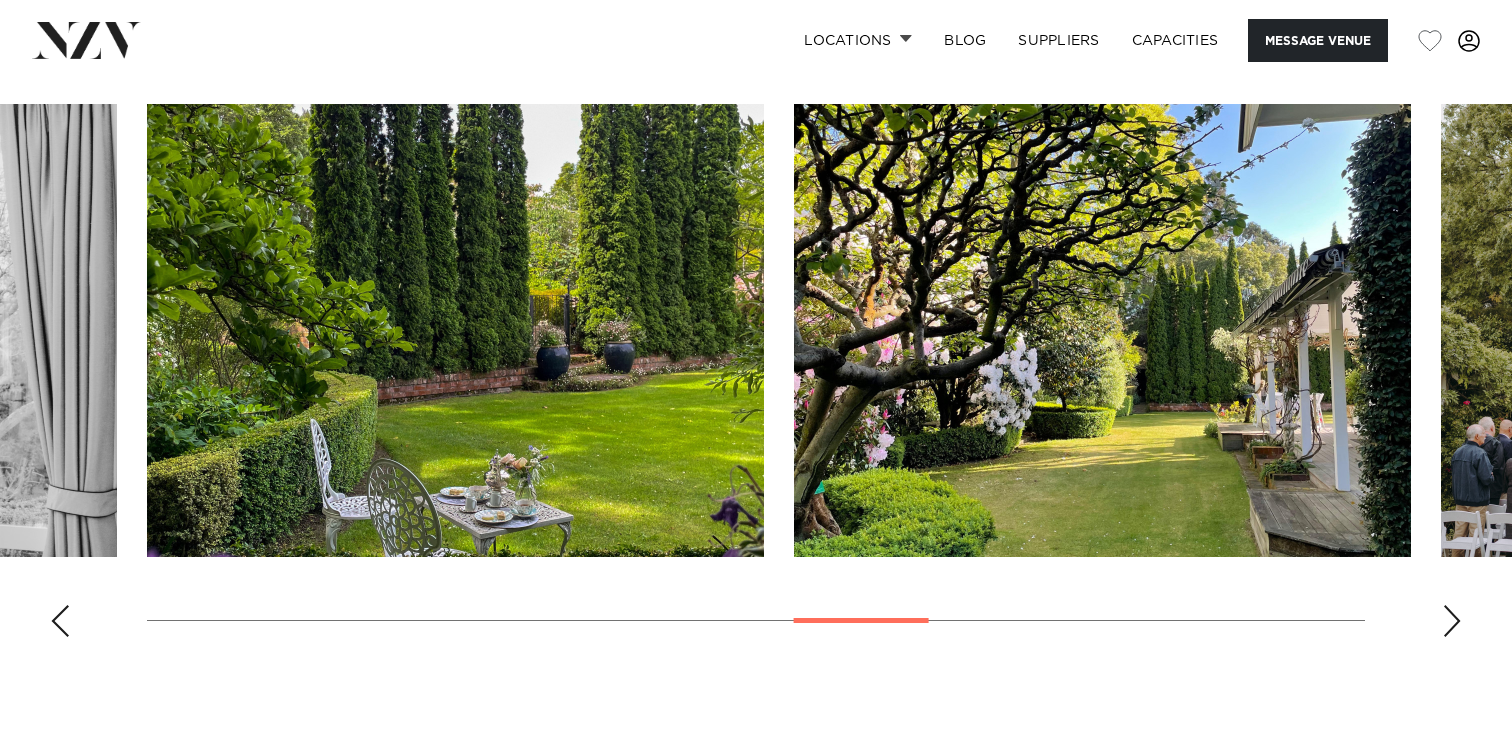 click at bounding box center [1452, 621] 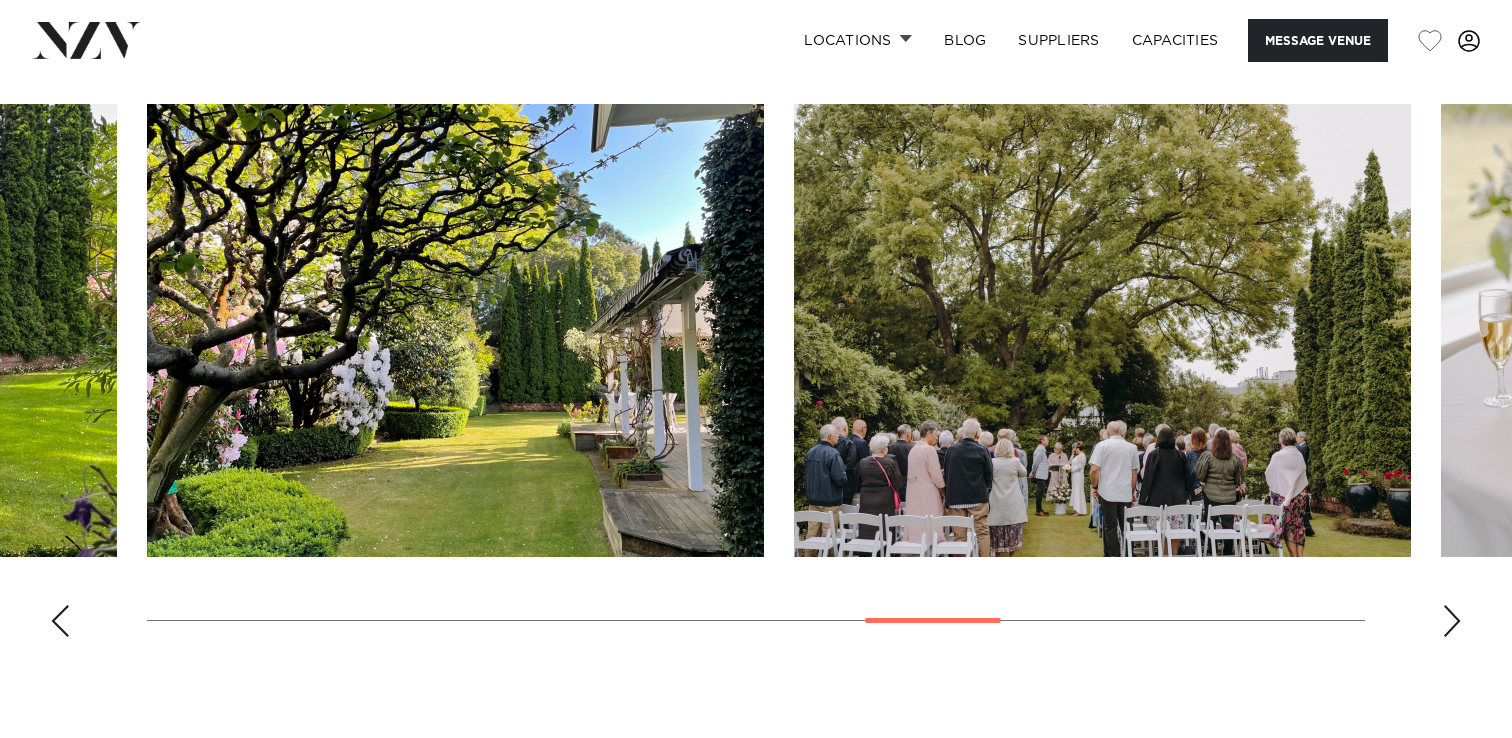click at bounding box center (1452, 621) 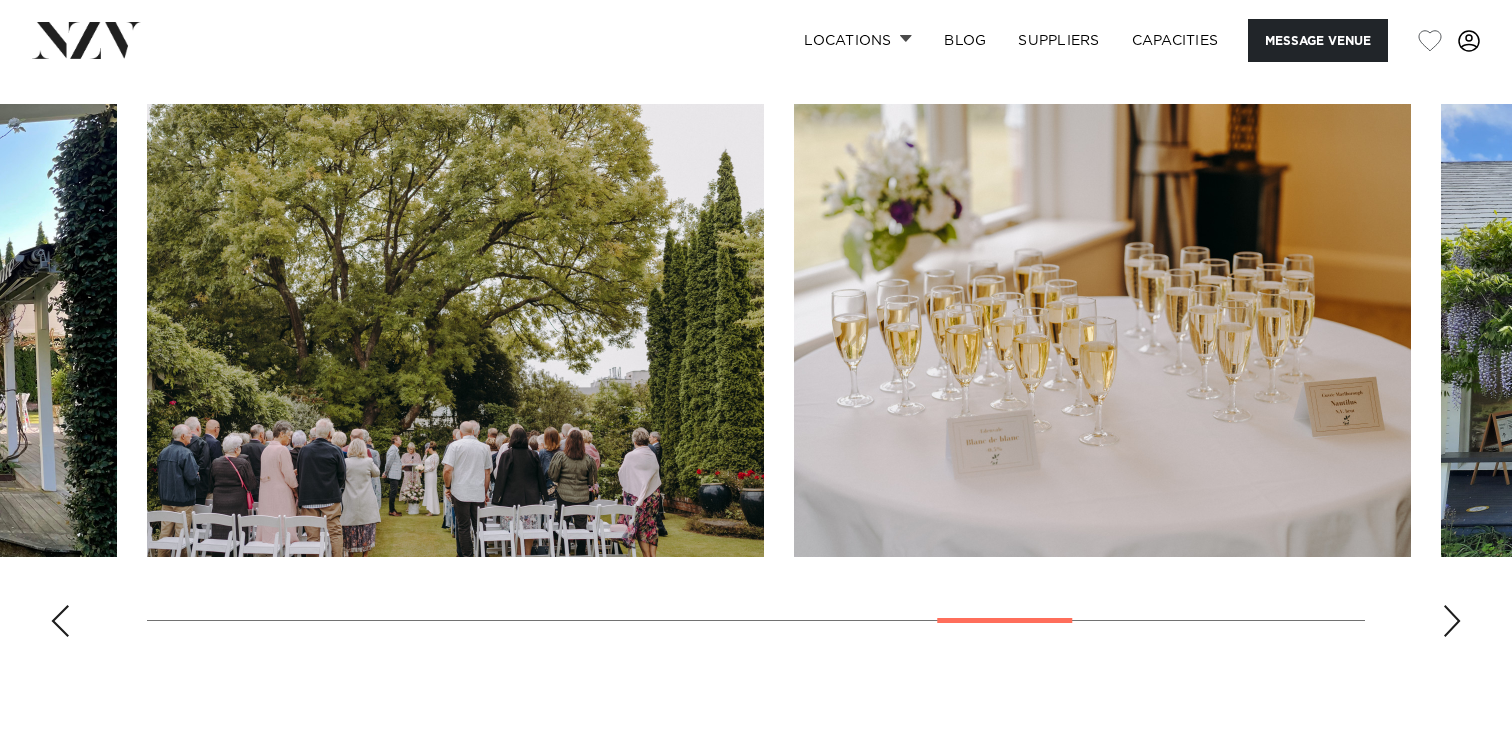 click at bounding box center [1452, 621] 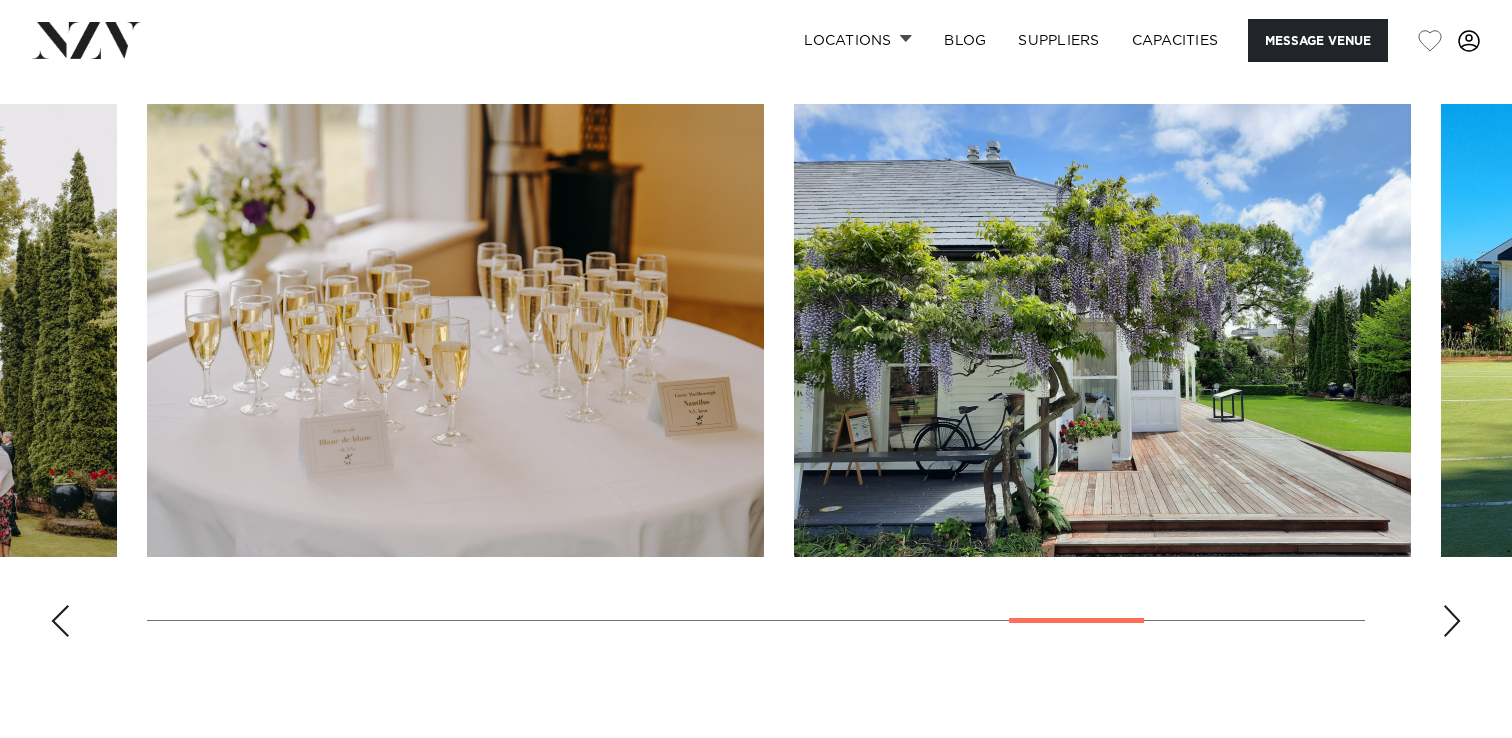 click at bounding box center (1452, 621) 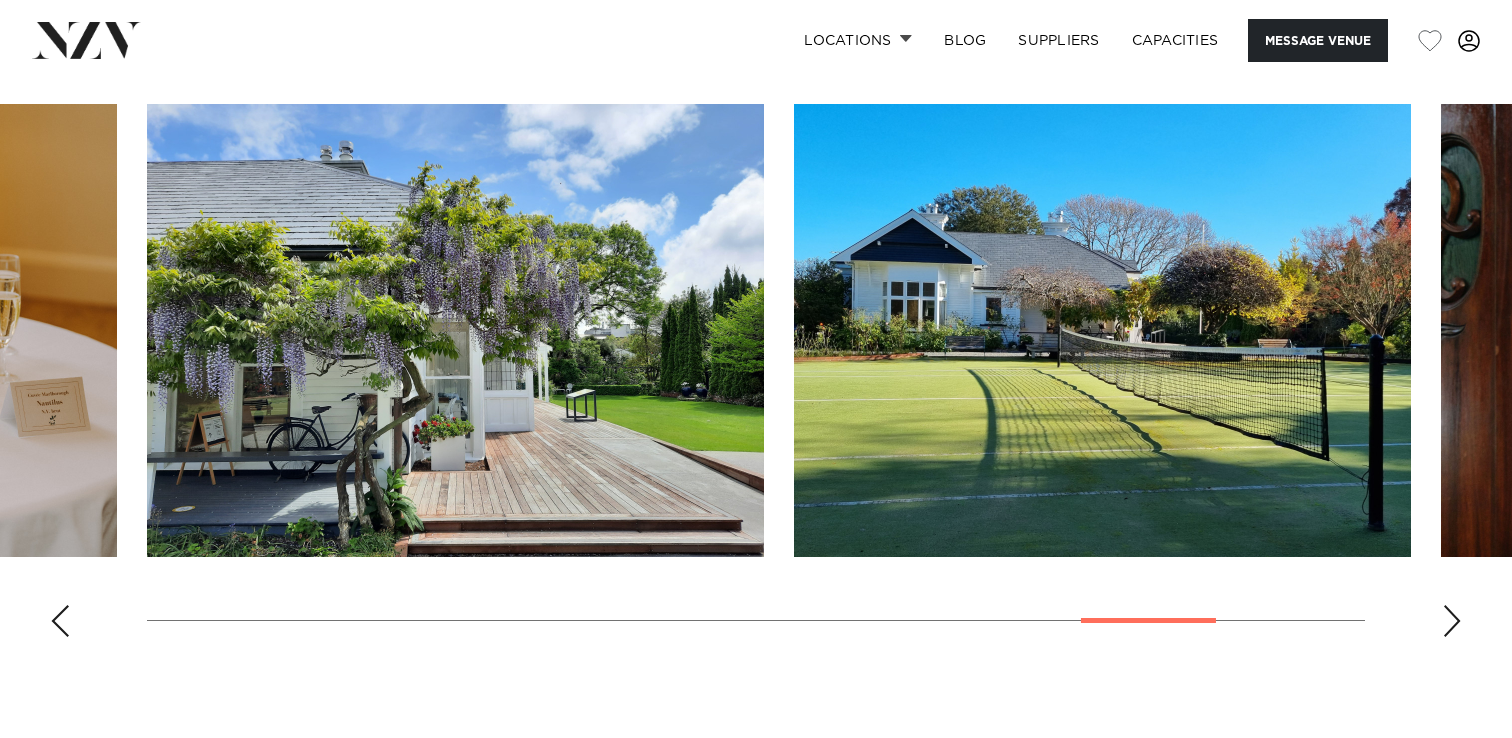 click at bounding box center (1452, 621) 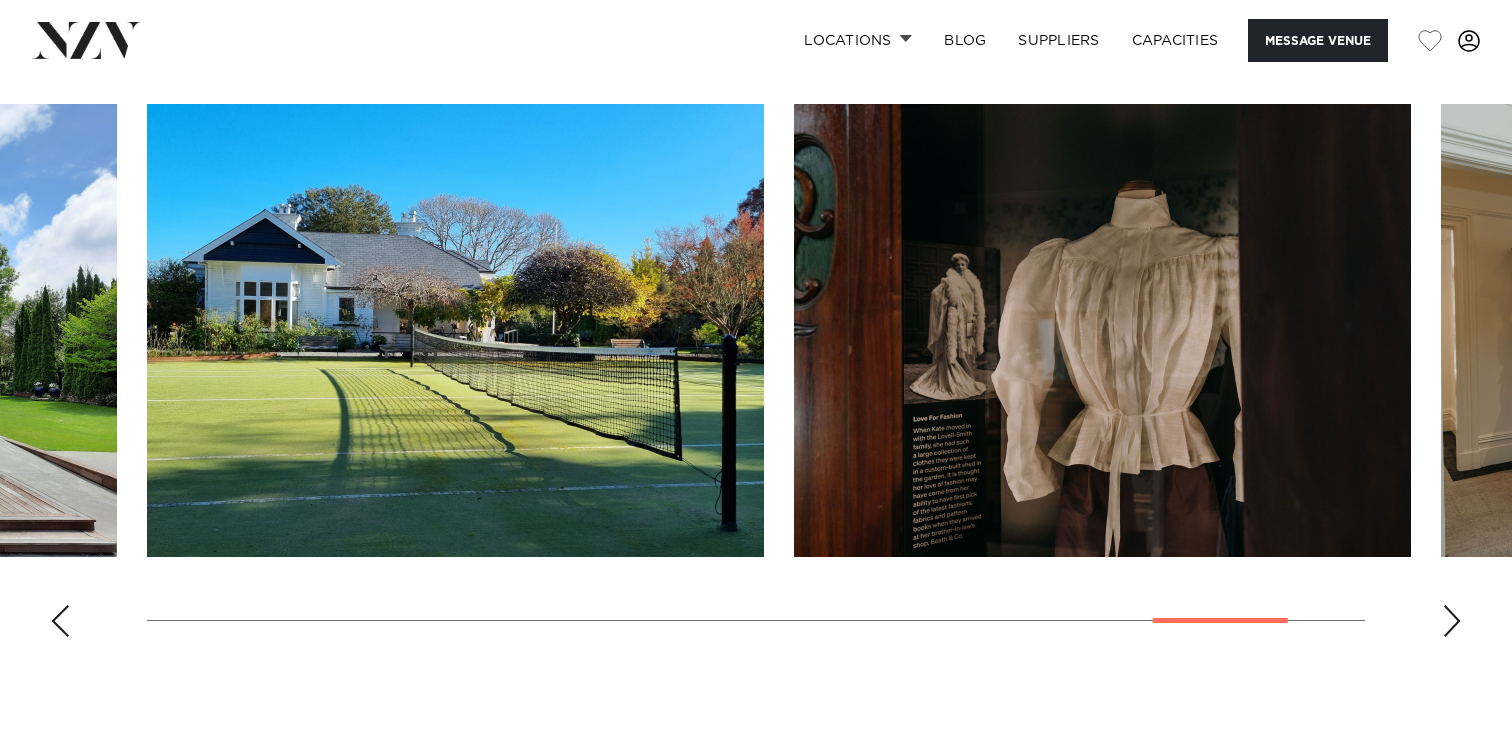 click at bounding box center (1452, 621) 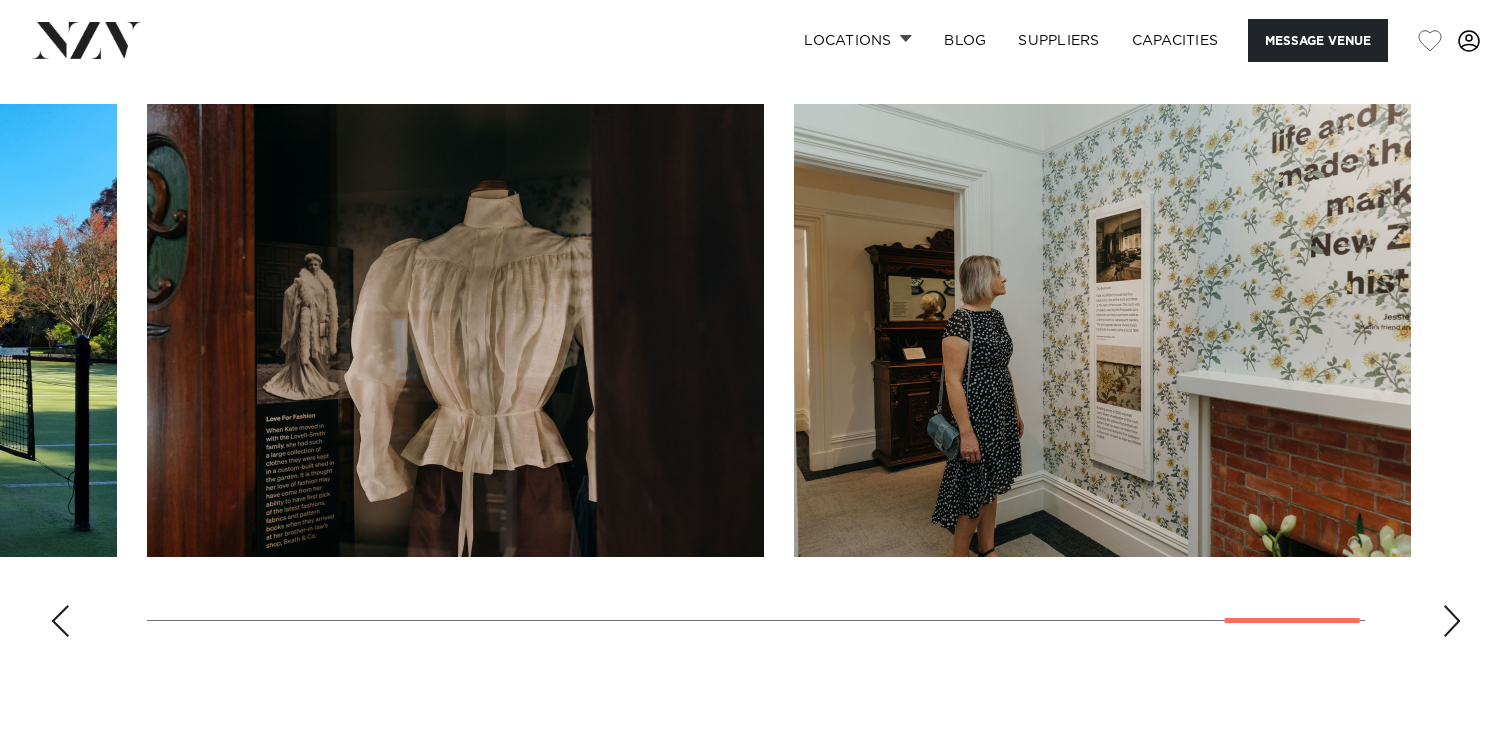 click at bounding box center [1452, 621] 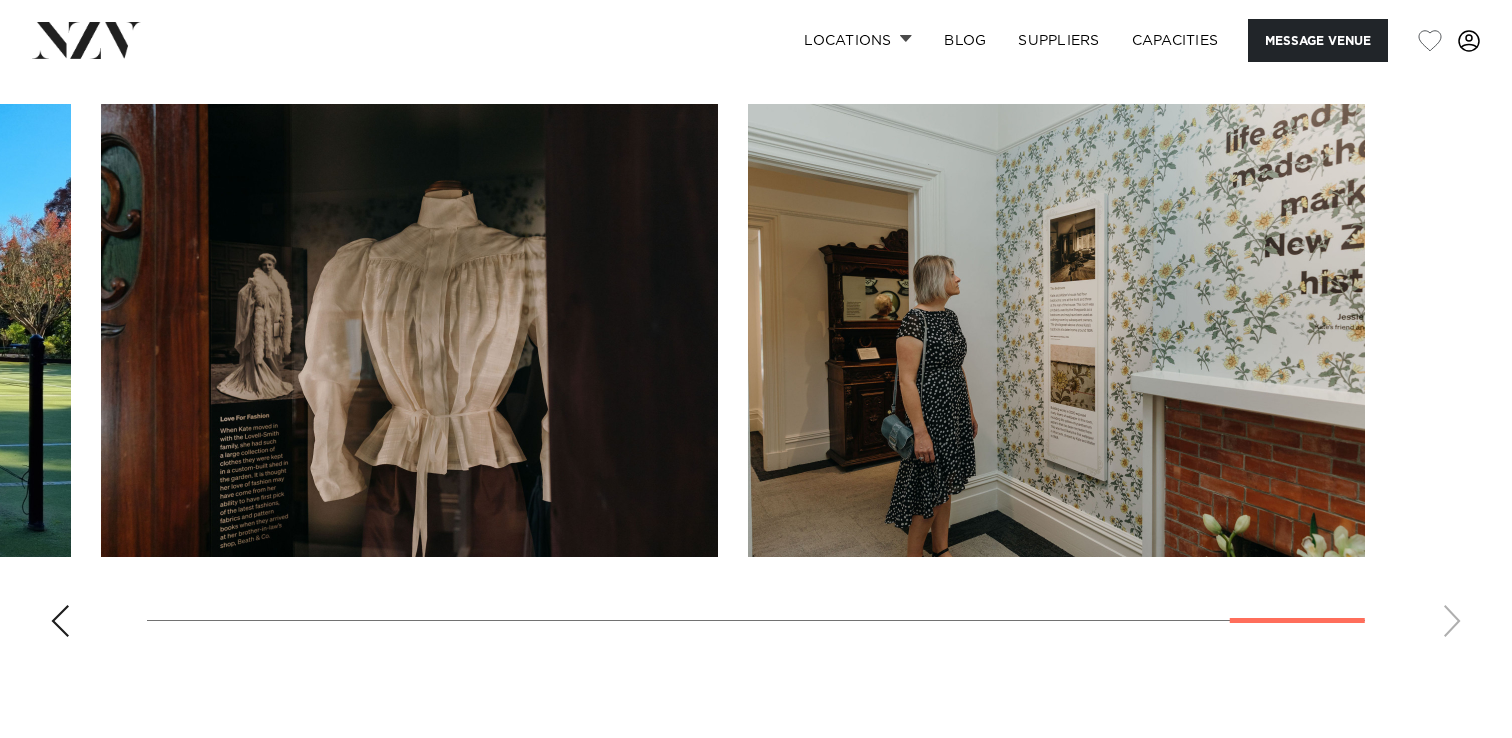 click at bounding box center [60, 621] 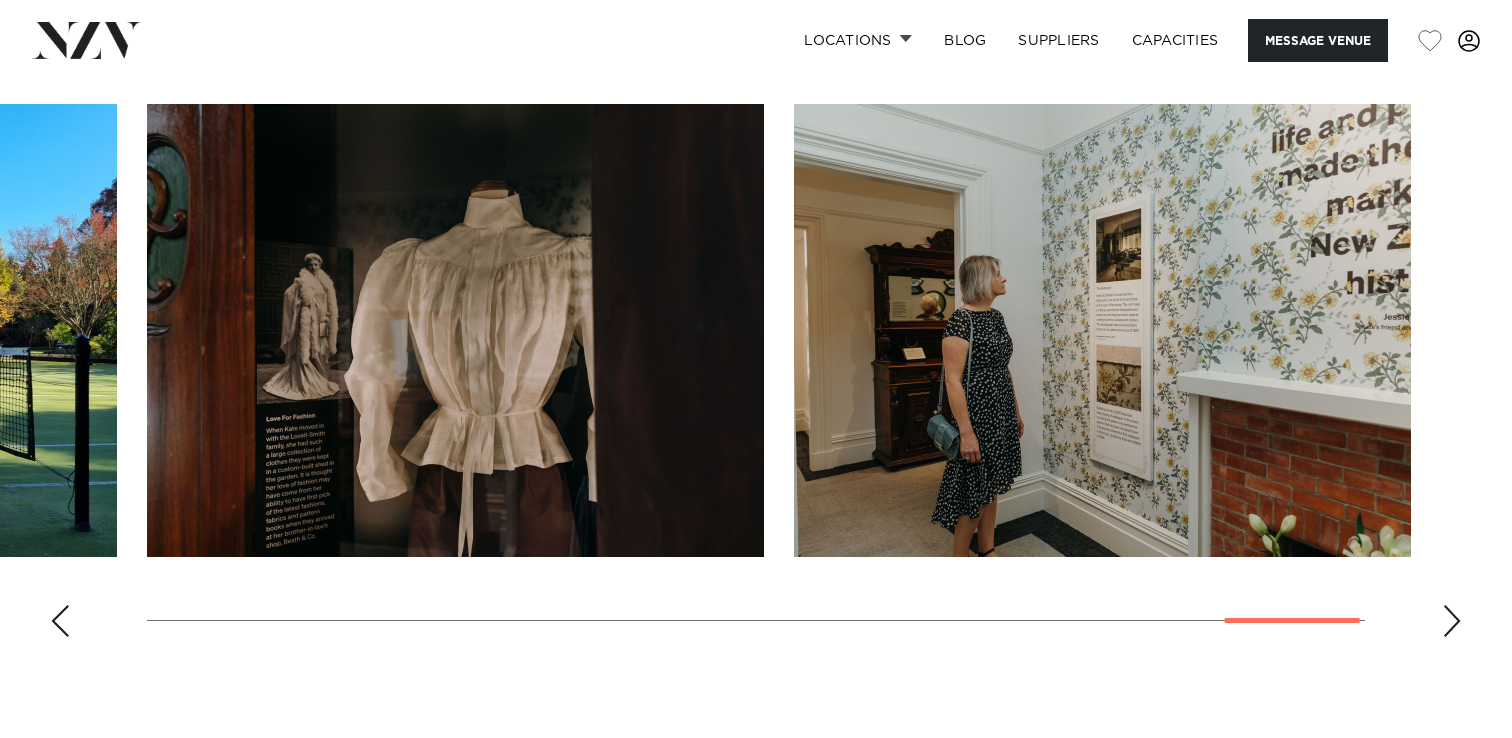 click at bounding box center [60, 621] 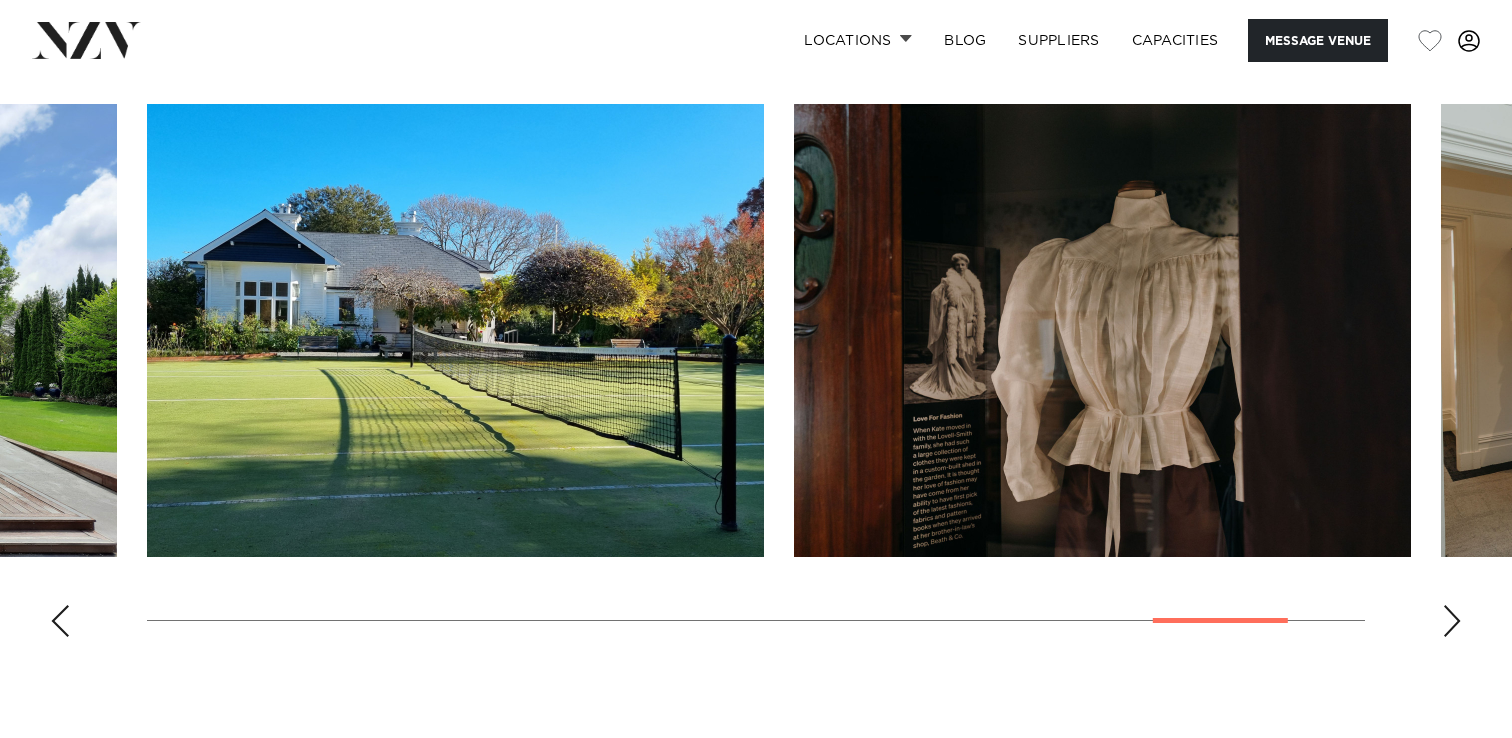 click at bounding box center [60, 621] 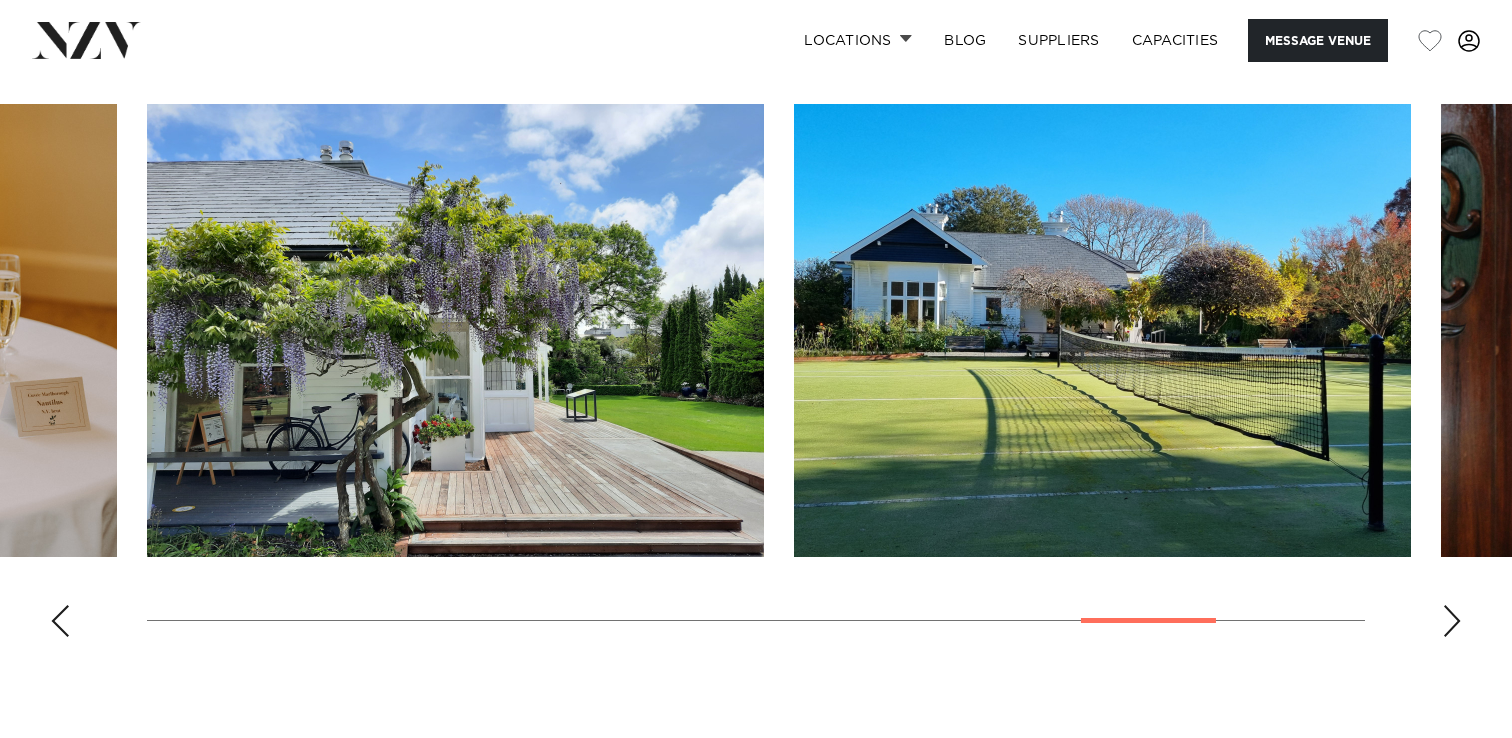 click at bounding box center (60, 621) 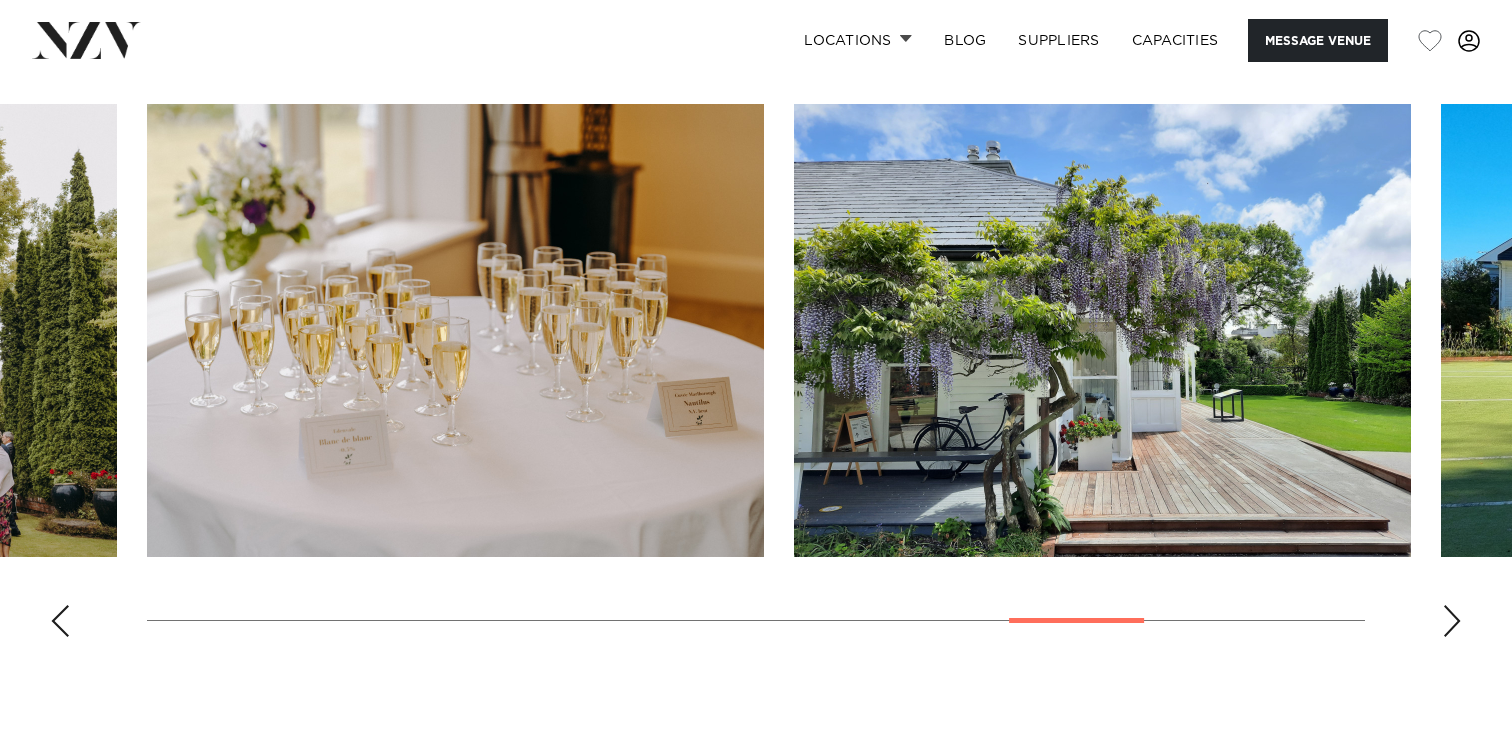 click at bounding box center [60, 621] 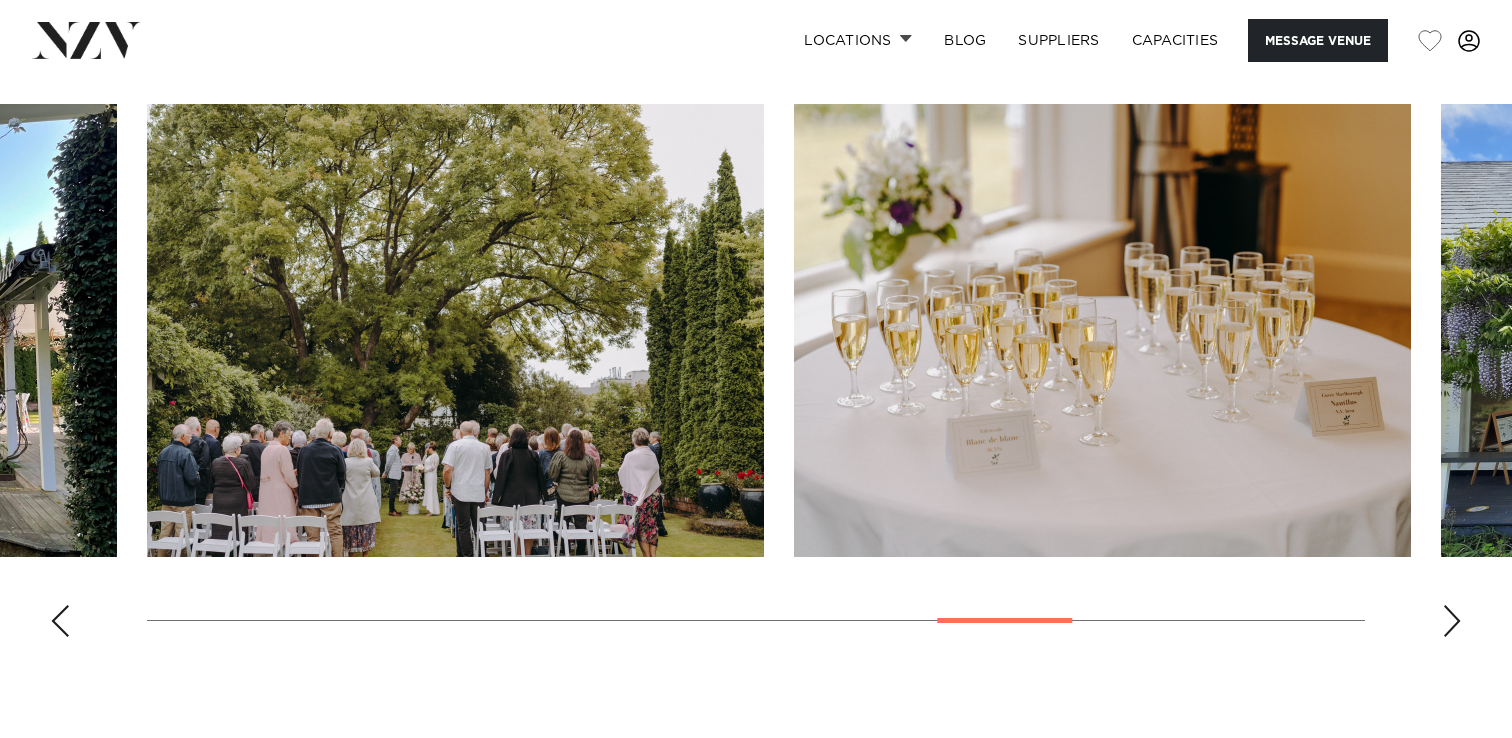 click at bounding box center [60, 621] 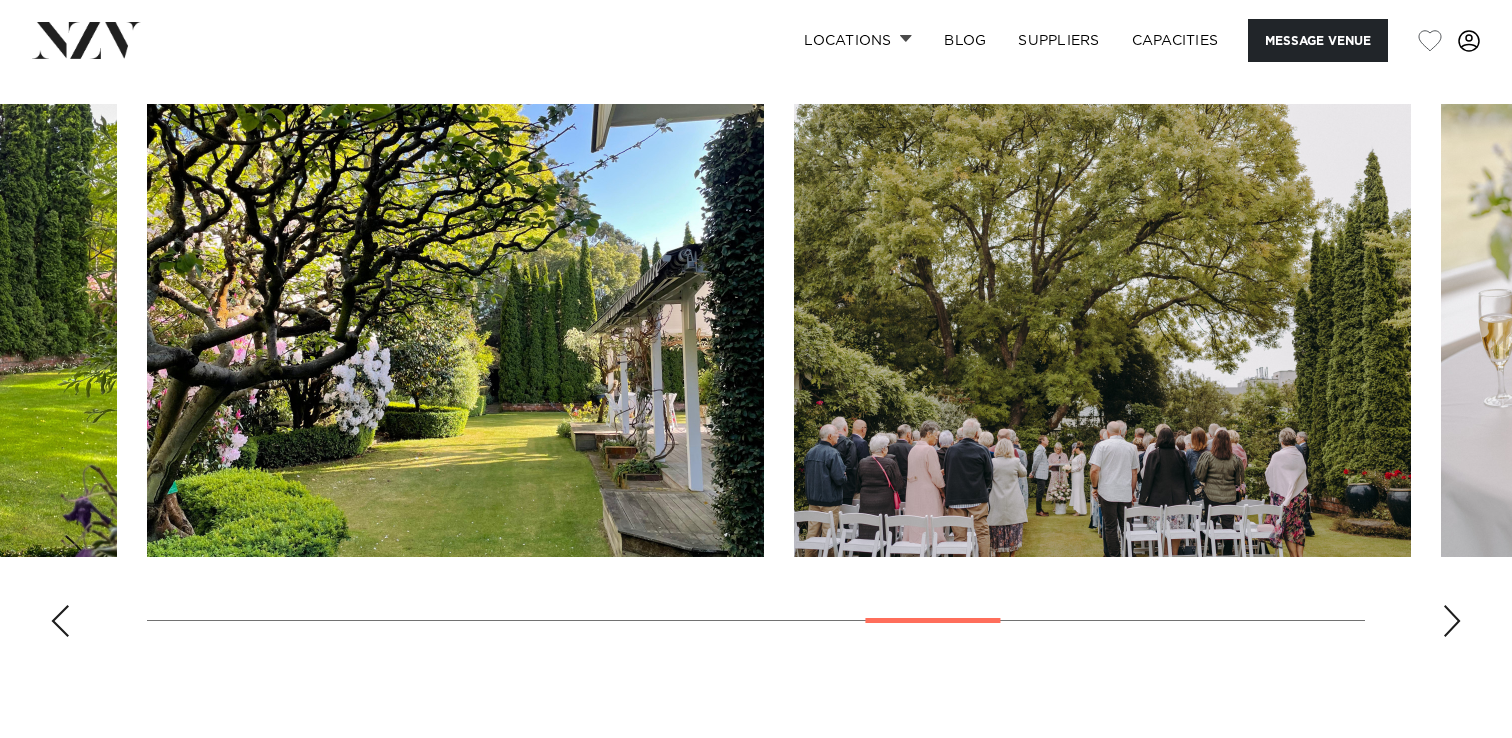 click at bounding box center (60, 621) 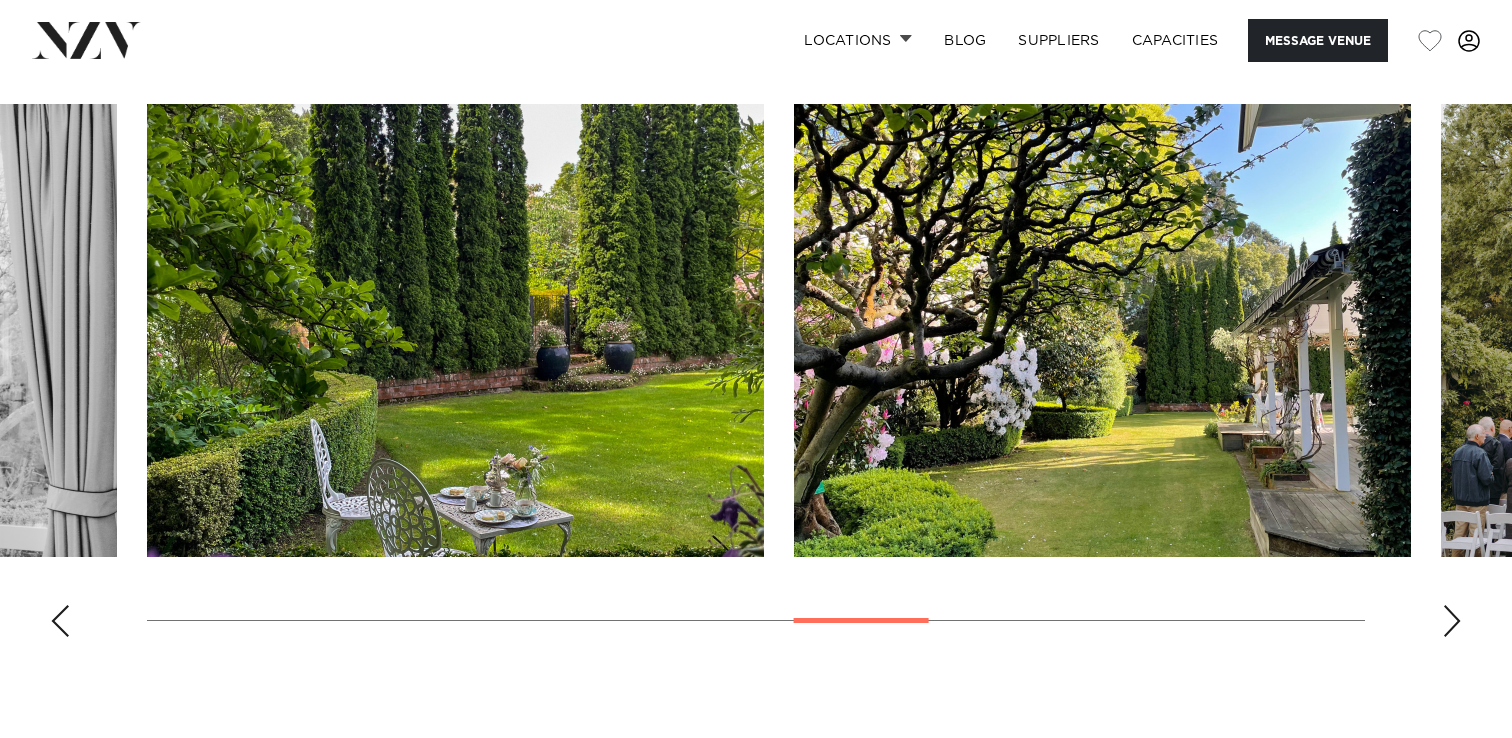 click at bounding box center (60, 621) 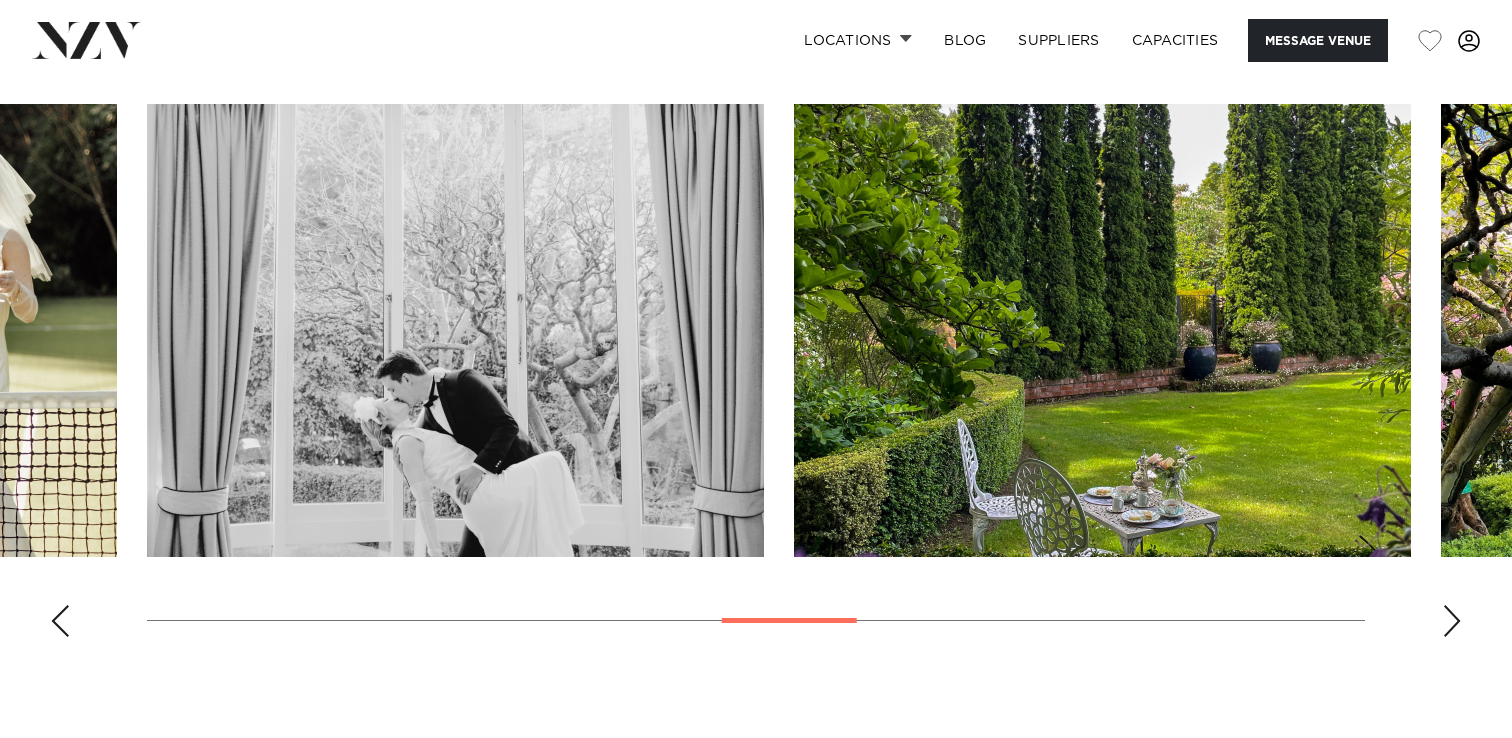 click at bounding box center [60, 621] 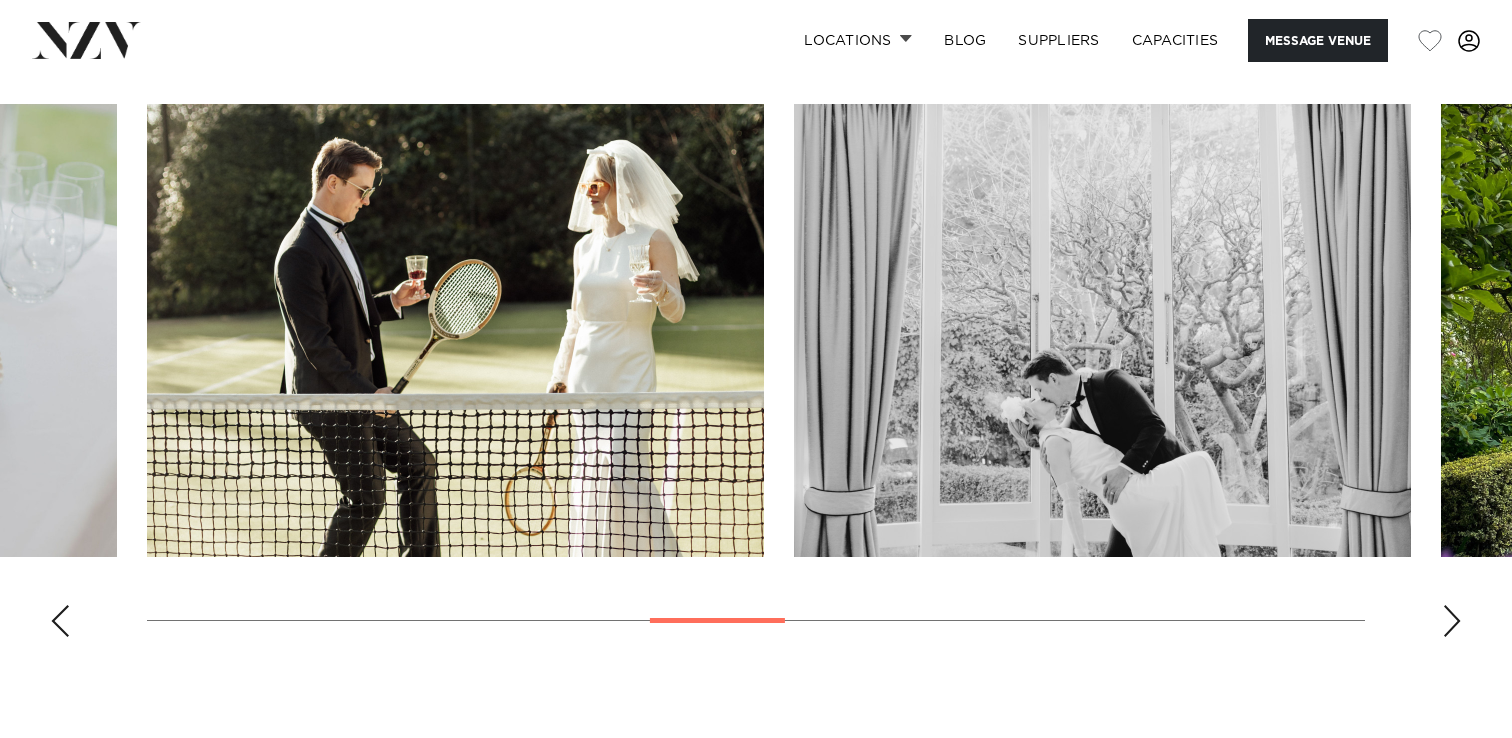 click at bounding box center (60, 621) 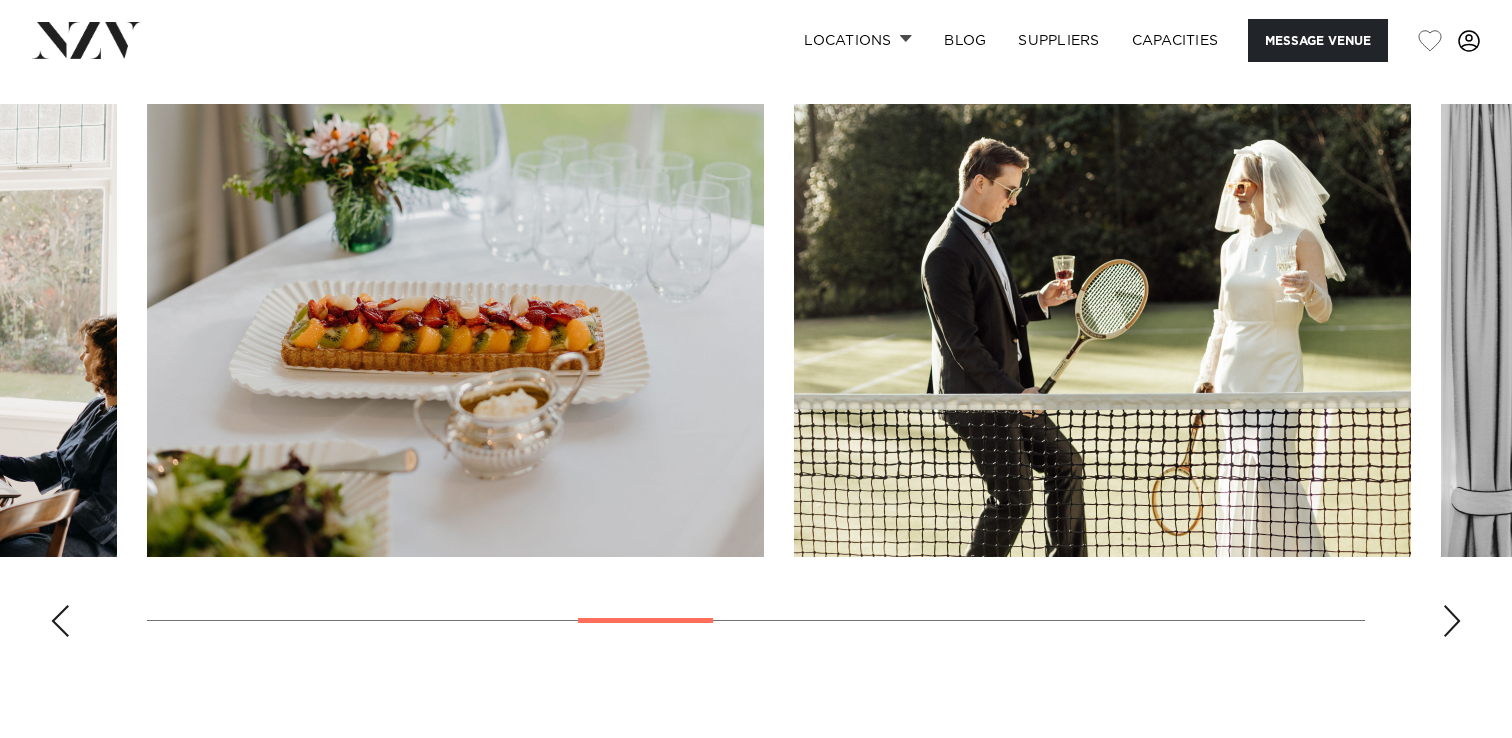 click at bounding box center [60, 621] 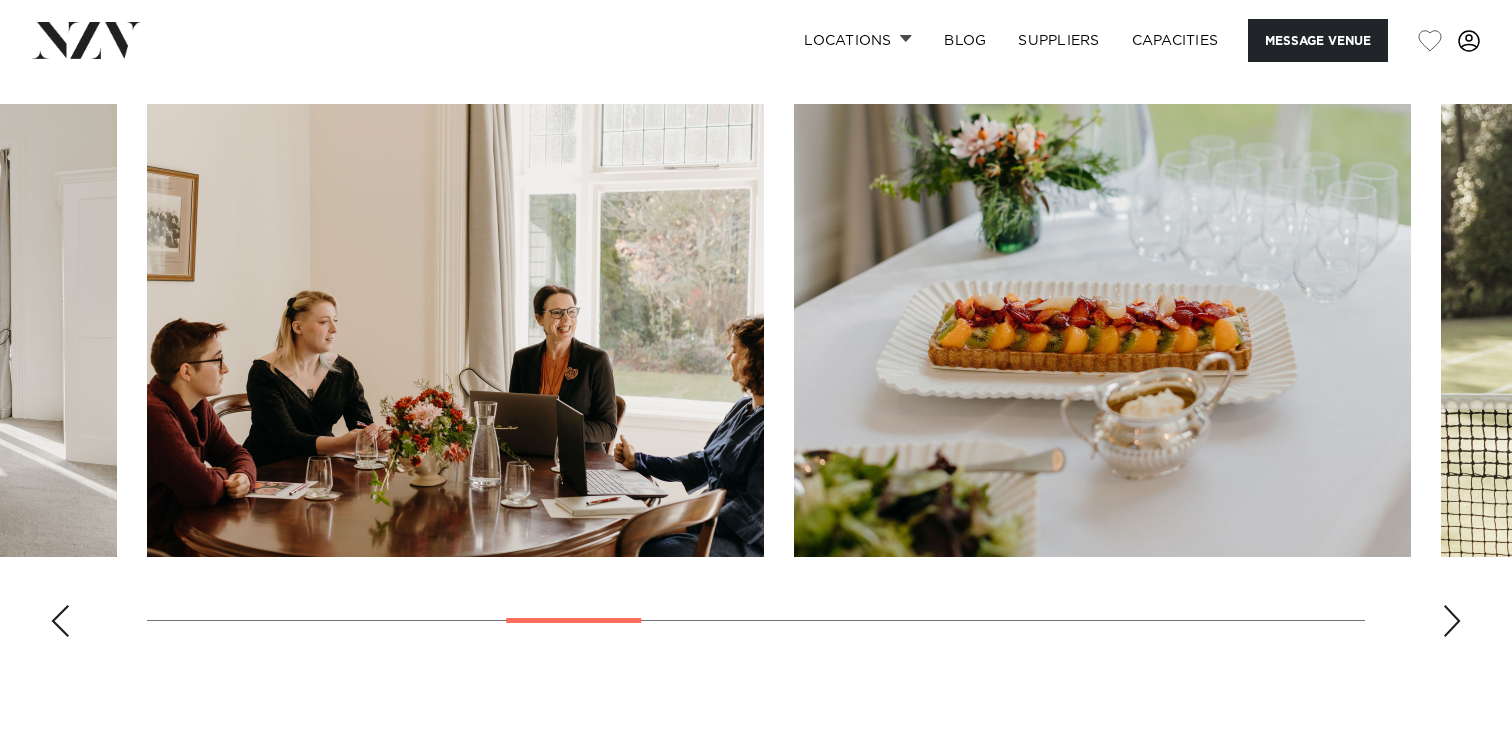 click at bounding box center [60, 621] 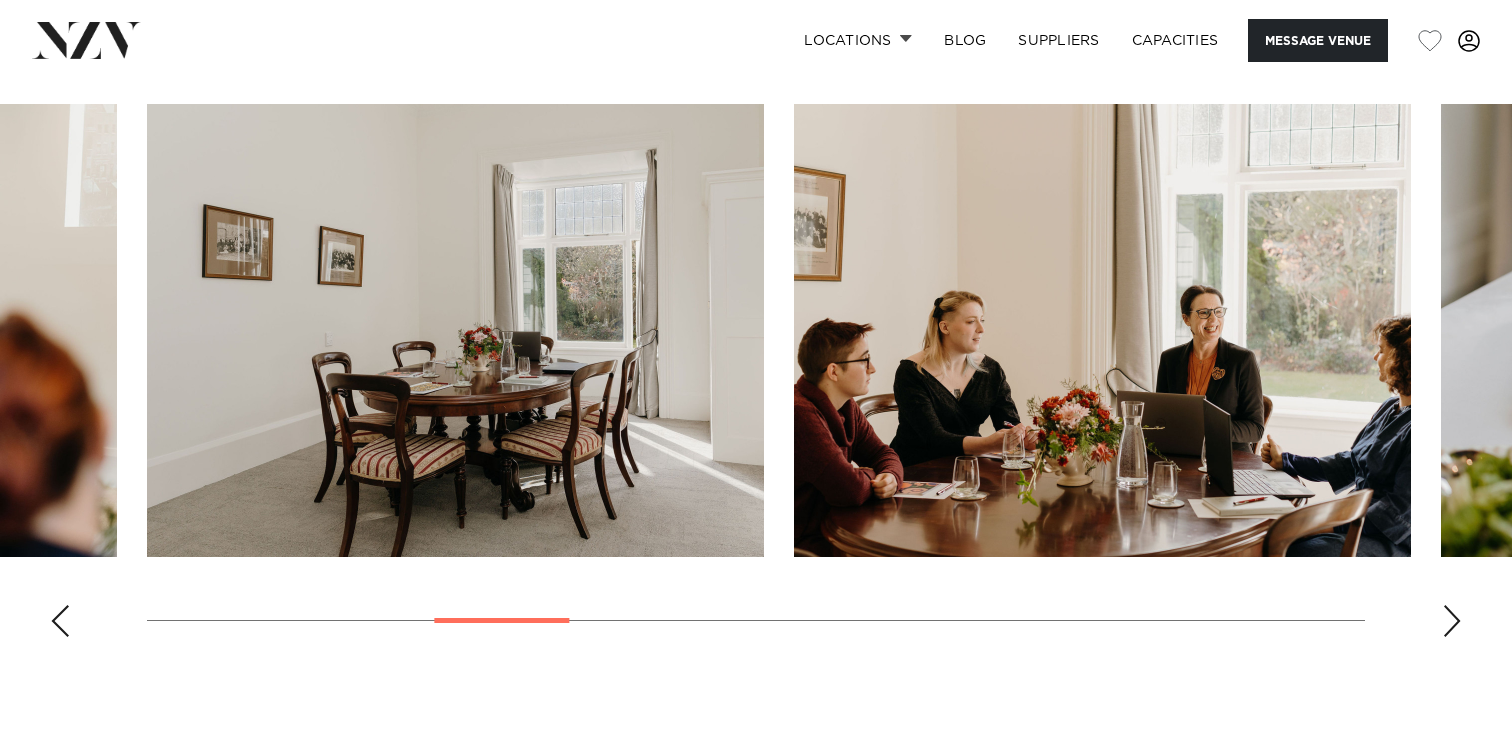 click at bounding box center [60, 621] 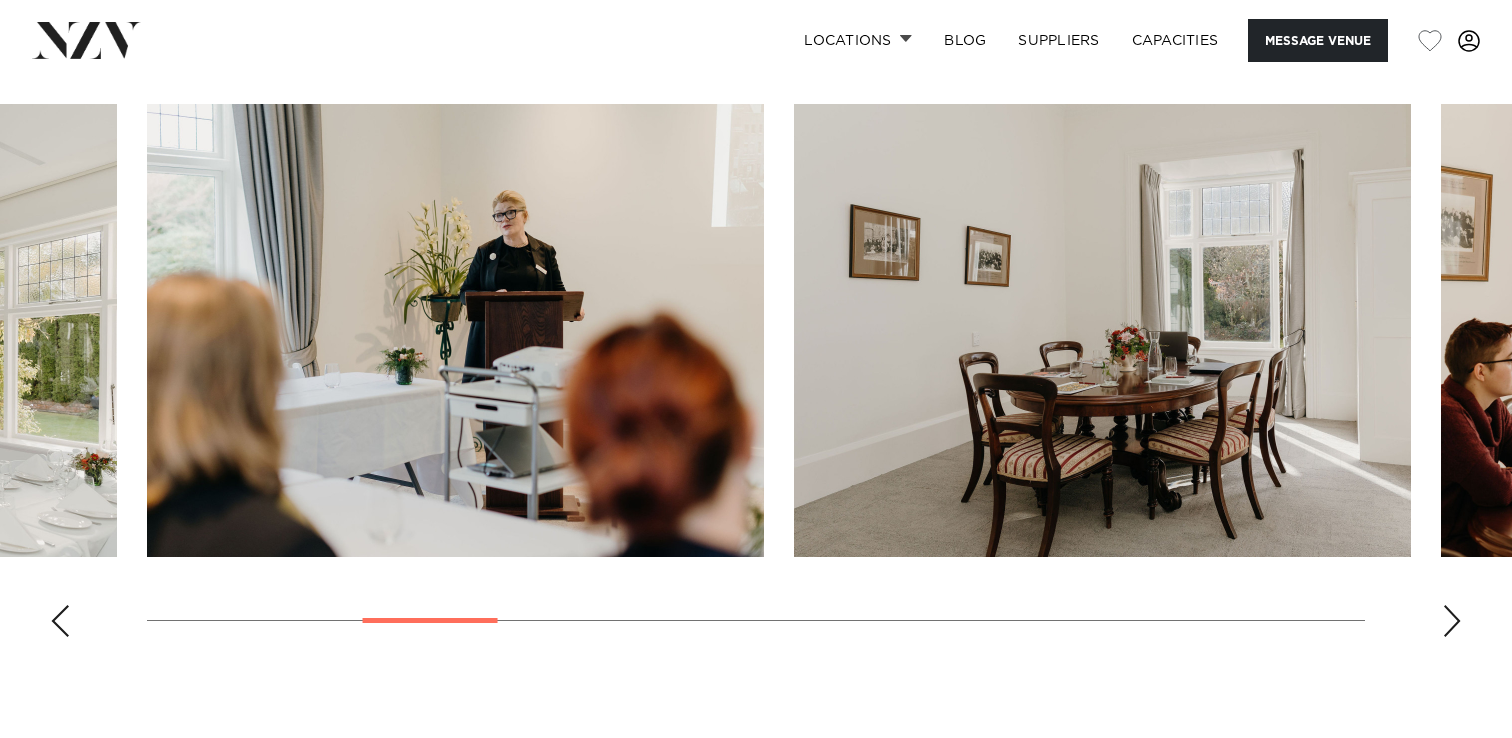 click at bounding box center [60, 621] 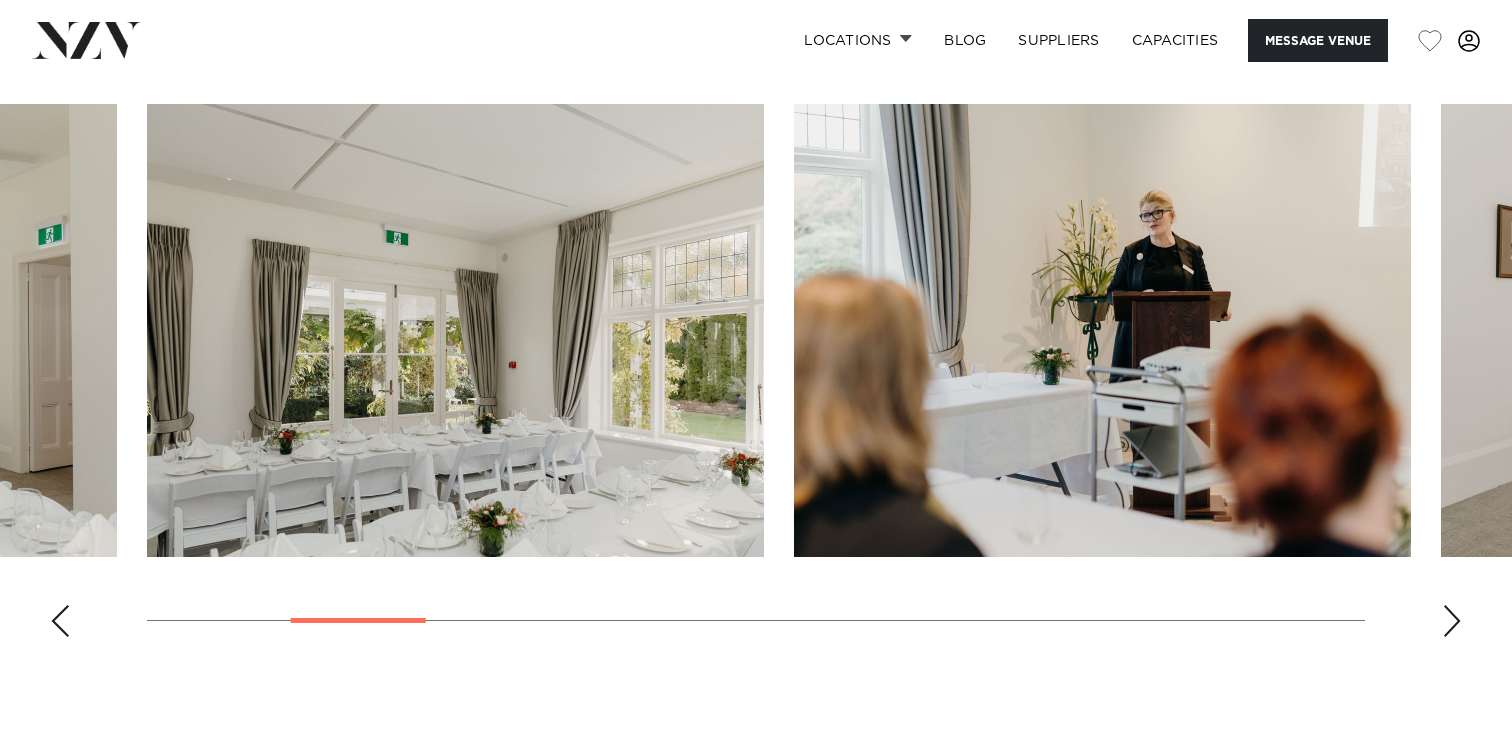 click at bounding box center (60, 621) 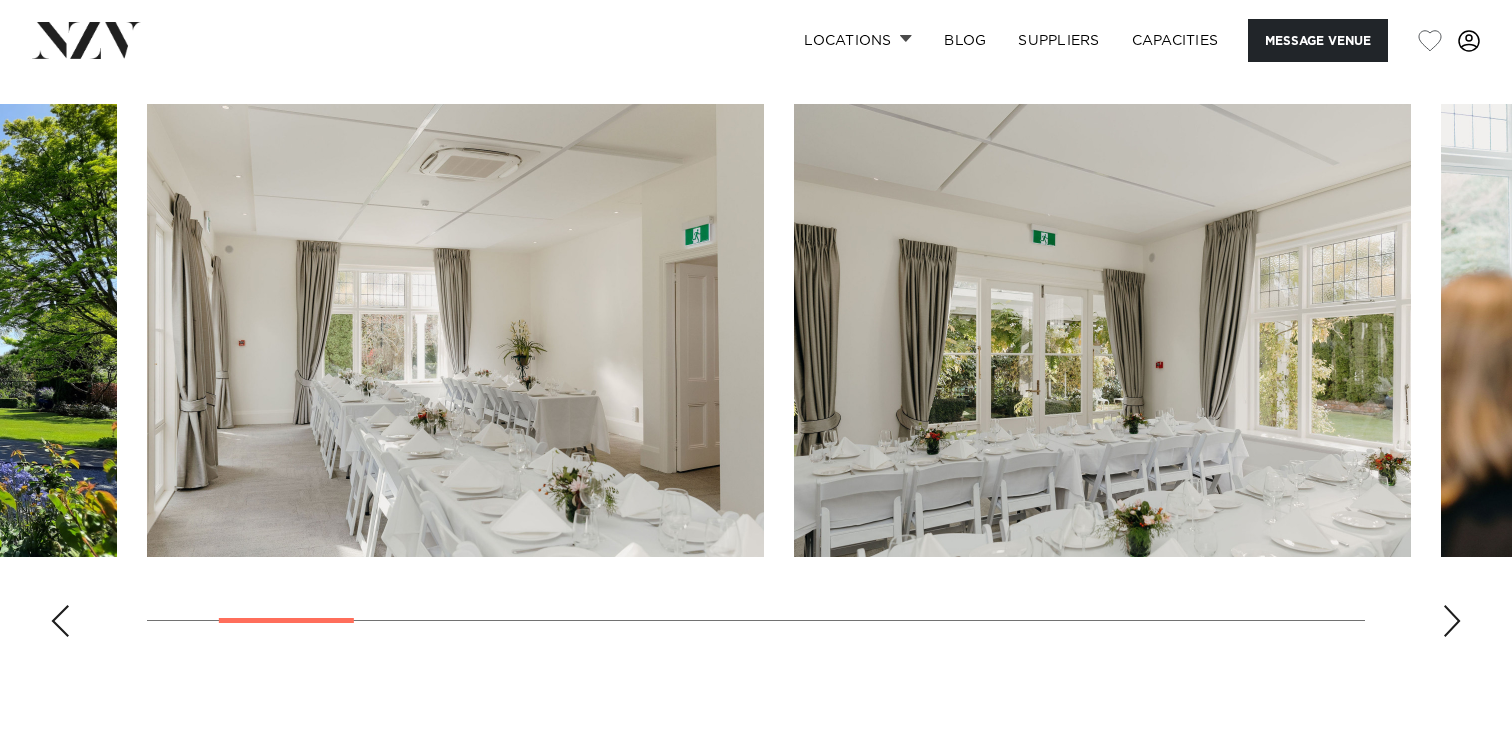 click at bounding box center [60, 621] 